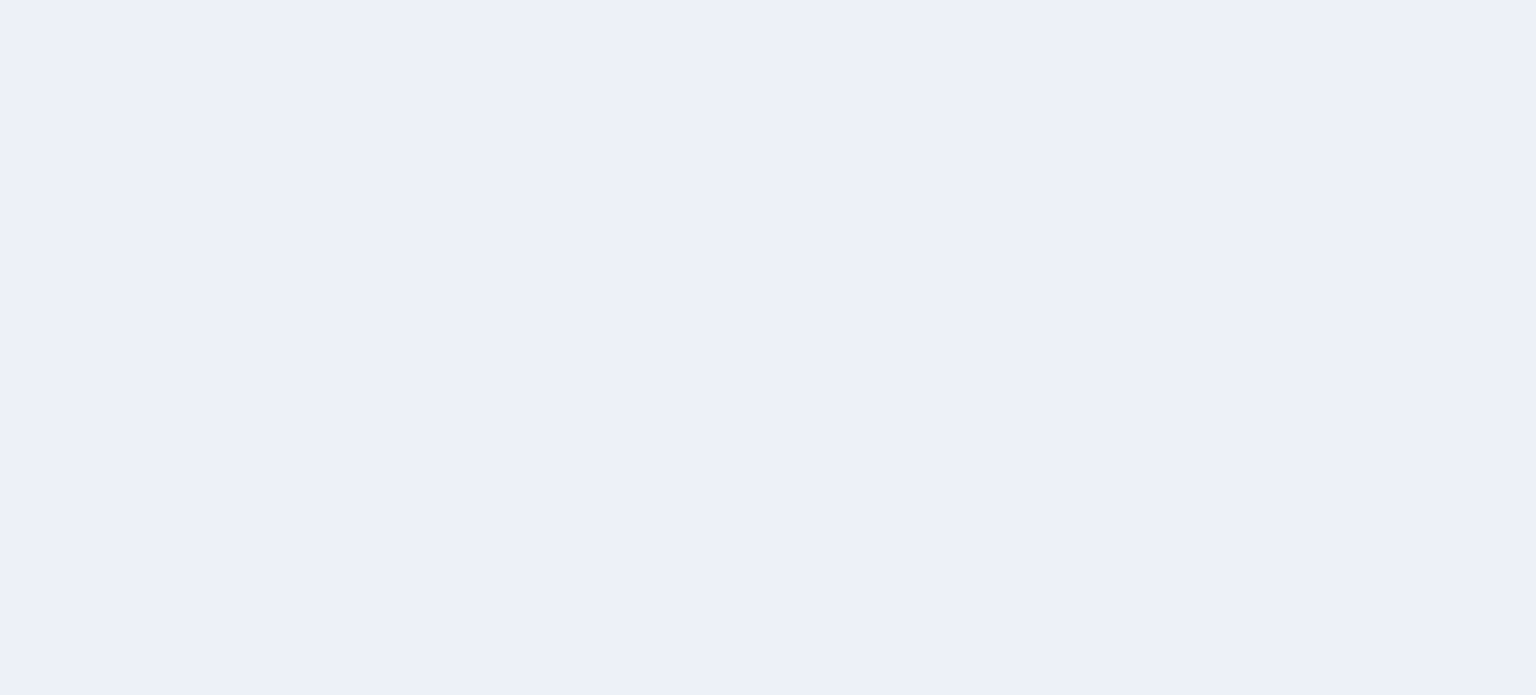 scroll, scrollTop: 0, scrollLeft: 0, axis: both 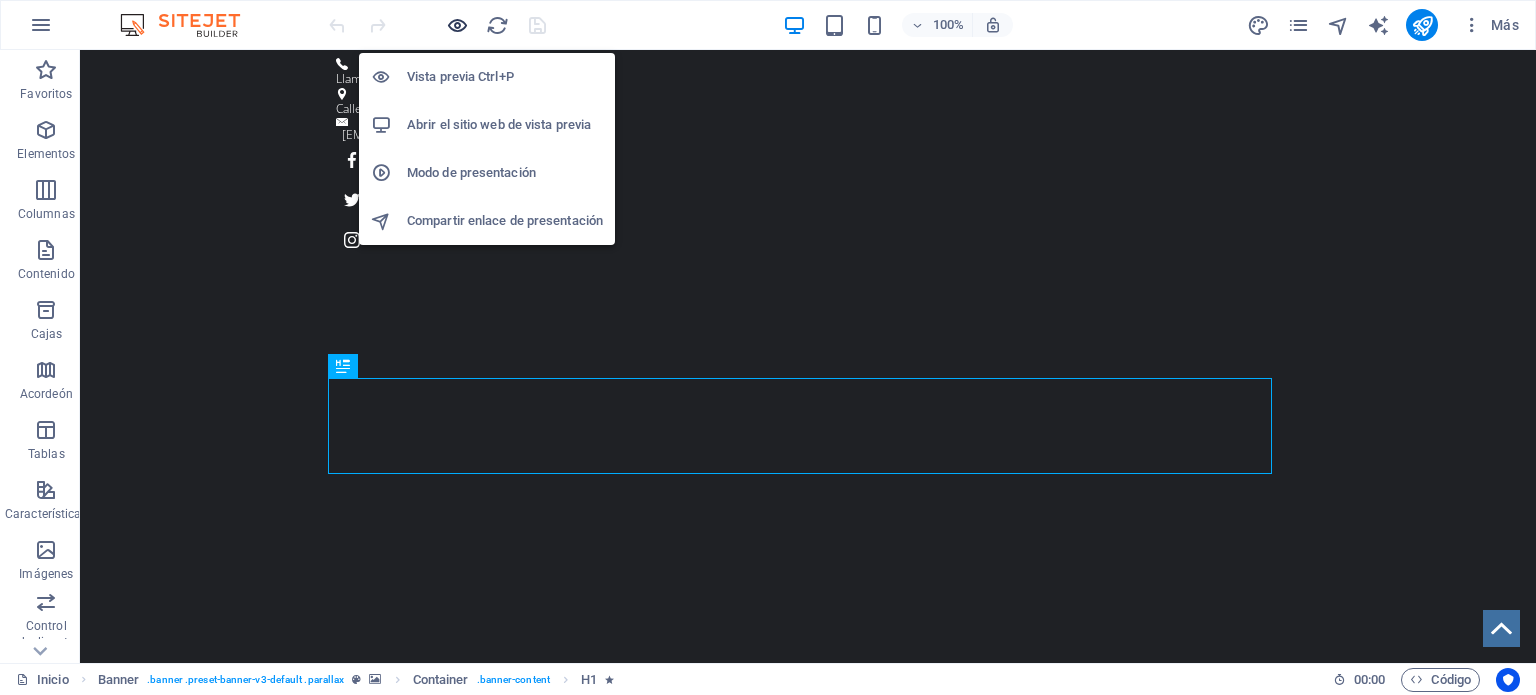 click at bounding box center (457, 25) 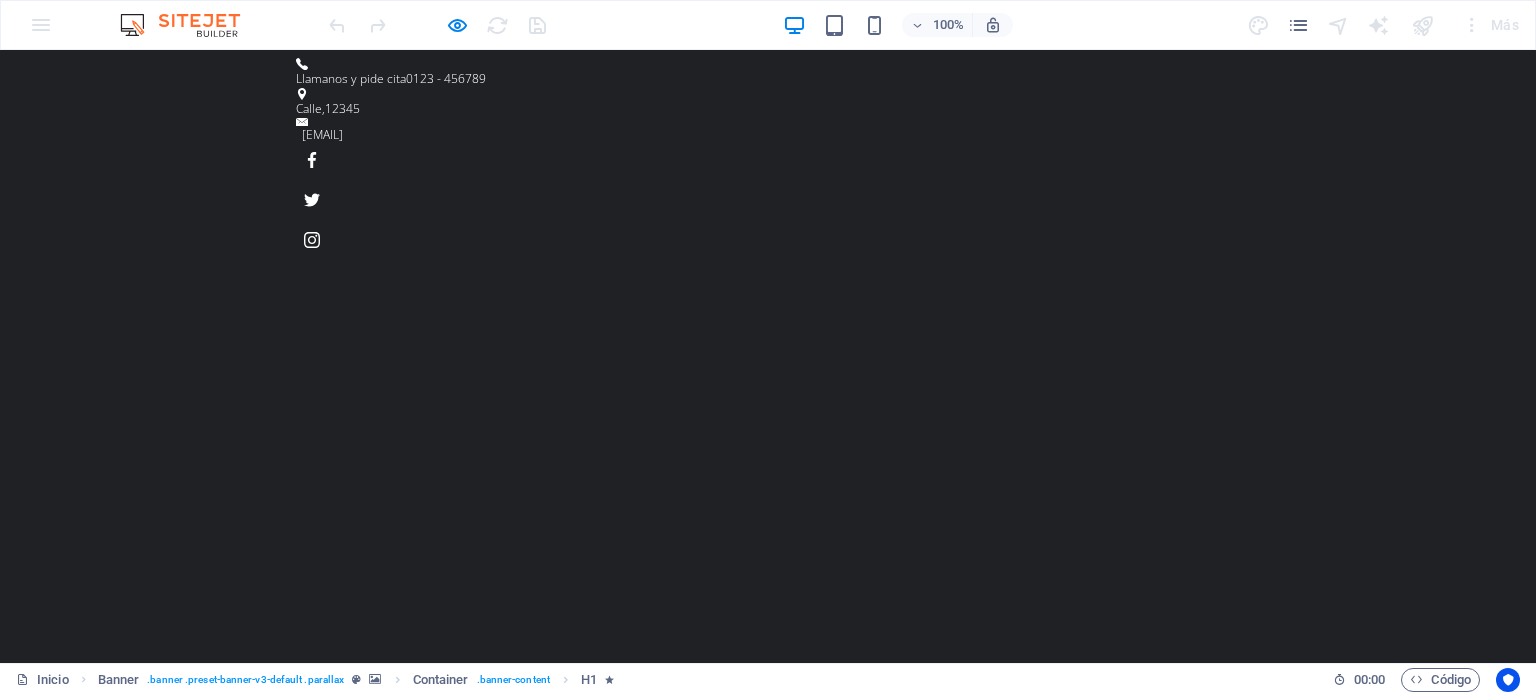 click on "Servicios" at bounding box center [1027, 1046] 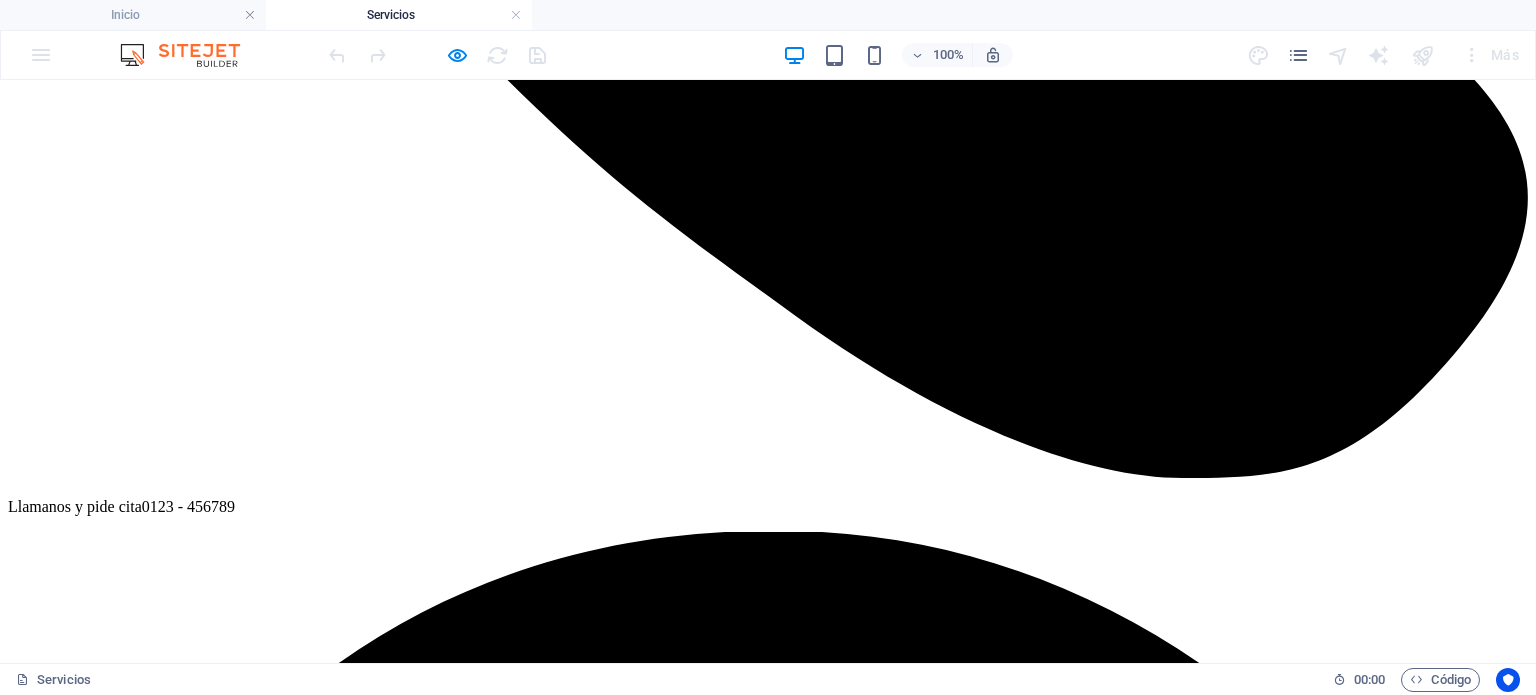 scroll, scrollTop: 1362, scrollLeft: 0, axis: vertical 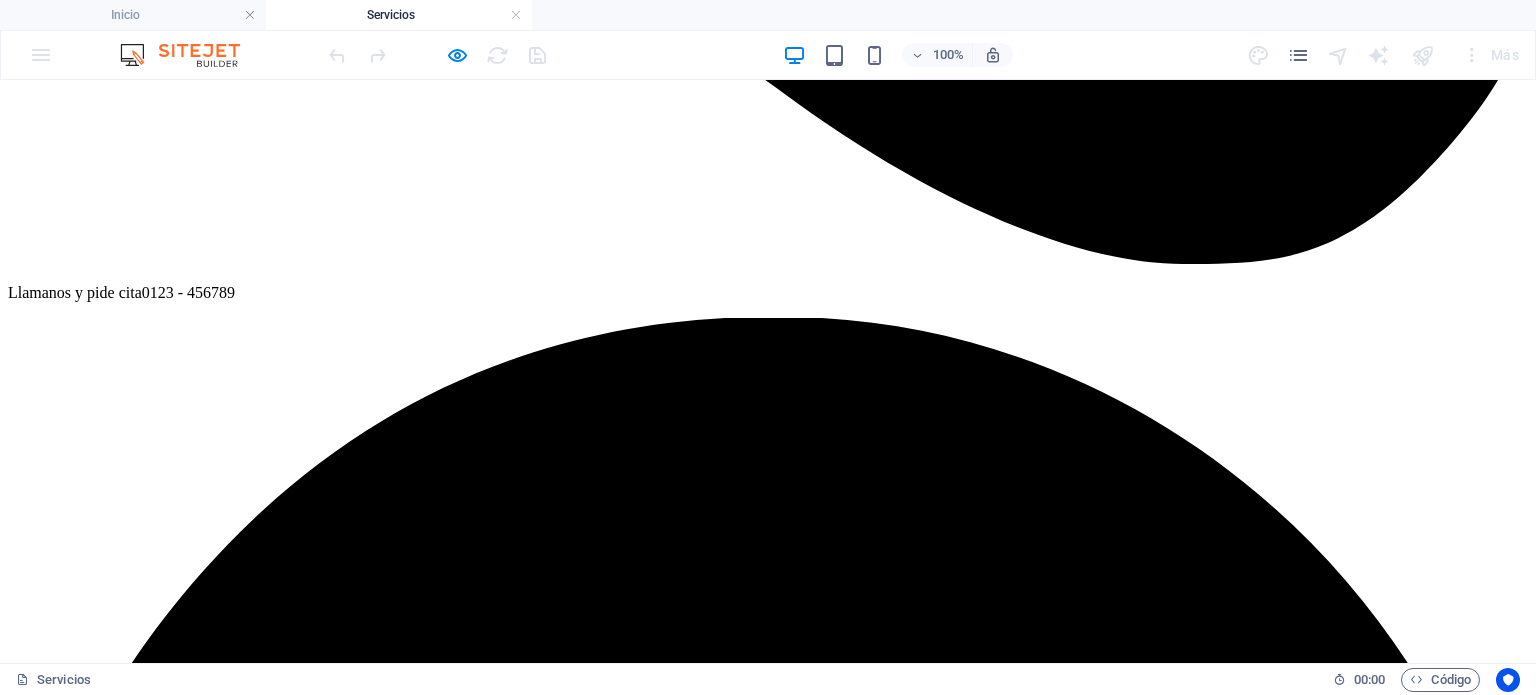 click on "UNIVERSIA SERVICIO DEDICADO A LAS UNIVERSIDADES" at bounding box center (768, 17019) 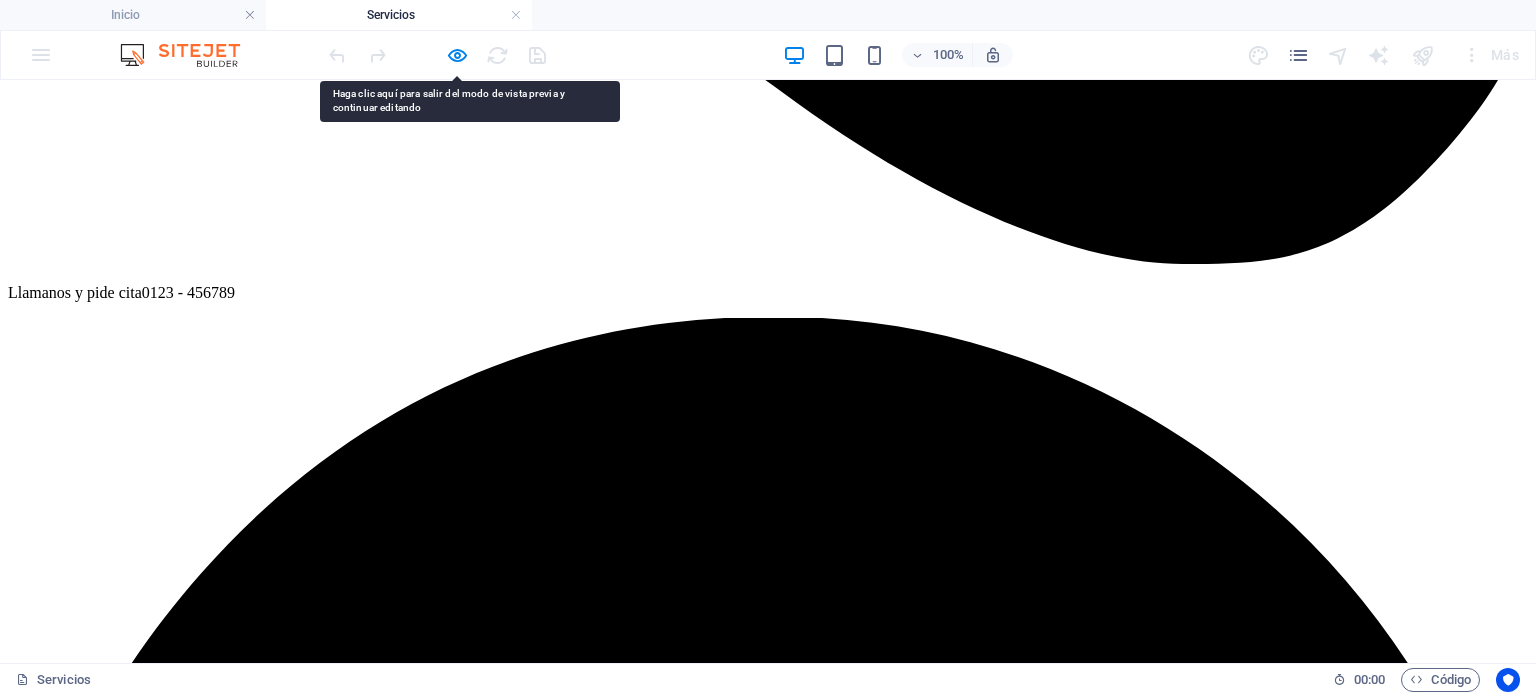 click on "UNIVERSIA SERVICIO DEDICADO A LAS UNIVERSIDADES" at bounding box center [768, 17019] 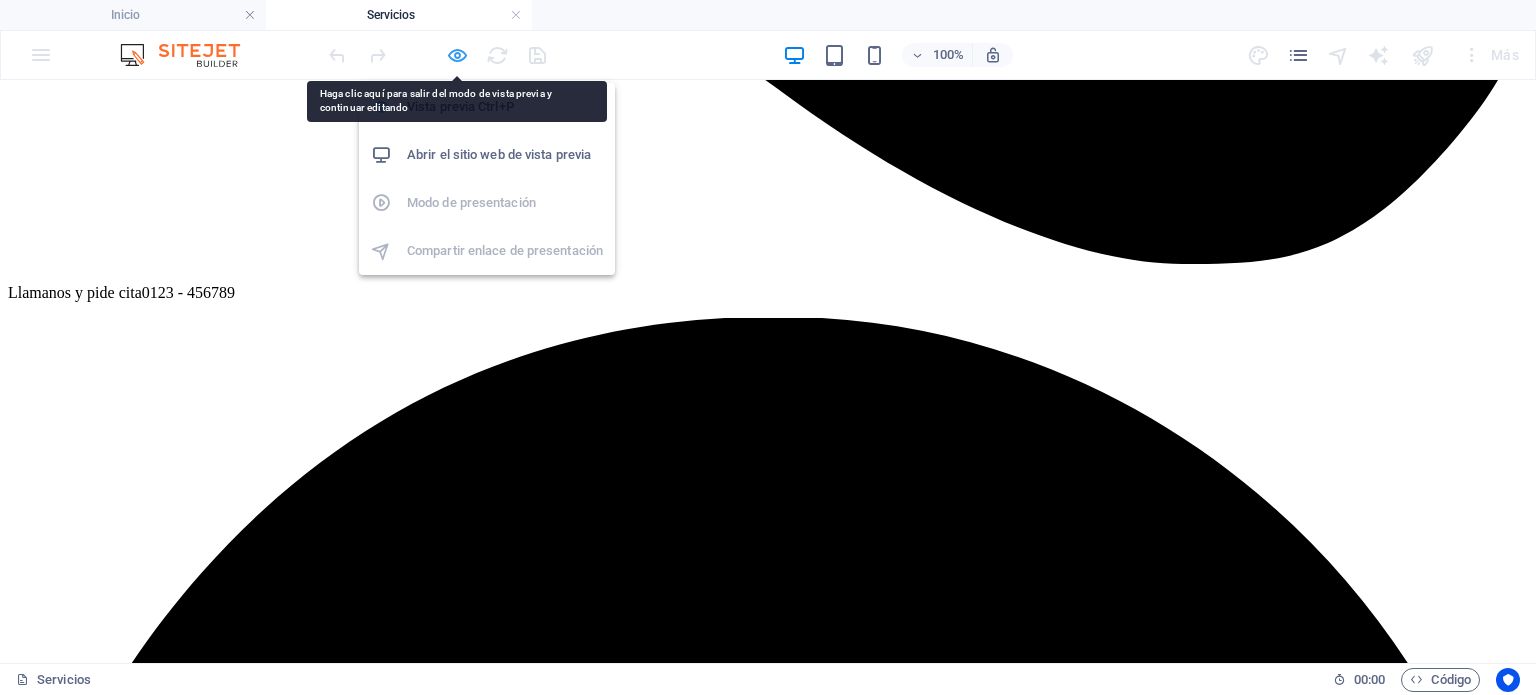 click at bounding box center [457, 55] 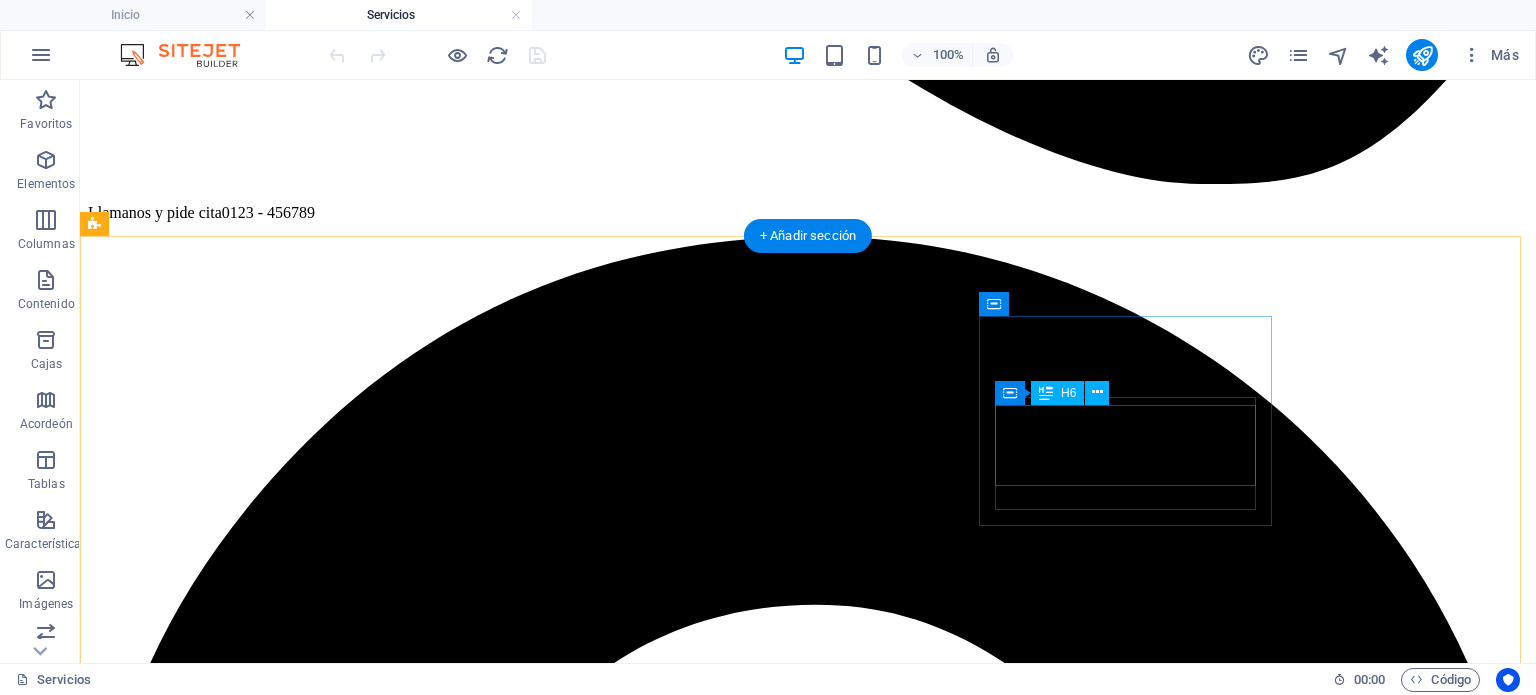 click on "UNIVERSIA SERVICIO DEDICADO A LAS UNIVERSIDADES" at bounding box center [808, 16362] 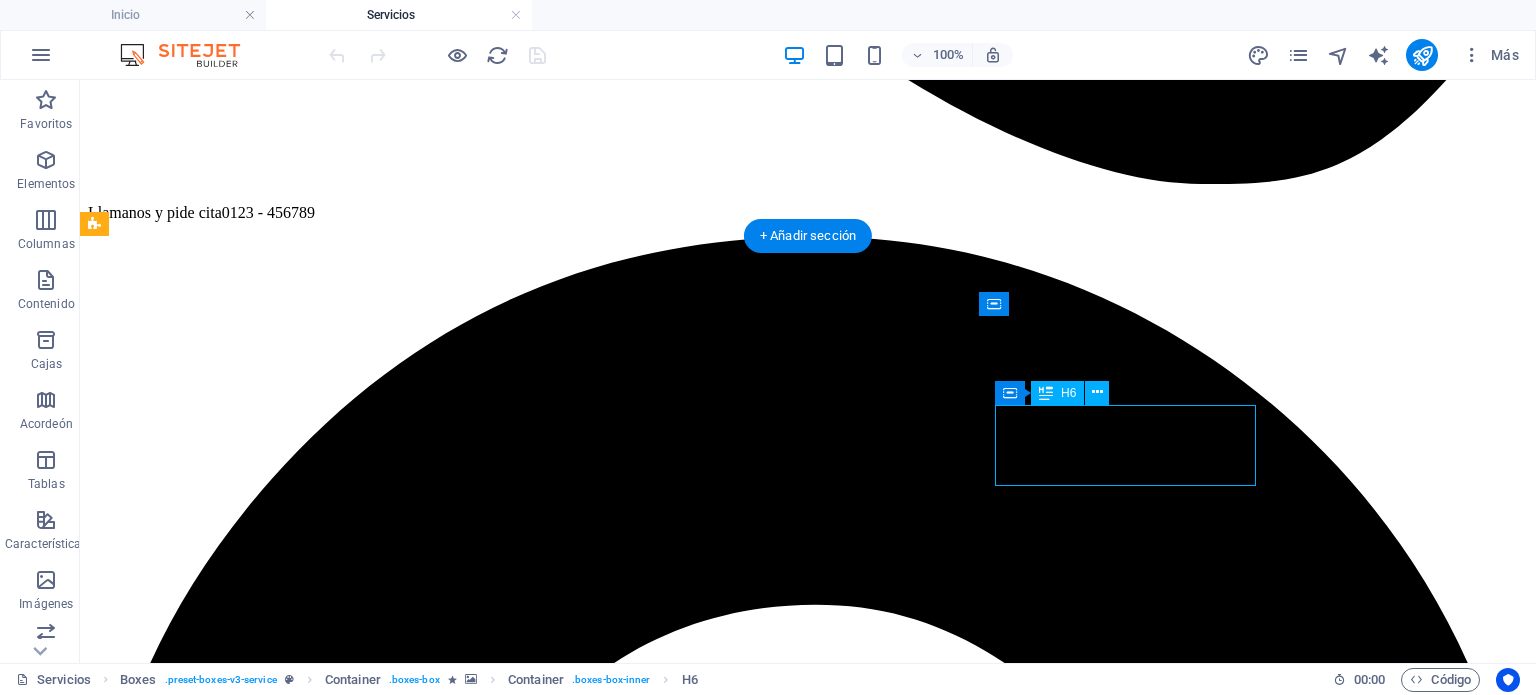 click on "UNIVERSIA SERVICIO DEDICADO A LAS UNIVERSIDADES" at bounding box center [808, 16362] 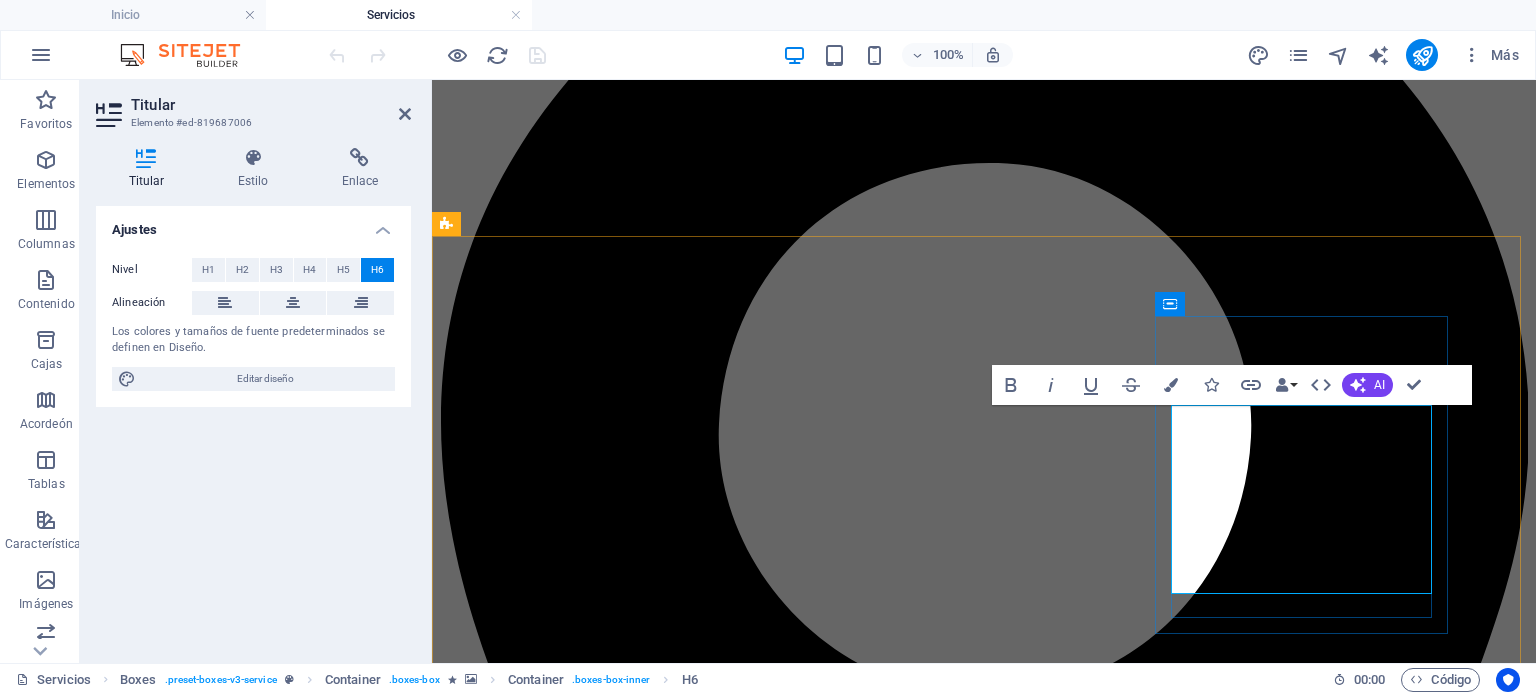 scroll, scrollTop: 1074, scrollLeft: 2, axis: both 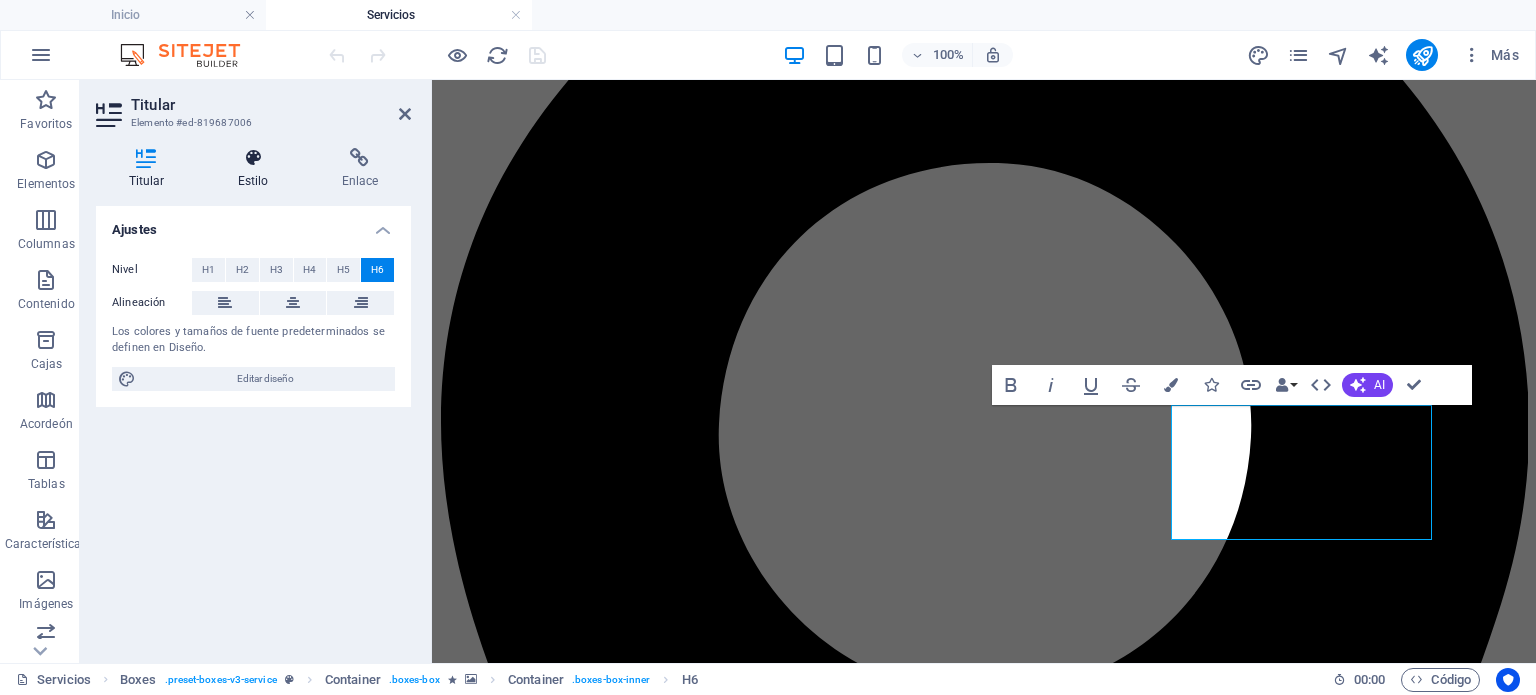 click on "Estilo" at bounding box center [253, 181] 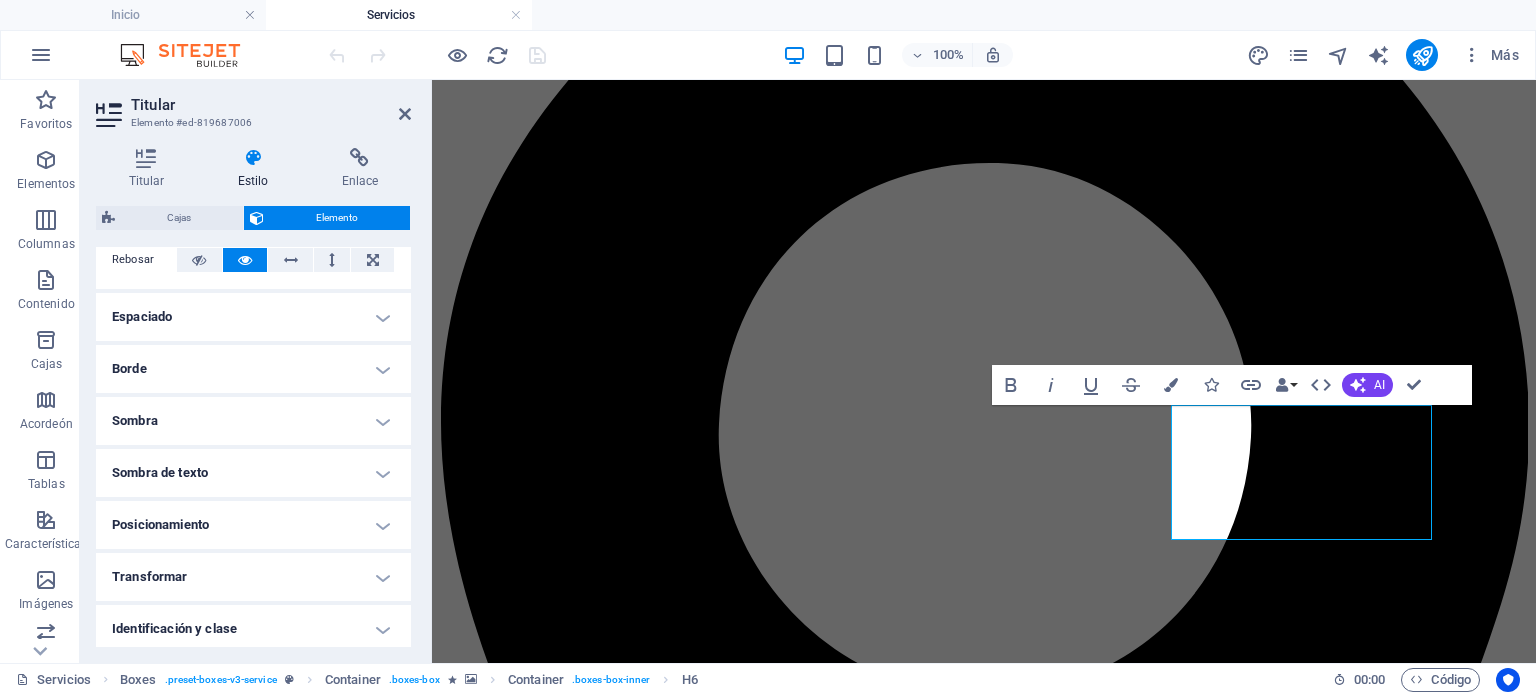 scroll, scrollTop: 460, scrollLeft: 0, axis: vertical 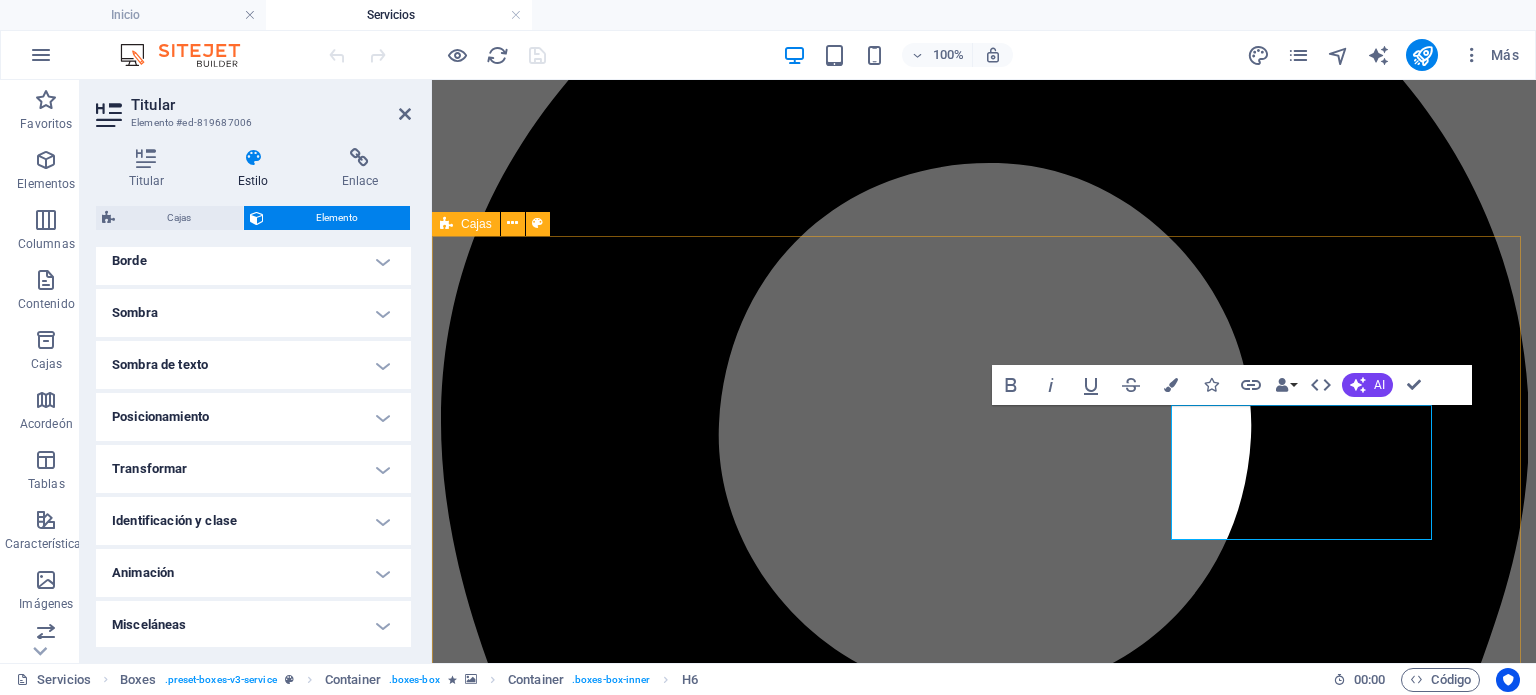 click on "OFICINAS CORPORATIVAS GASOLINERA INTERLOMAS  AUDI PORSCHE INTERLOMAS COMPRA-VENTA DE AUTOS NUEVOS, REFACCIONES Y SERVICIO MANTTO. AUDI PORSCHE INTERLOMAS COMPRA-VENTA DE AUTOS NUEVOS, REFACCIONES Y SERVICIO MANTTO. .fa-secondary{opacity:.4} VENTA DE ARTÍCULOS PARA EL HOGAR (cancelación de los señalamientos ver la posibilidad que se afilien) LOCALES COMERCIALES EN GENERAL COMPRA-VENTA DE LIBROS, REVISTAS , ARTÍCULOS ESCOLARES (cerró la librería, hay una farmacia) POLLOS RIO INTERLOMAS RESTAURANTE BAR (cancelar la afiliación) [PHONE]  GASOLINERA INTERLOMAS [PHONE]  OFICINAS CORPORATIVAS" at bounding box center (984, 14148) 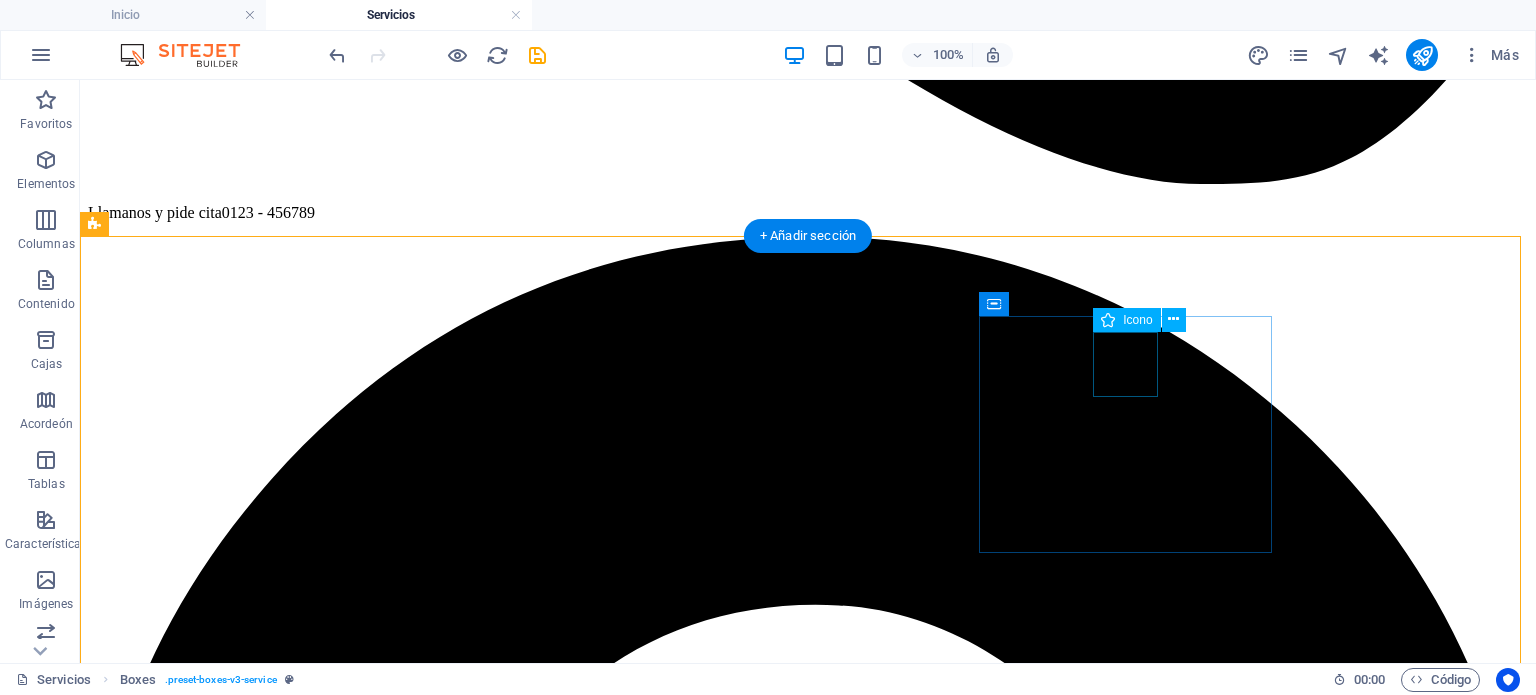 click at bounding box center [808, 16377] 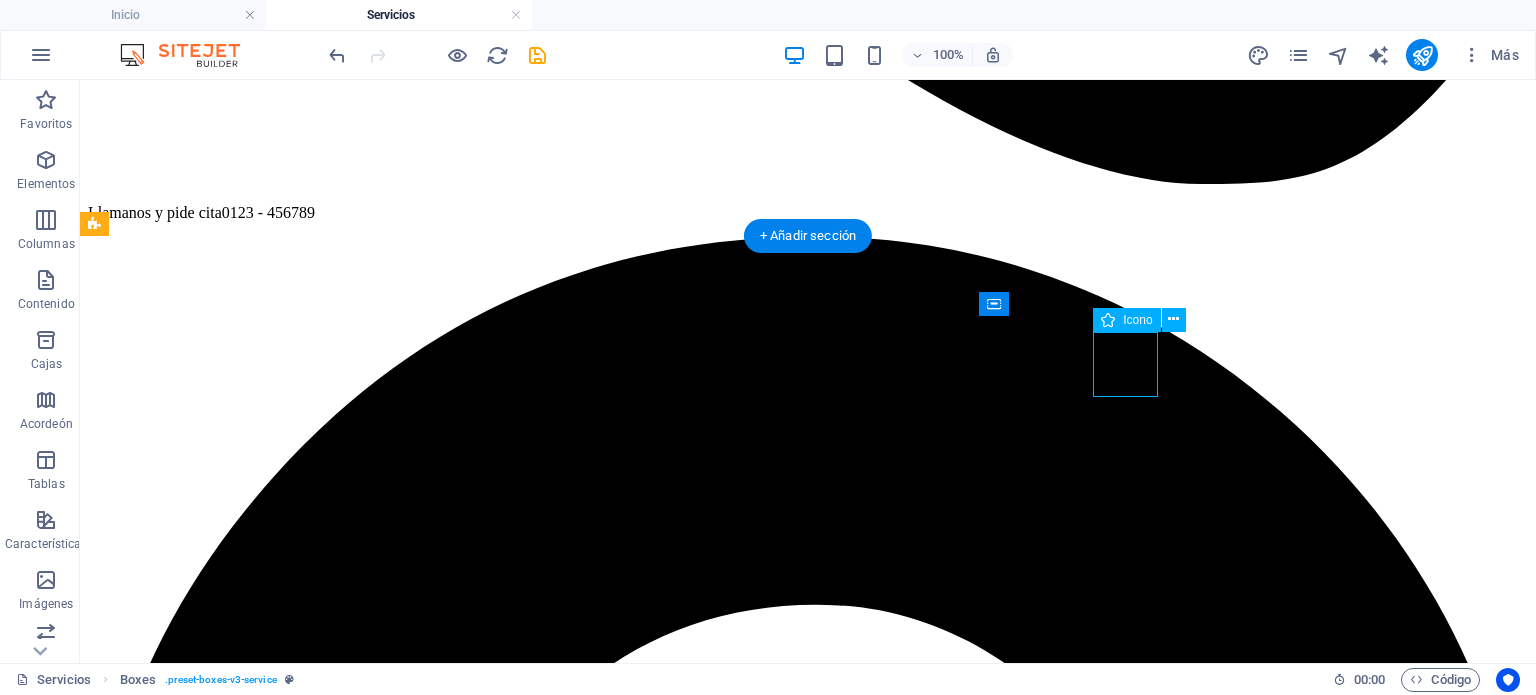 click at bounding box center (808, 16377) 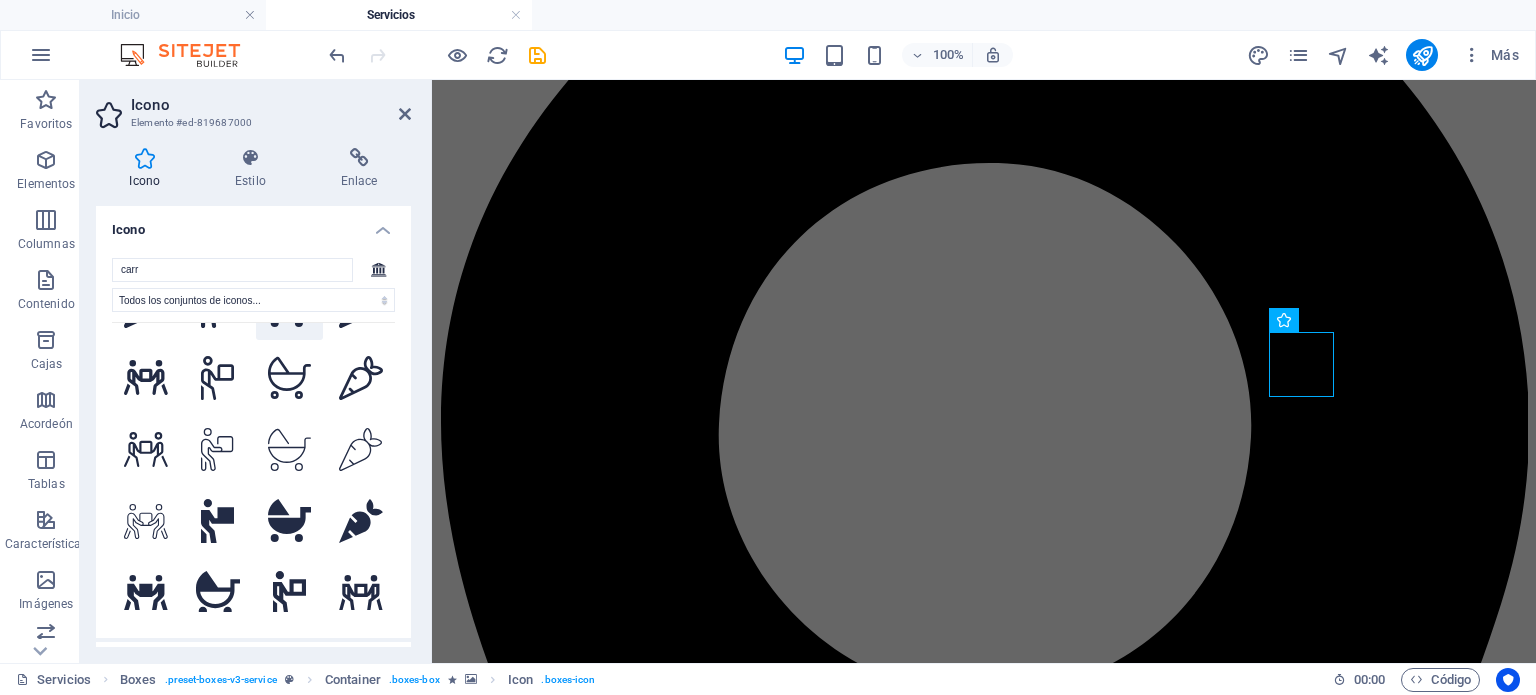 scroll, scrollTop: 414, scrollLeft: 0, axis: vertical 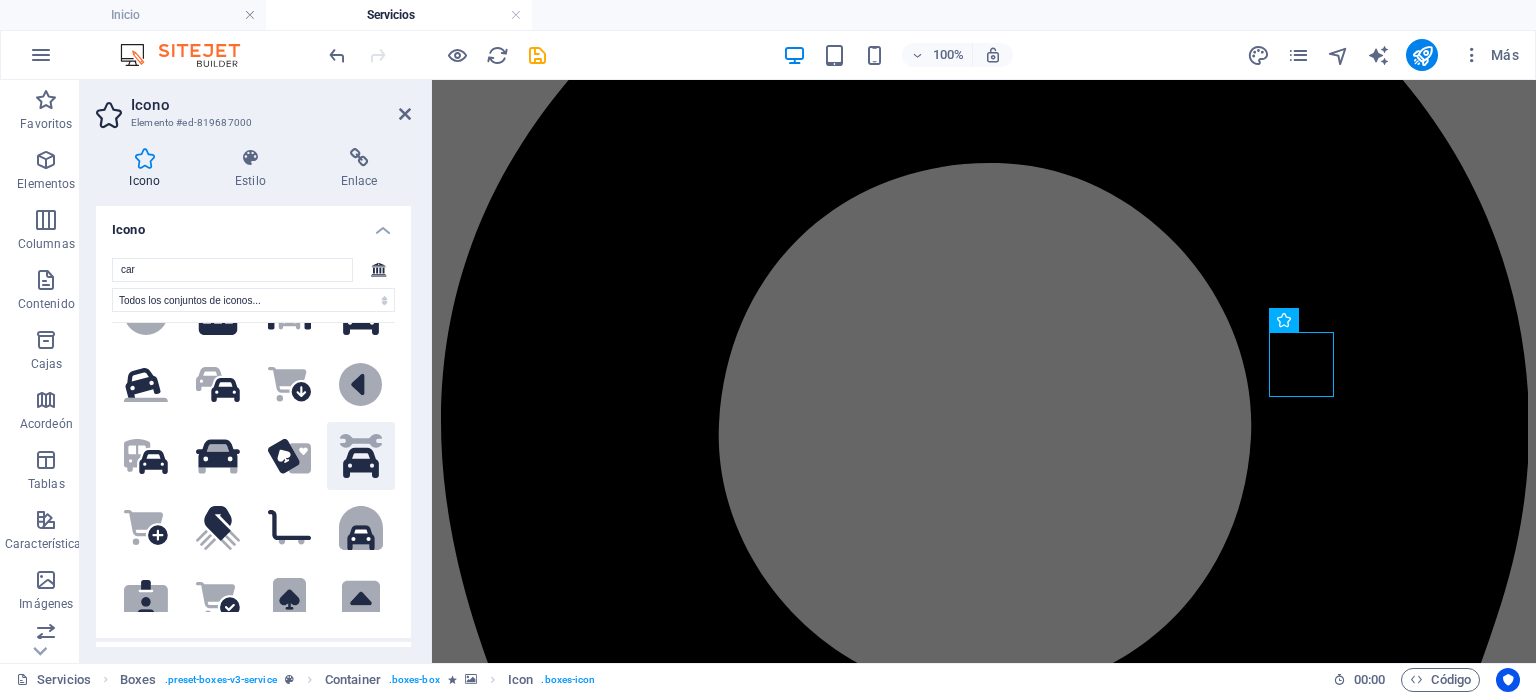 type on "car" 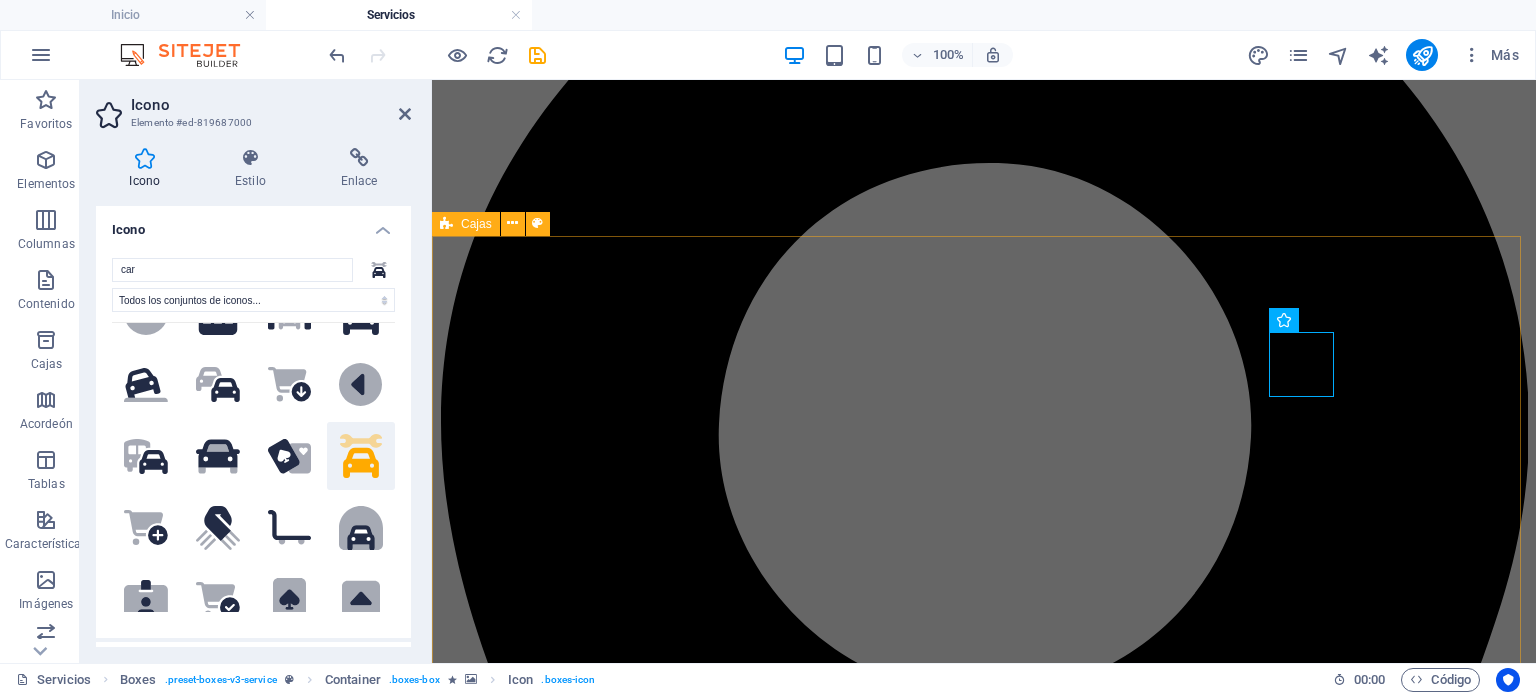 click at bounding box center (984, 13214) 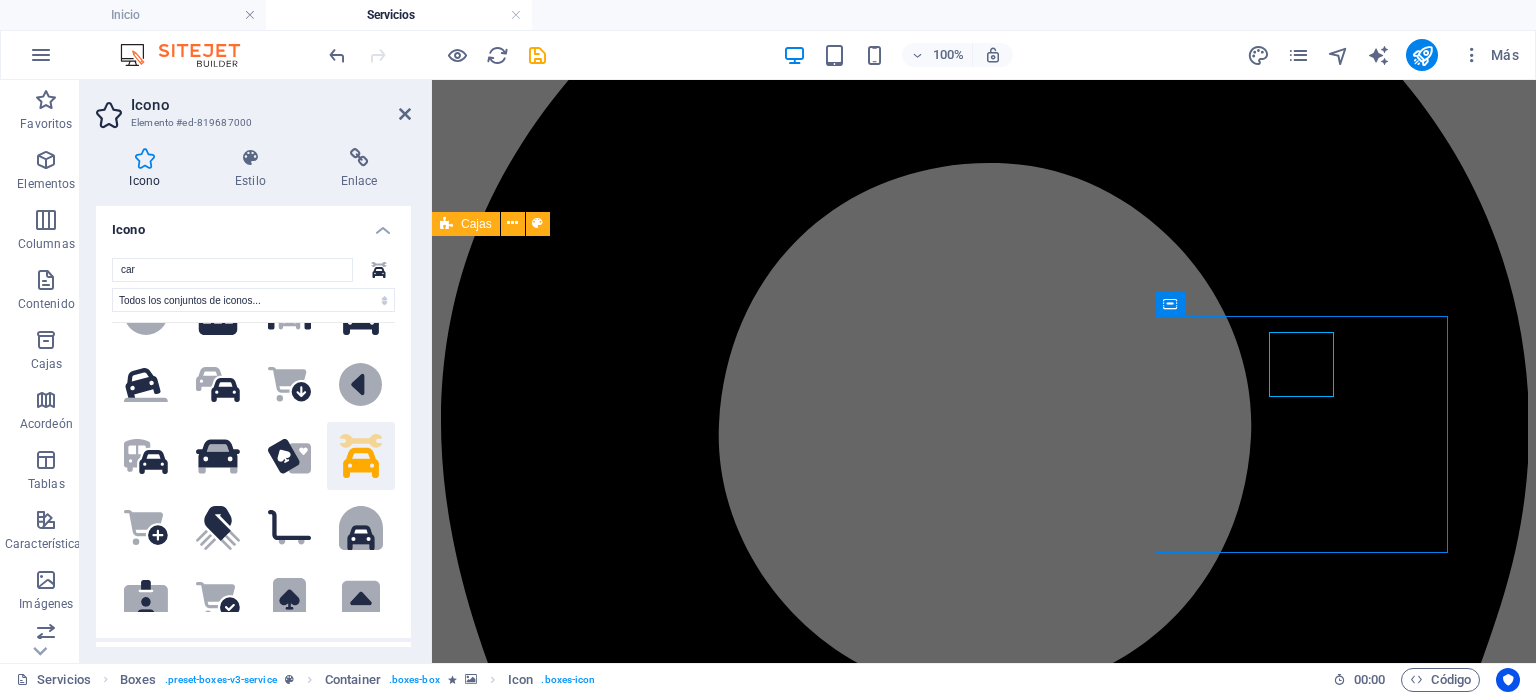 click at bounding box center [984, 13214] 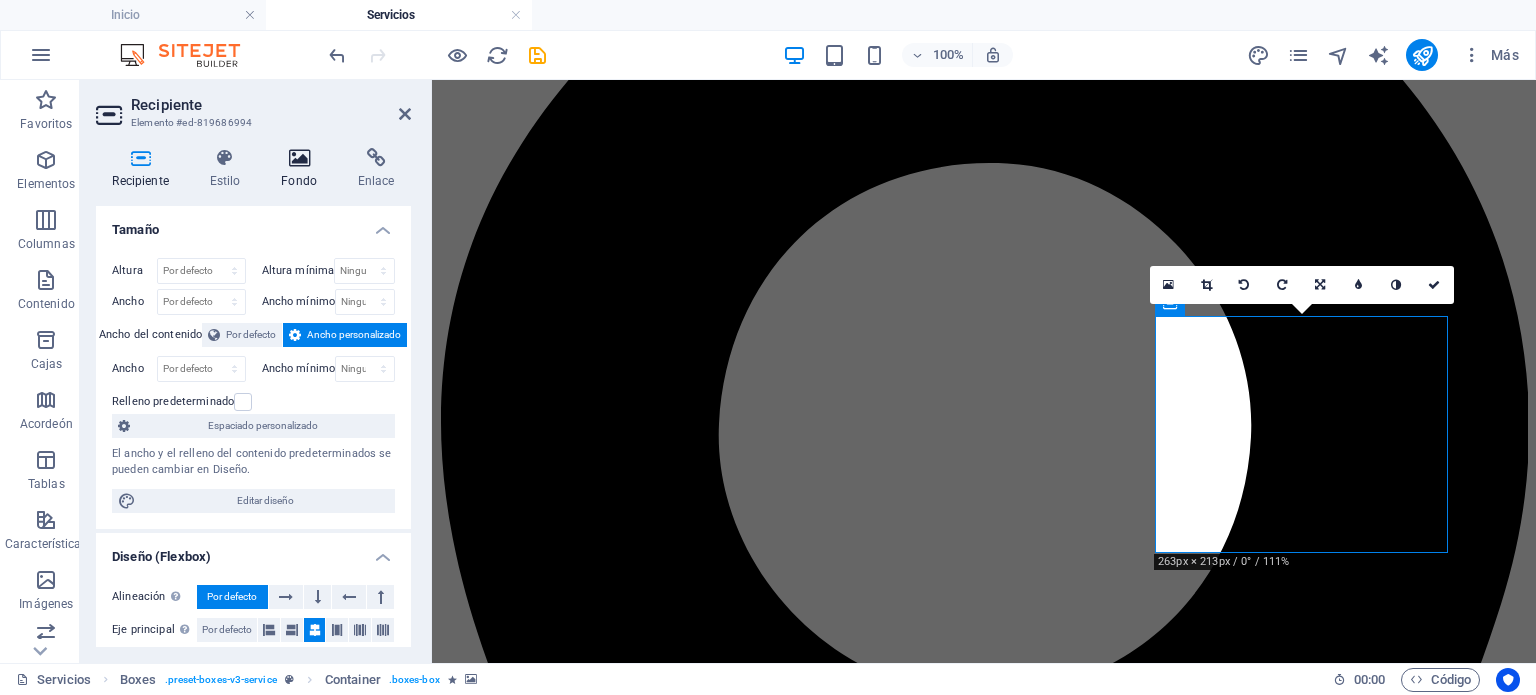 click on "Fondo" at bounding box center (299, 181) 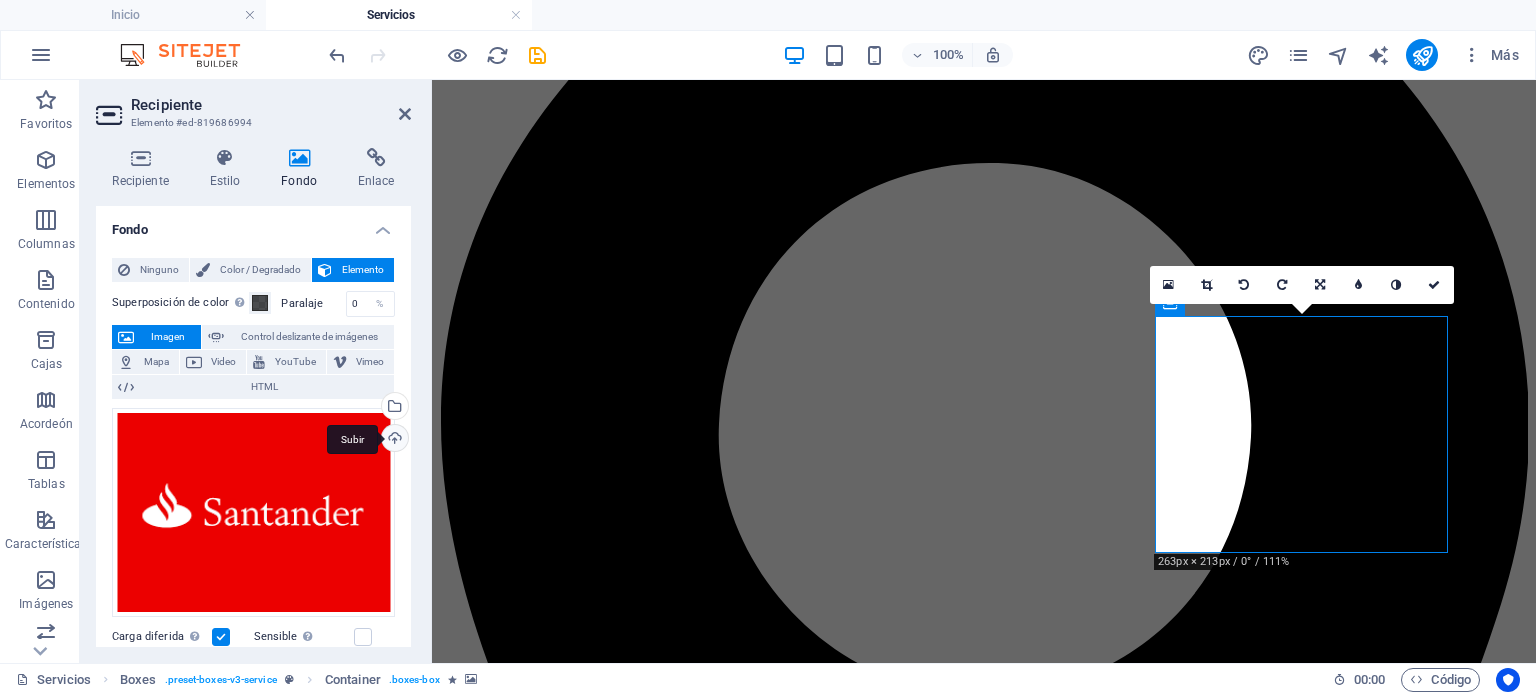 click on "Subir" at bounding box center [393, 440] 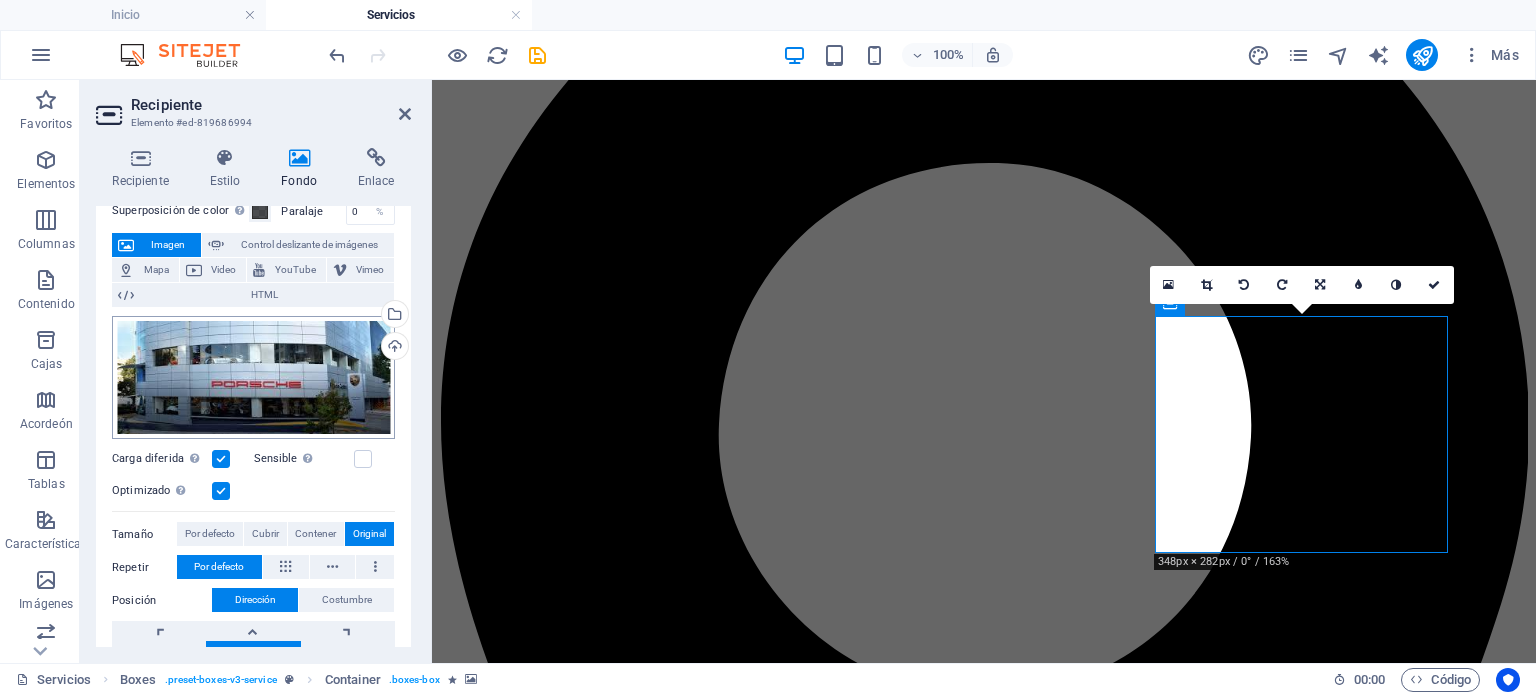 scroll, scrollTop: 94, scrollLeft: 0, axis: vertical 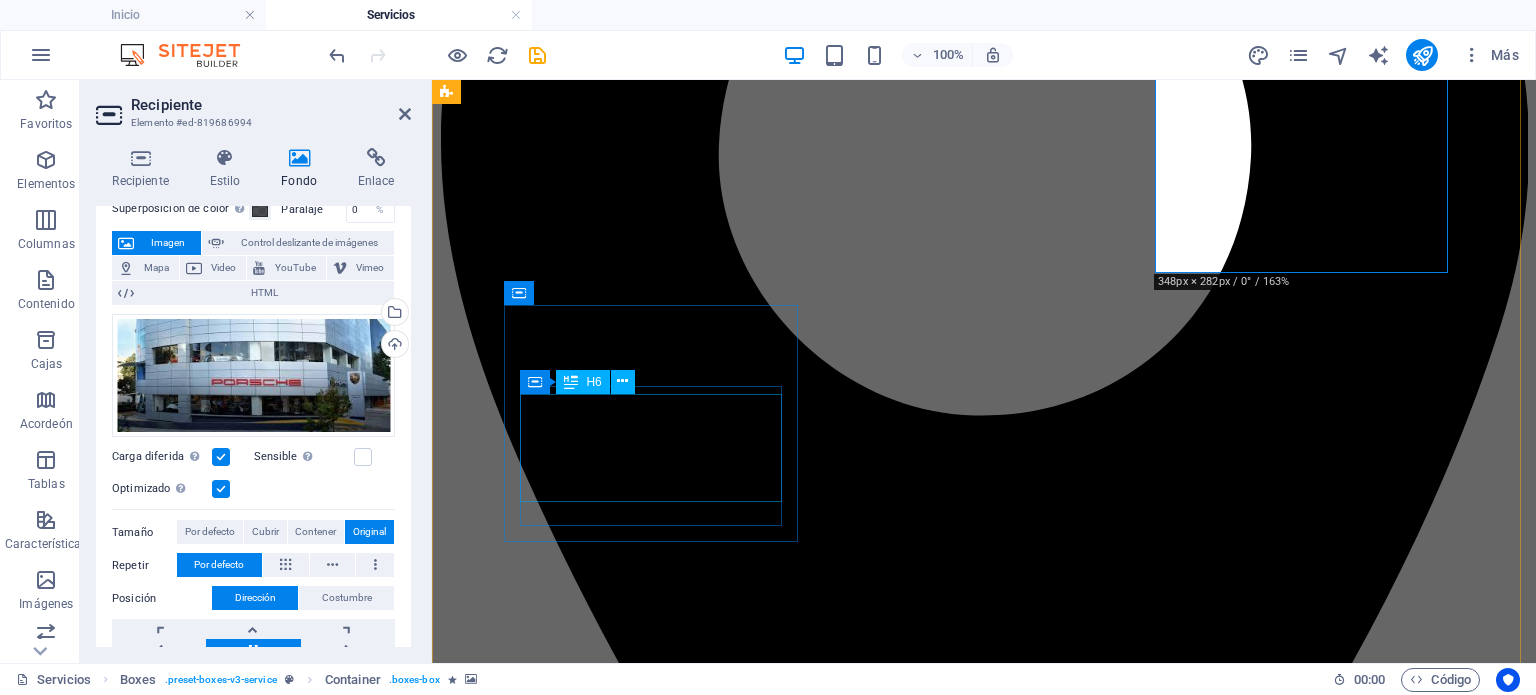 click on "VENTA DE ARTÍCULOS PARA EL HOGAR (cancelación de los señalamientos ver la posibilidad que se afilien)" at bounding box center [984, 13655] 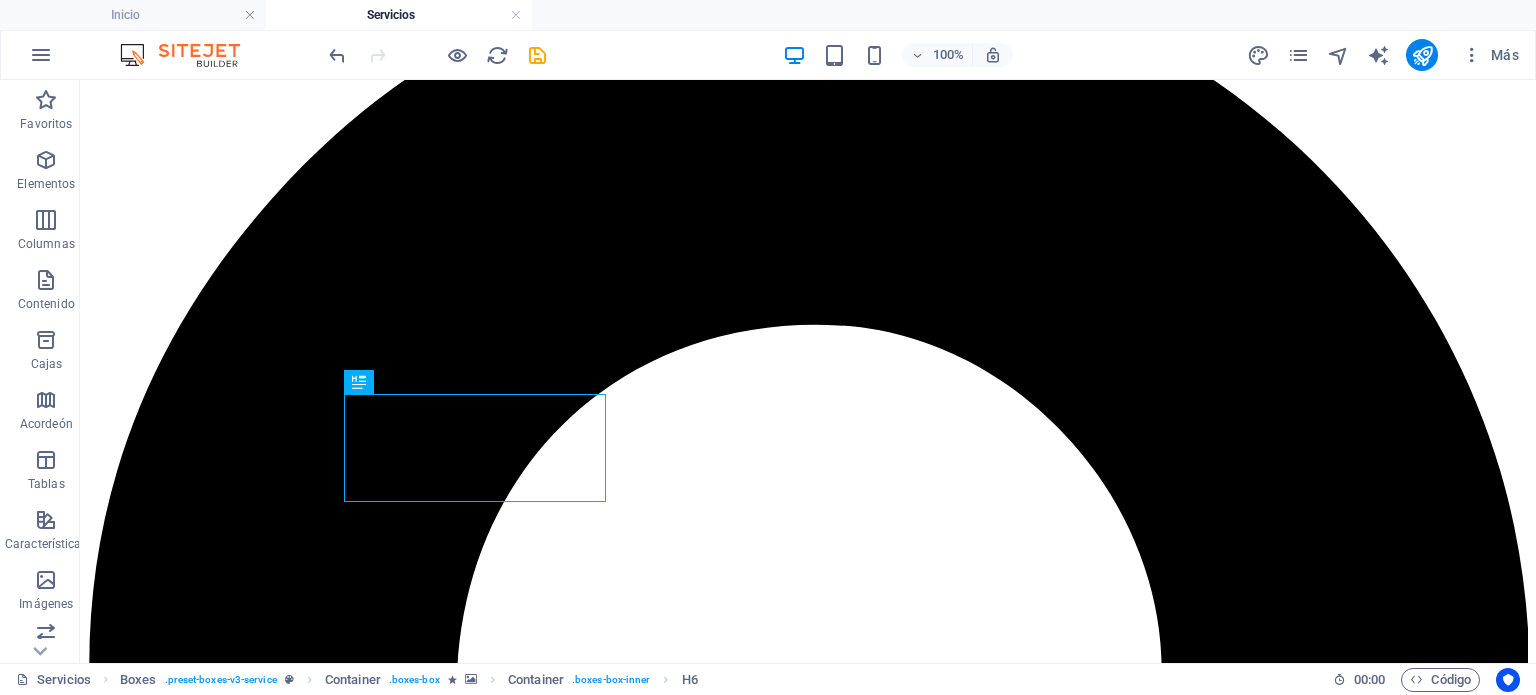 click at bounding box center (808, 16594) 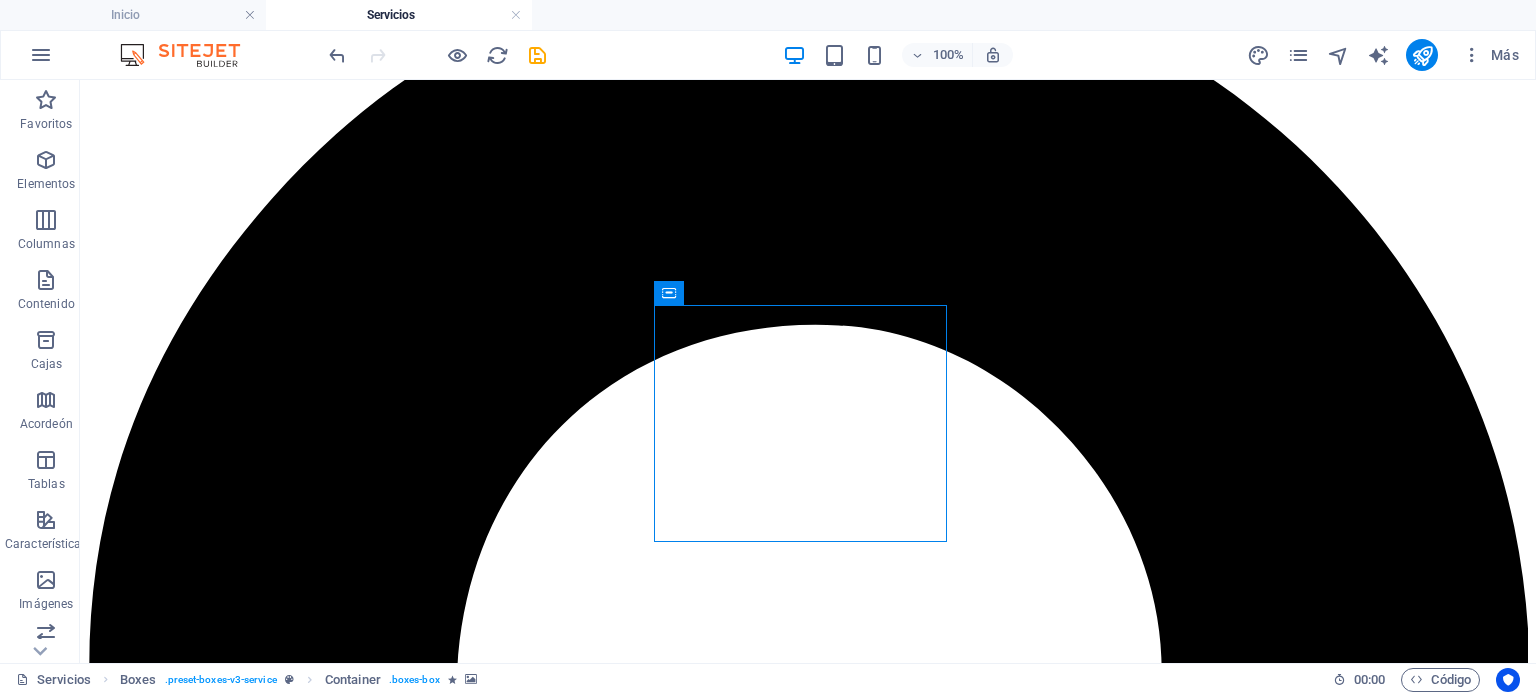 click at bounding box center [808, 16594] 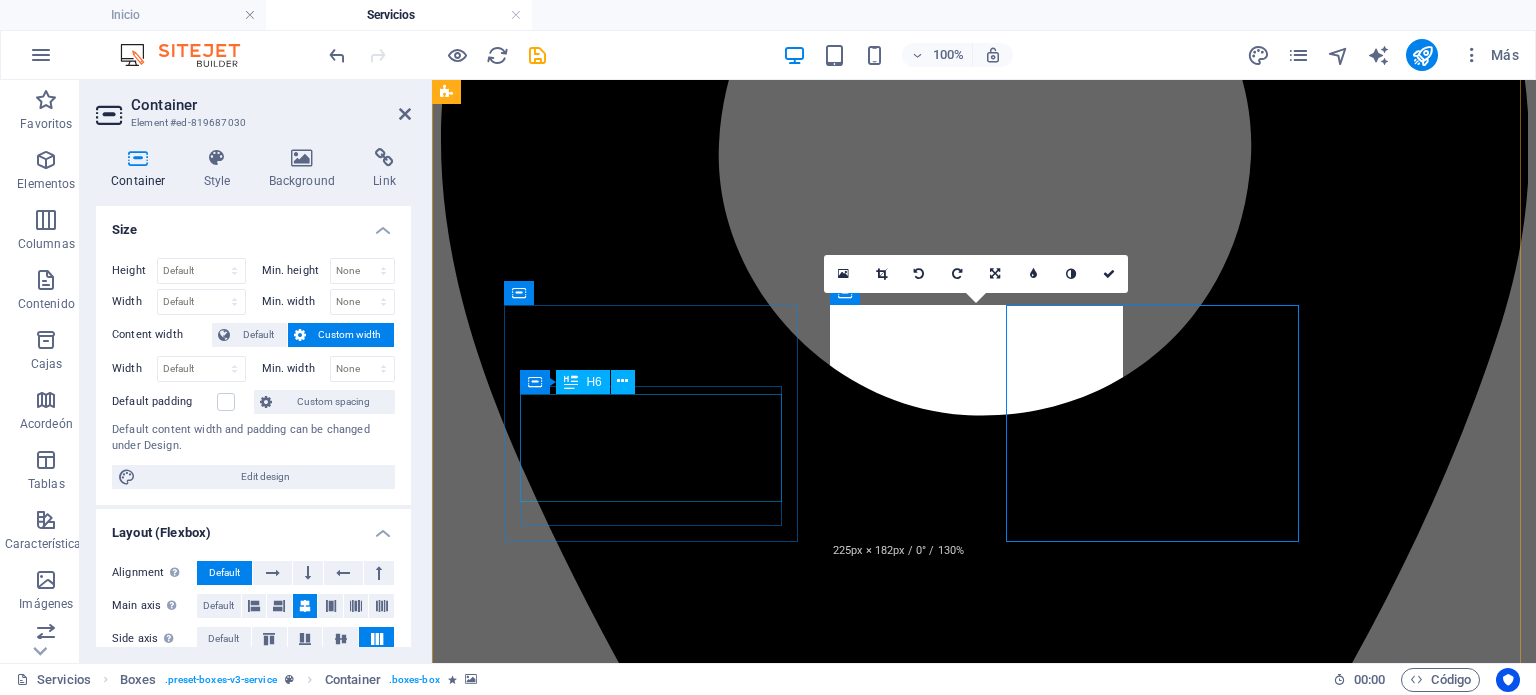 click on "VENTA DE ARTÍCULOS PARA EL HOGAR (cancelación de los señalamientos ver la posibilidad que se afilien)" at bounding box center (984, 13655) 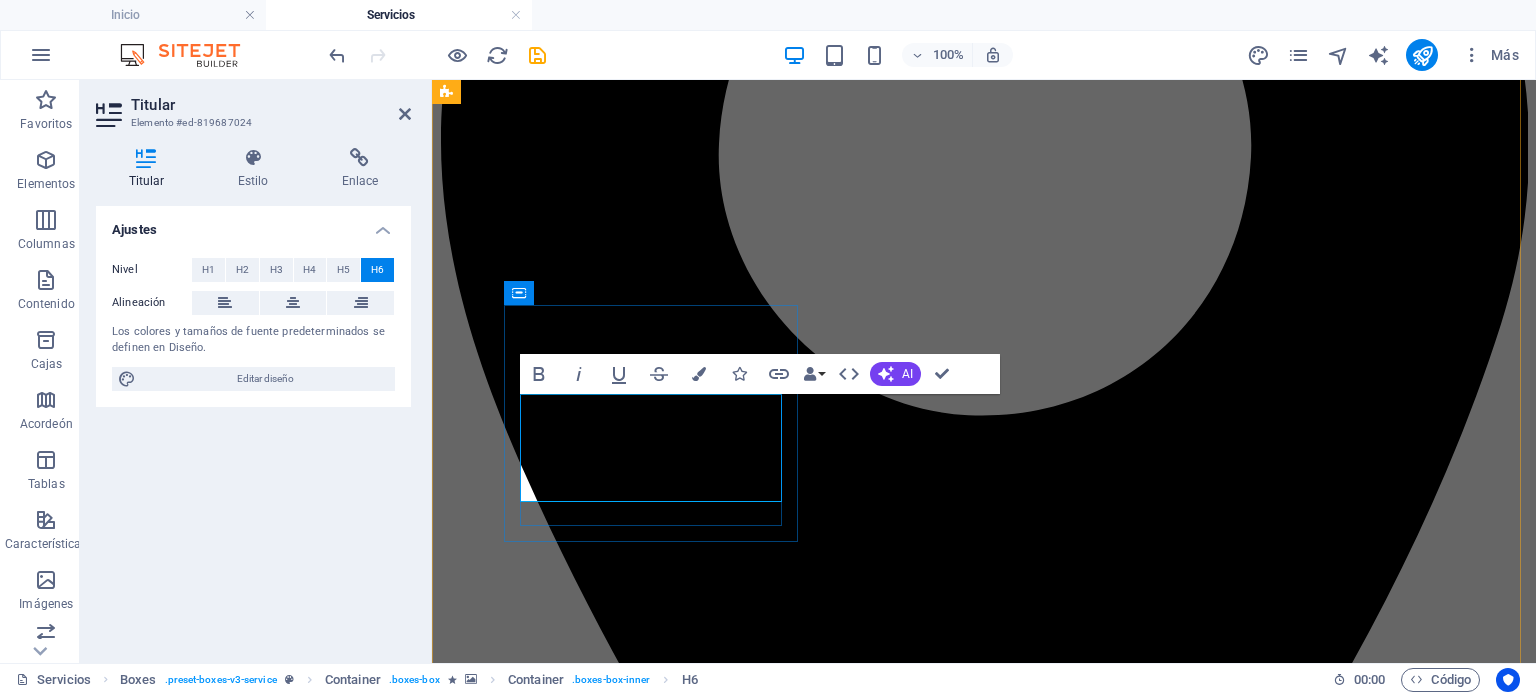 scroll, scrollTop: 1006, scrollLeft: 8, axis: both 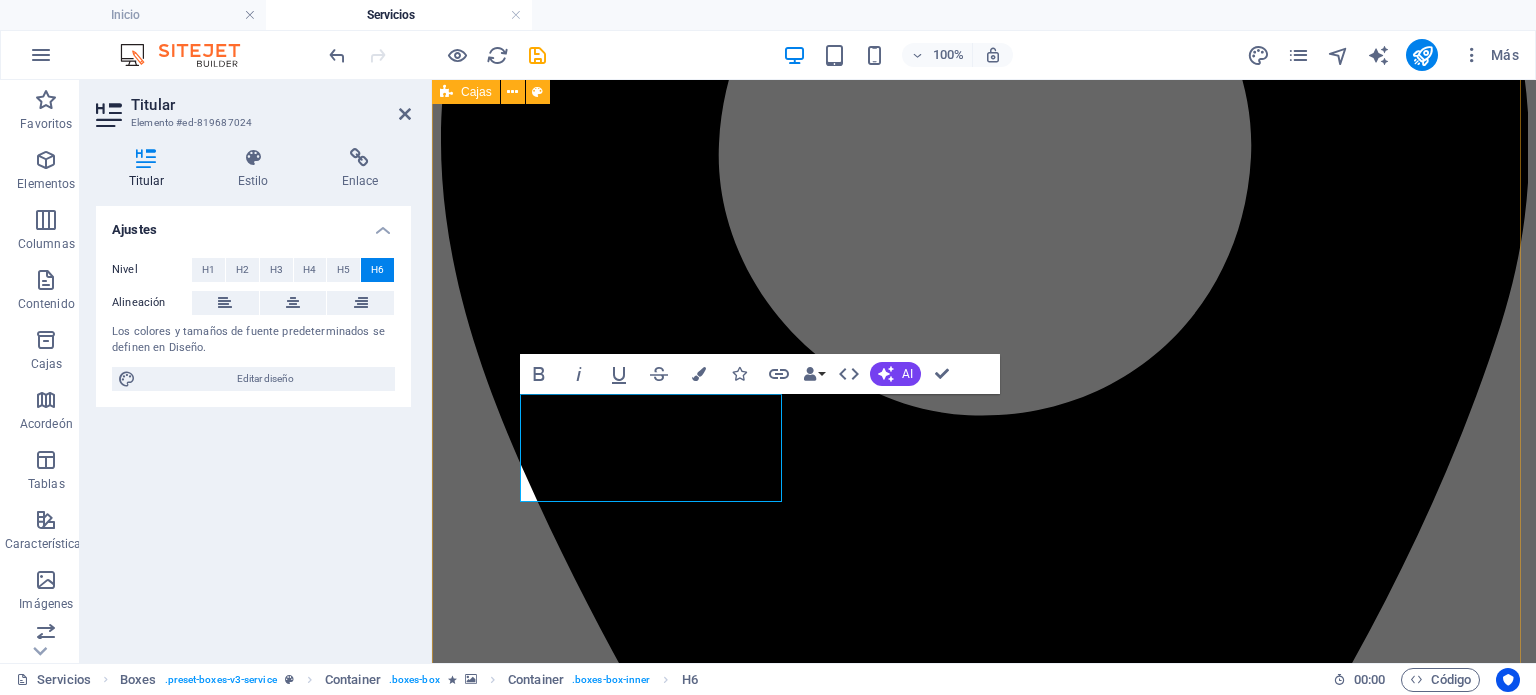 click at bounding box center (984, 13318) 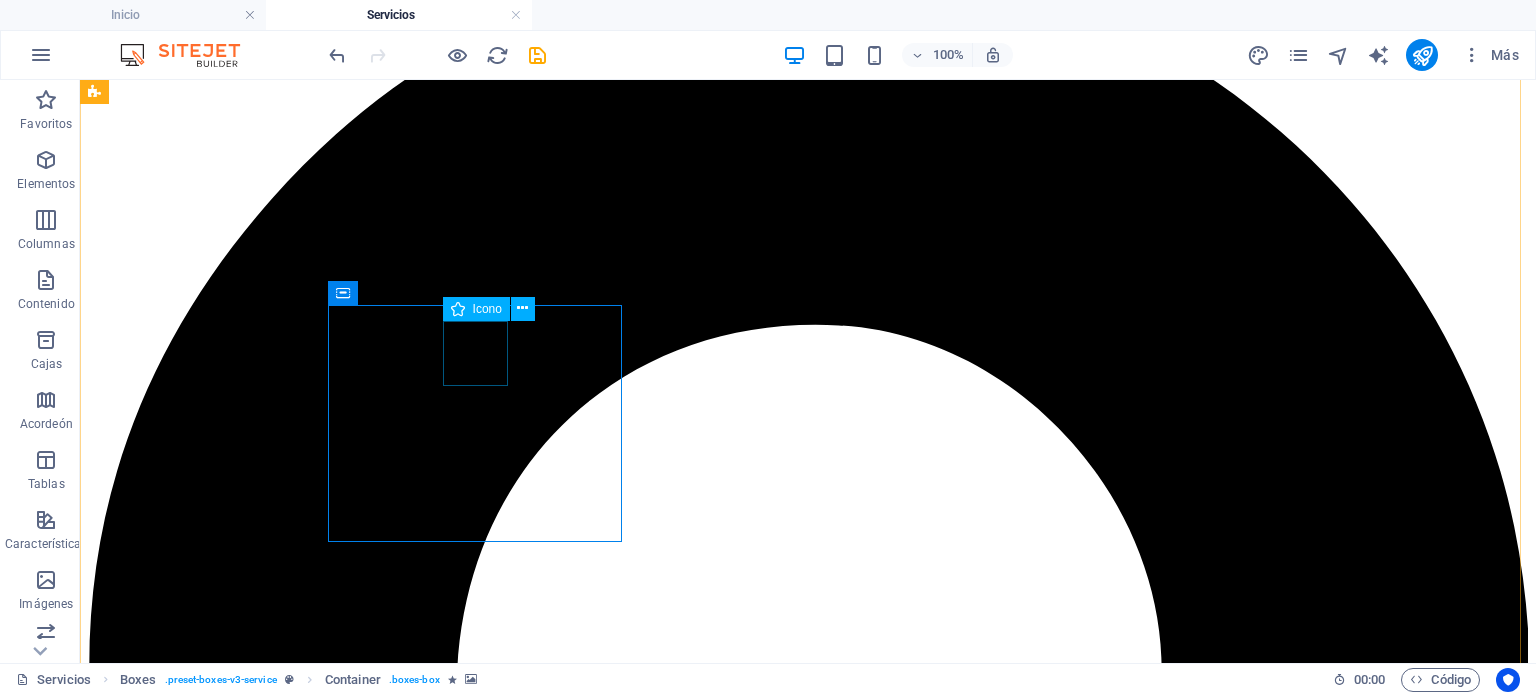 click on ".fa-secondary{opacity:.4}" at bounding box center (808, 16481) 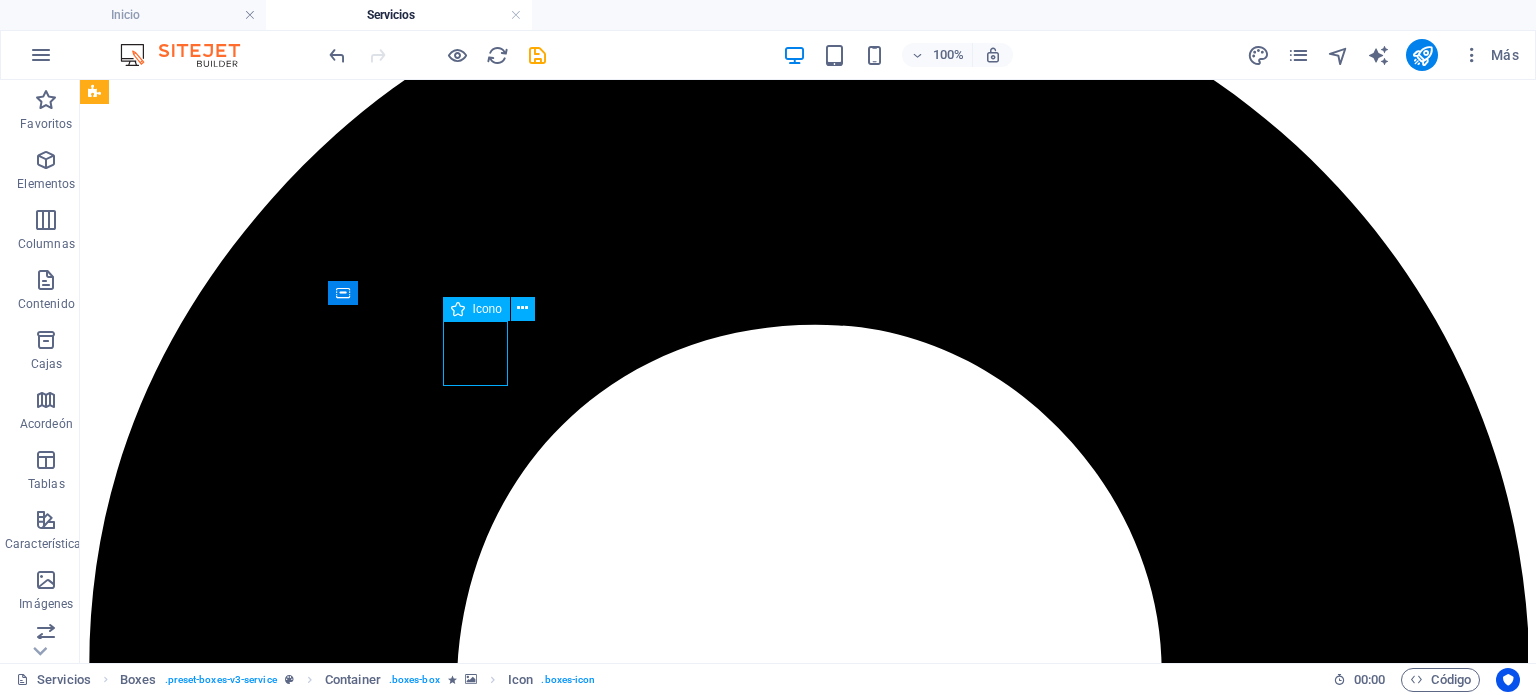 click on ".fa-secondary{opacity:.4}" at bounding box center (808, 16481) 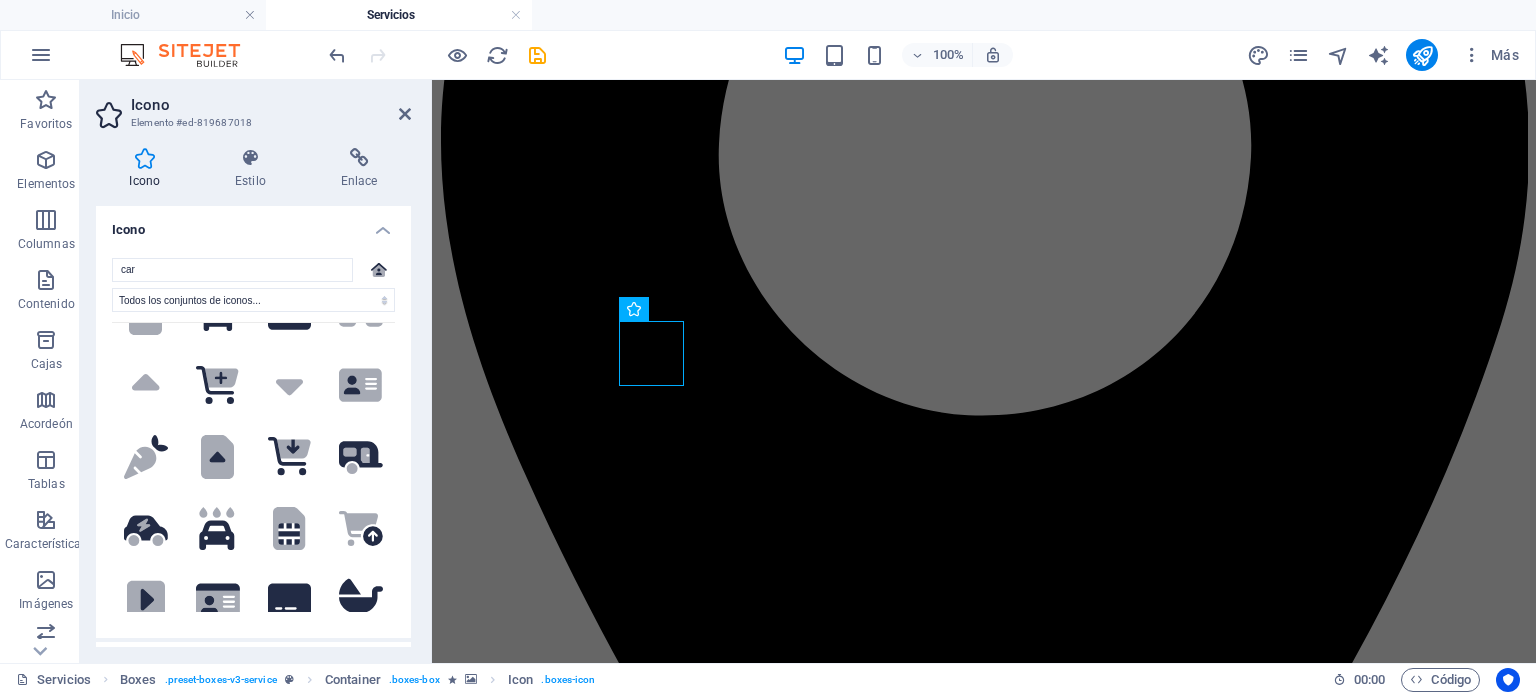 scroll, scrollTop: 1848, scrollLeft: 0, axis: vertical 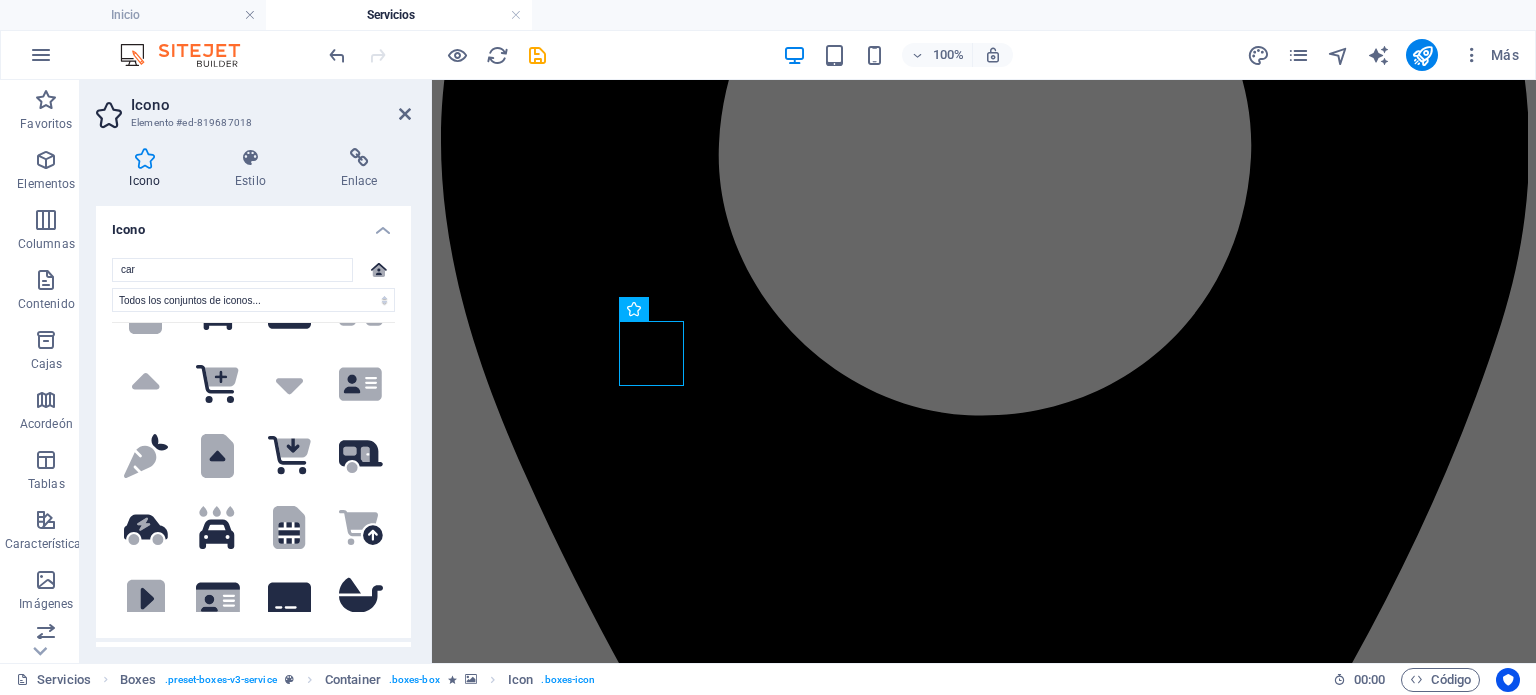type on "car" 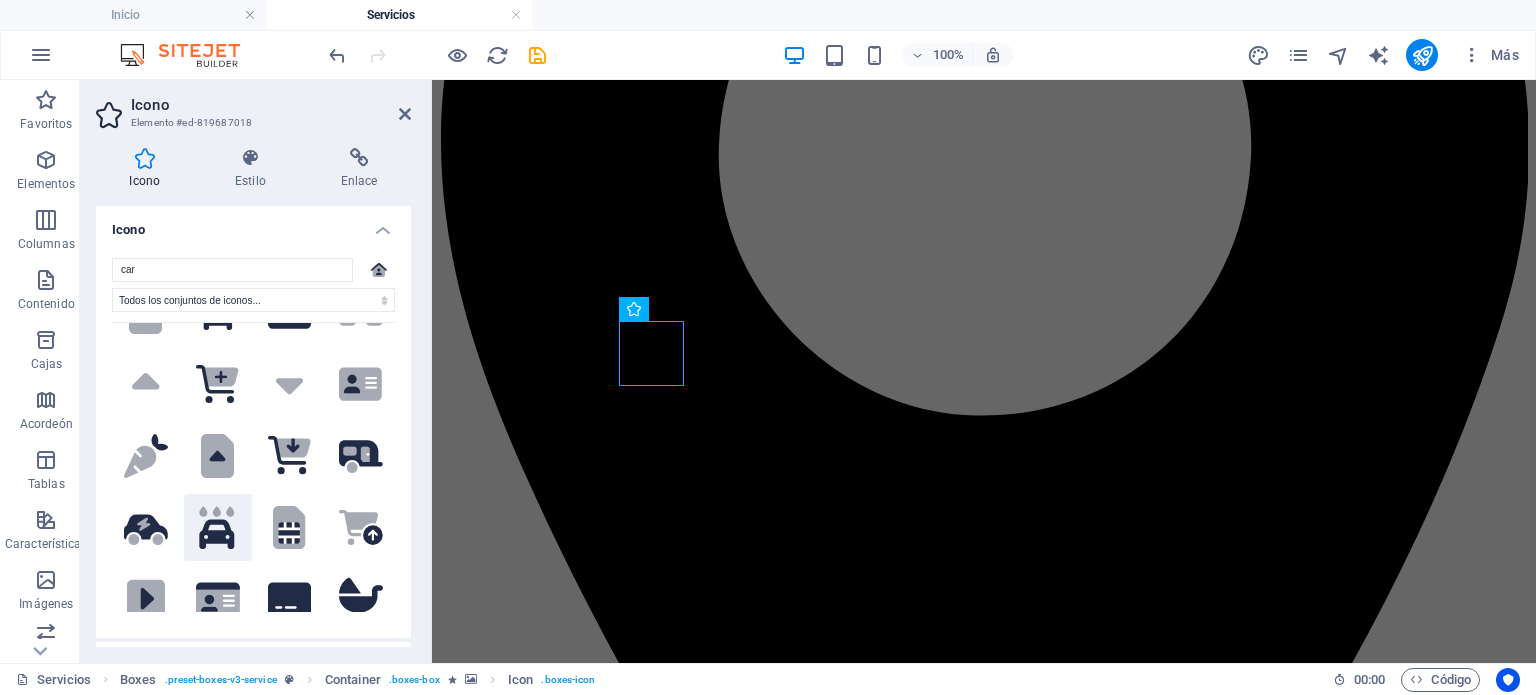click 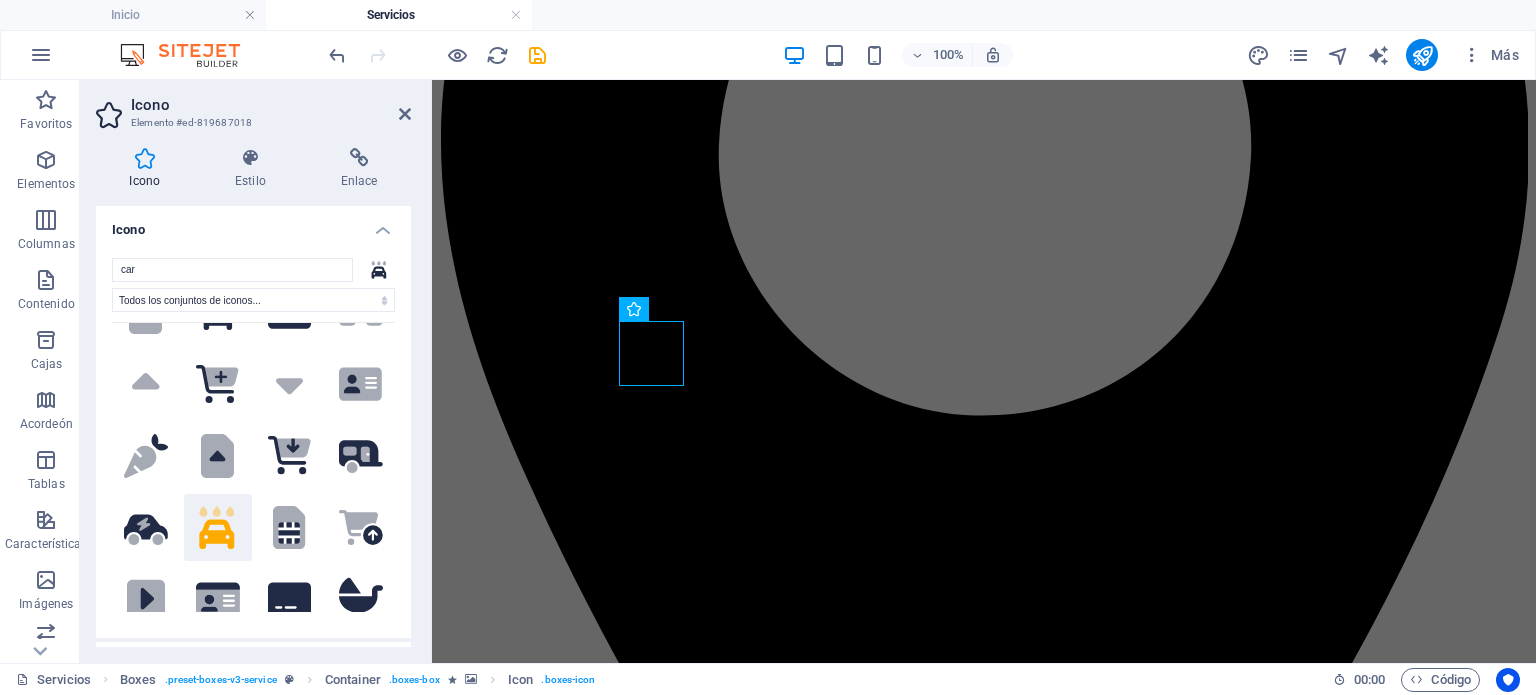 click at bounding box center [984, 13318] 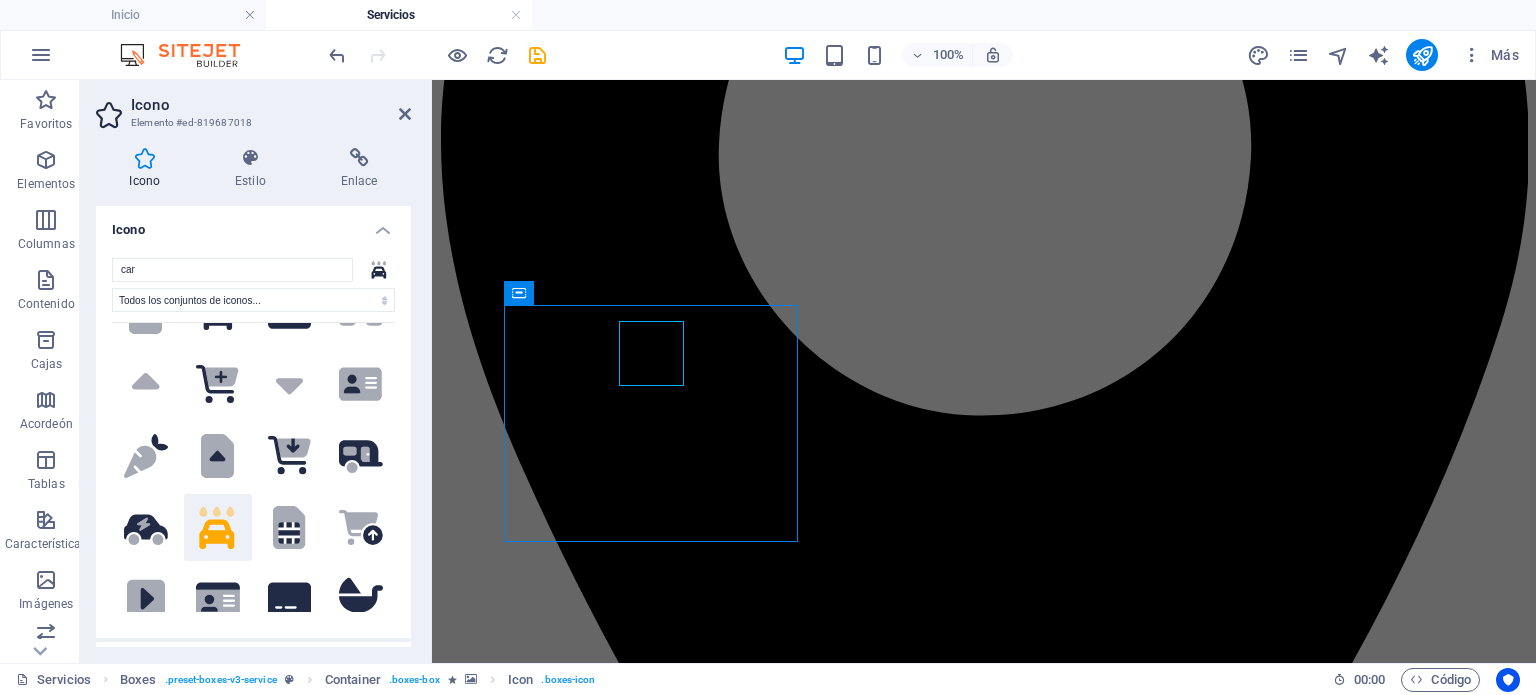 click at bounding box center (984, 13318) 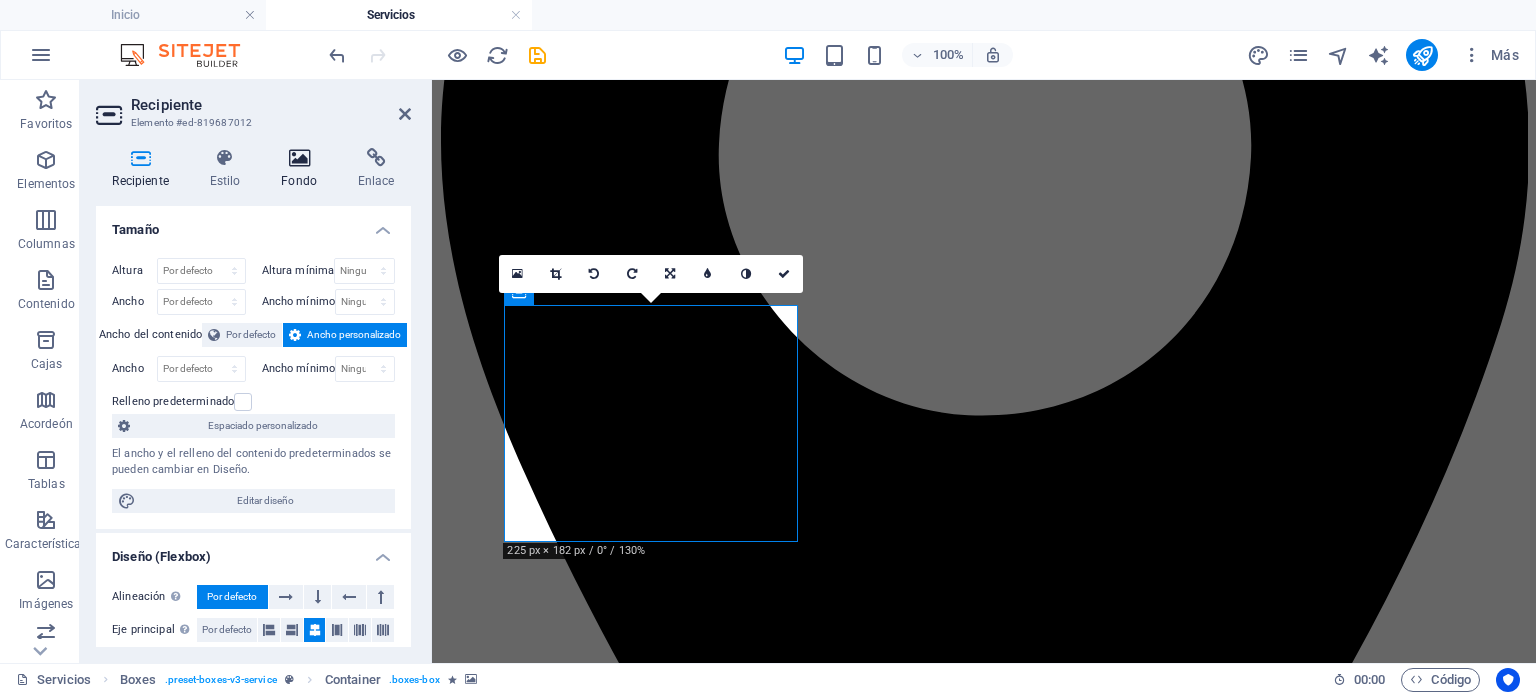 click at bounding box center (299, 158) 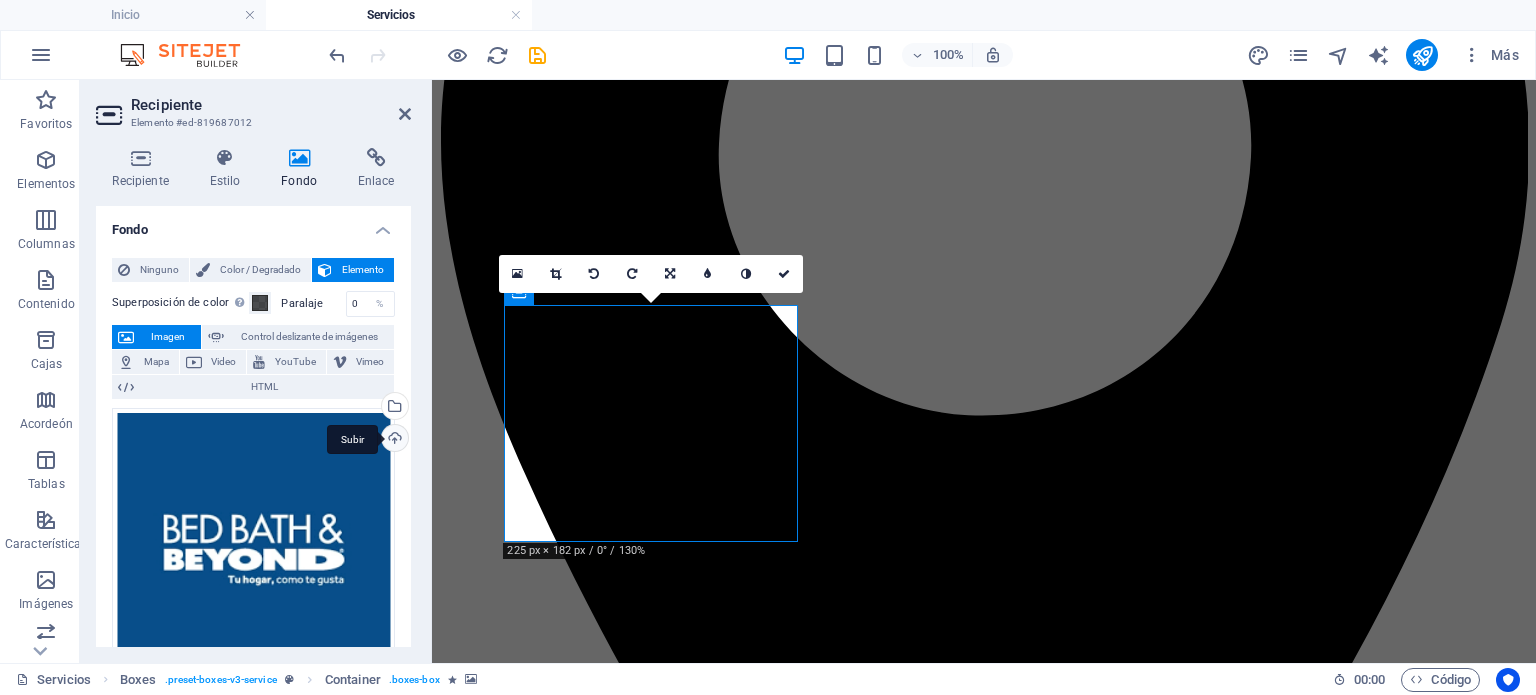 click on "Subir" at bounding box center [393, 440] 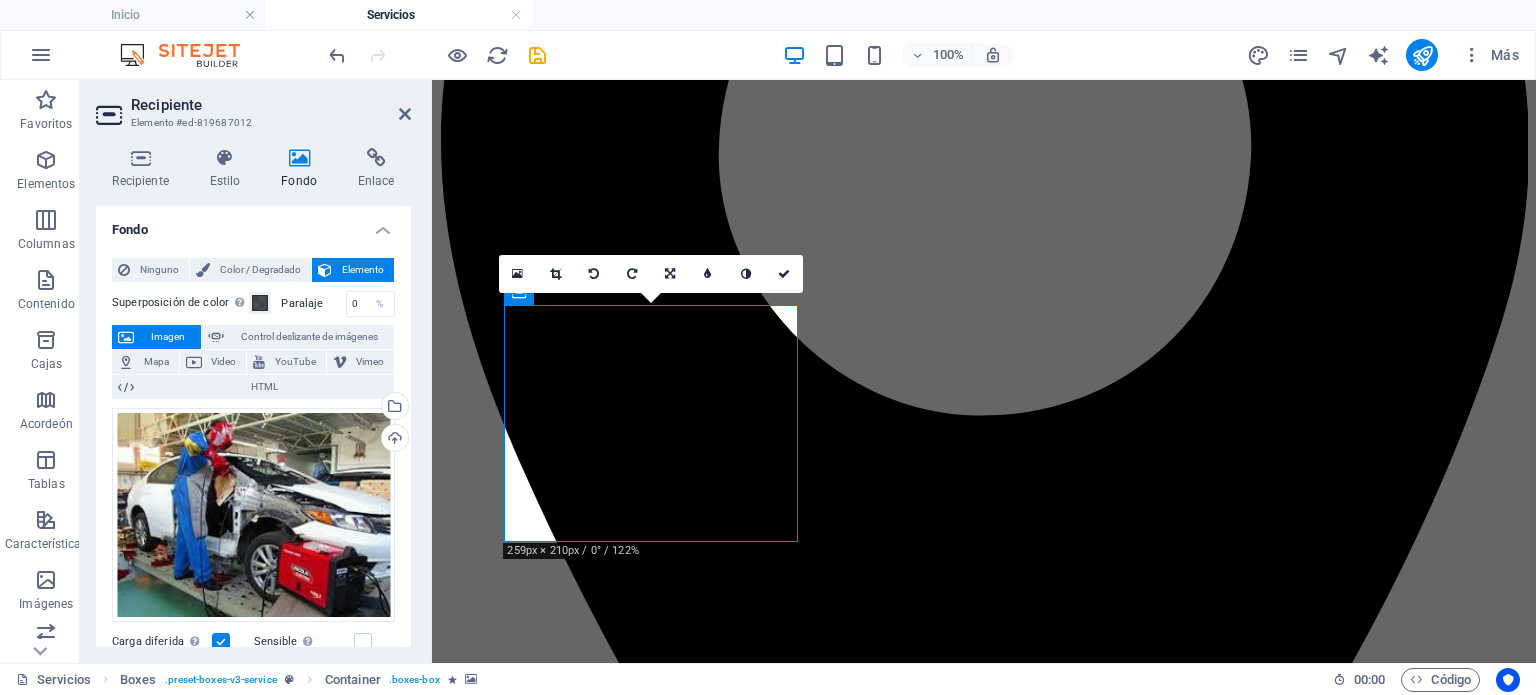 click at bounding box center [984, 13702] 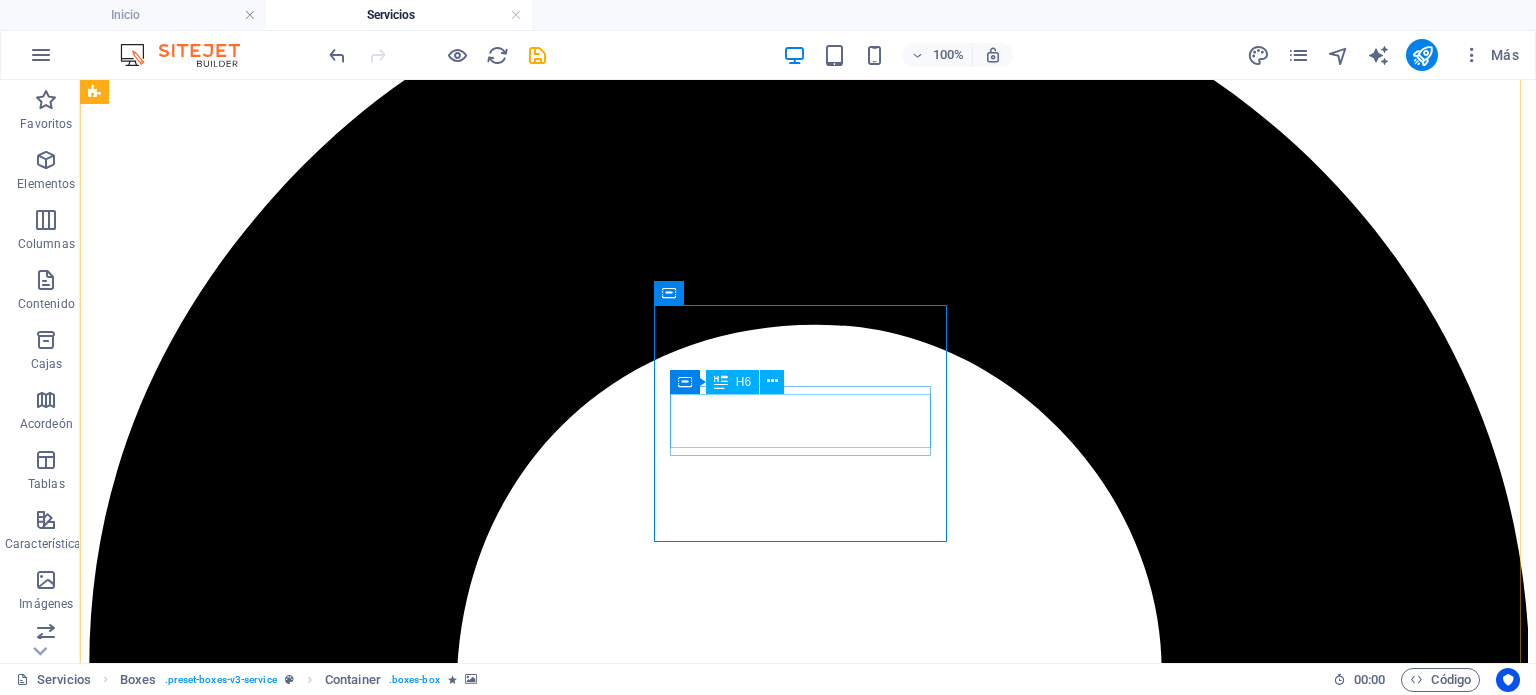 click on "LOCALES COMERCIALES EN GENERAL" at bounding box center (808, 16931) 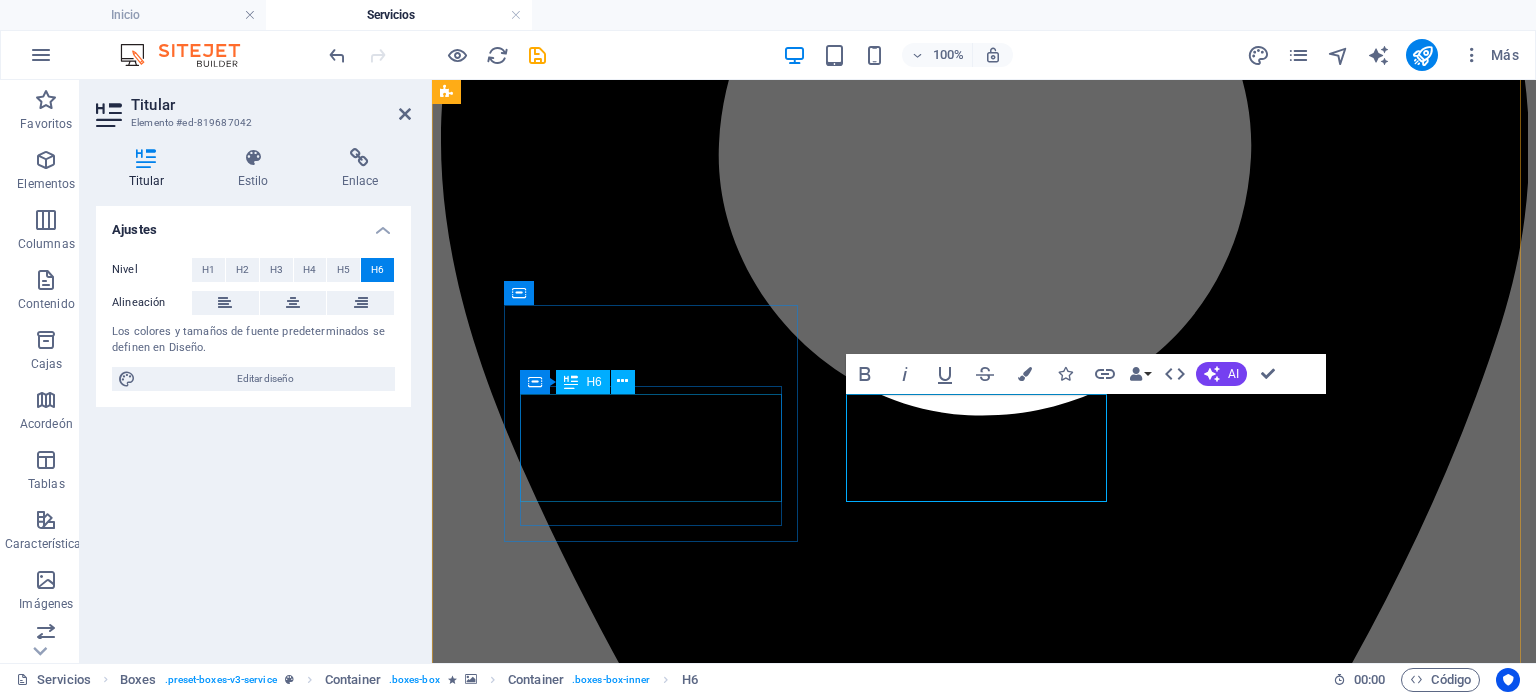 scroll, scrollTop: 65, scrollLeft: 7, axis: both 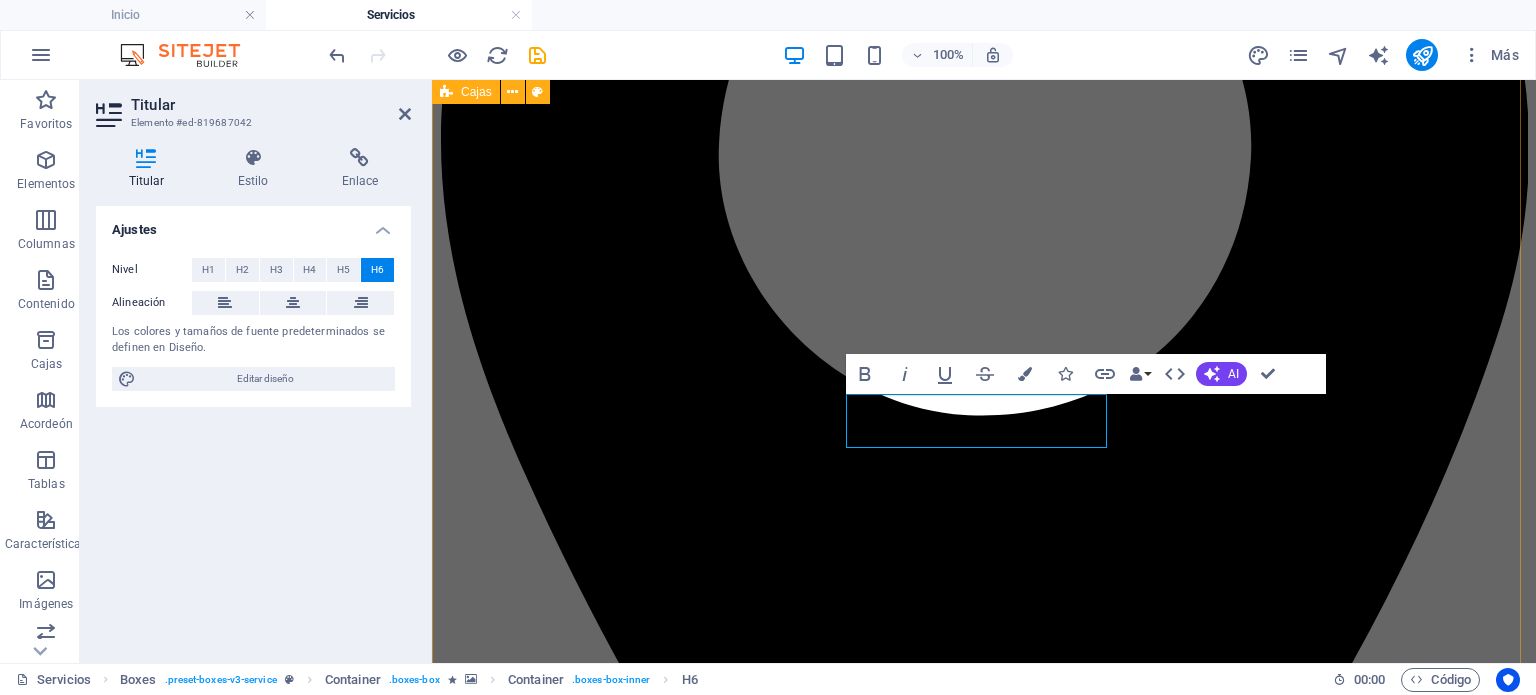 click on "OFICINAS CORPORATIVAS GASOLINERA INTERLOMAS  .fa-secondary{opacity:.4} AUDI PORSCHE INTERLOMAS COMPRA-VENTA DE AUTOS NUEVOS, REFACCIONES Y SERVICIO MANTTO. .fa-secondary{opacity:.4} SERVICIO DE AUTOLAVADO AUTOMATIZADO DE VEHICULOS, TALLER DE HOJALATERÍA Y PINTURA VENTA DE ABARROTES VINOS Y LICORES VENTA DE ABARROTES VINOS Y LICORES COMPRA-VENTA DE LIBROS, REVISTAS , ARTÍCULOS ESCOLARES (cerró la librería, hay una farmacia) POLLOS RIO INTERLOMAS RESTAURANTE BAR (cancelar la afiliación) [PHONE]  GASOLINERA INTERLOMAS [PHONE]  OFICINAS CORPORATIVAS" at bounding box center (984, 13828) 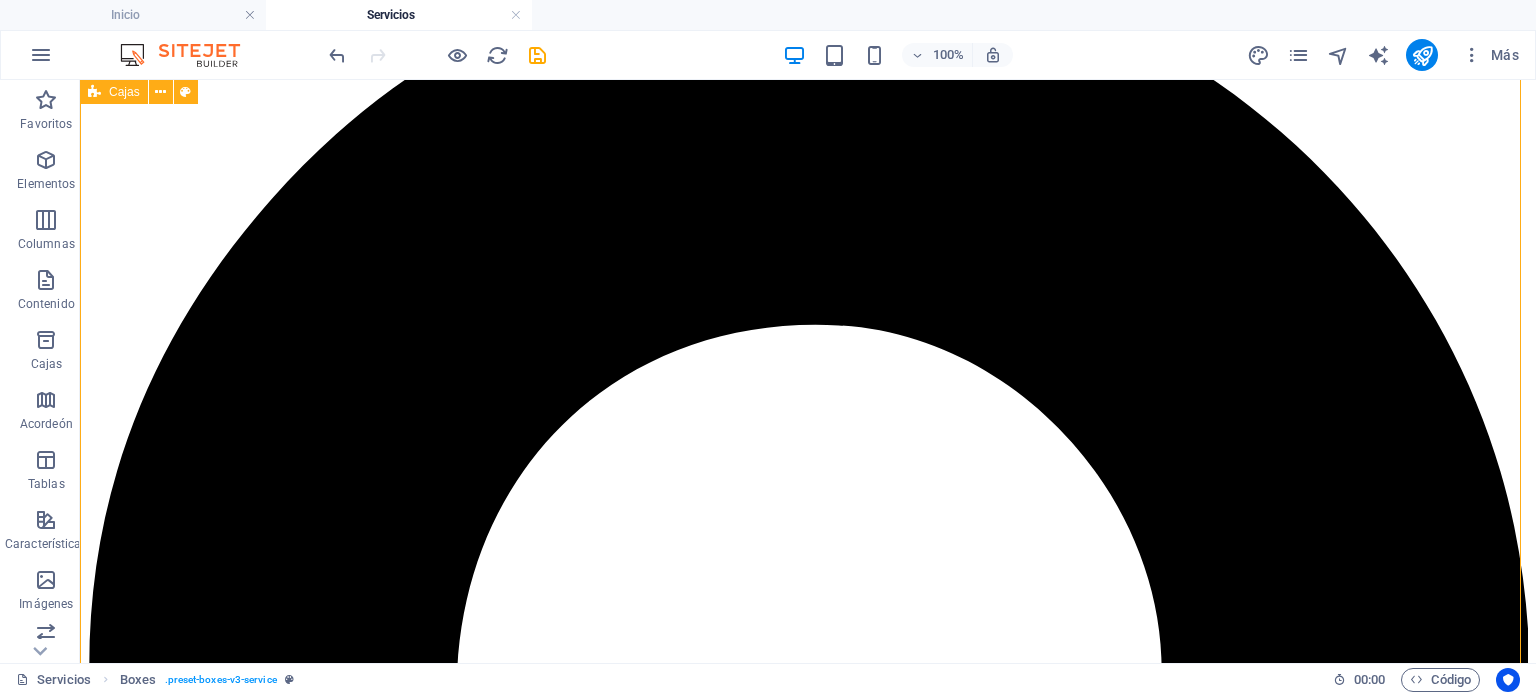 click at bounding box center (808, 16594) 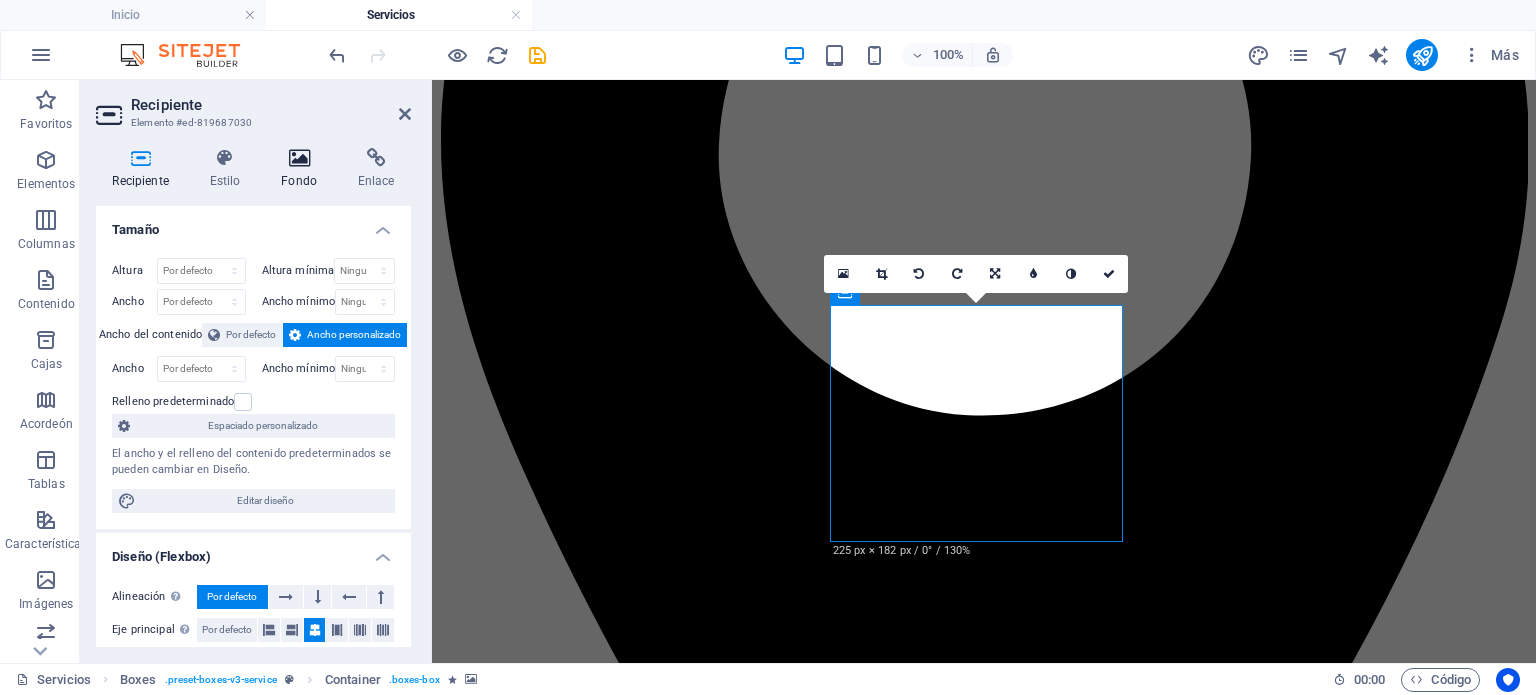 click on "Fondo" at bounding box center [299, 181] 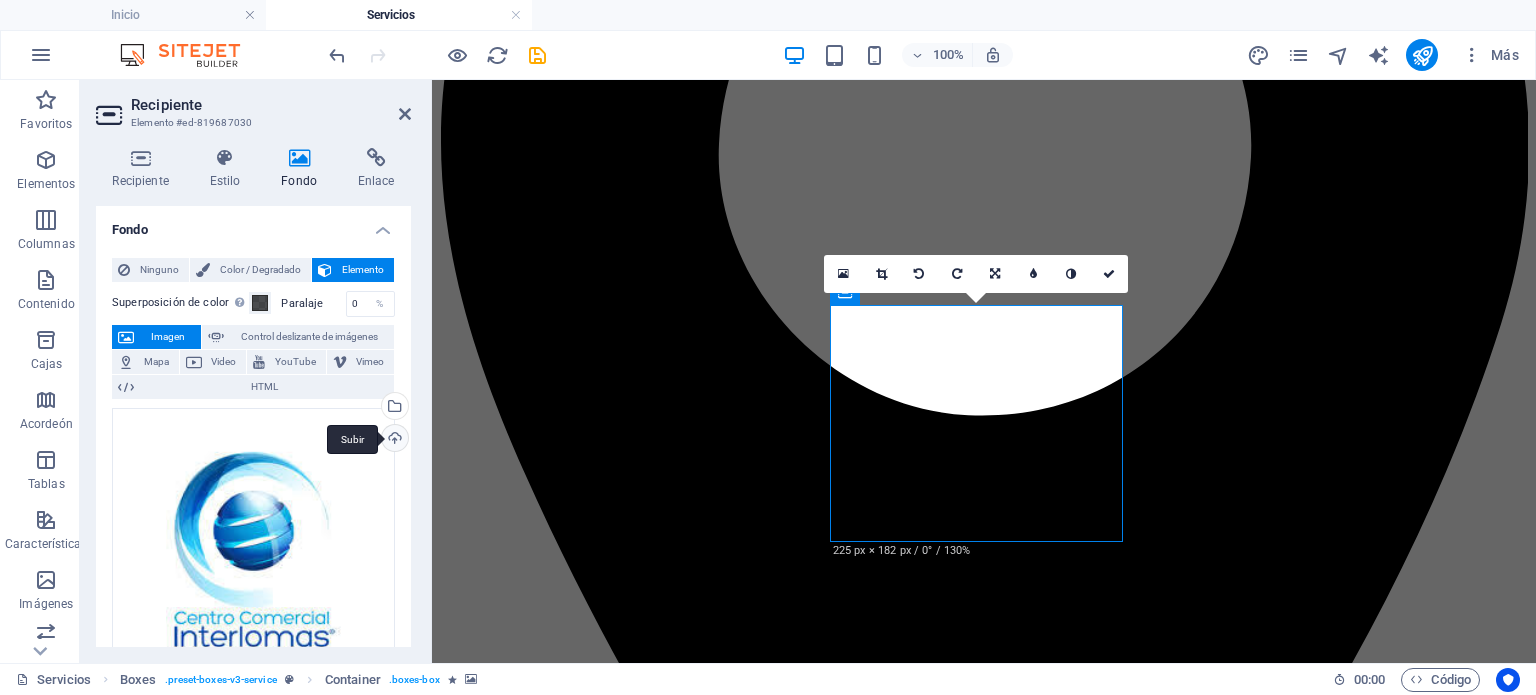 click on "Subir" at bounding box center (393, 440) 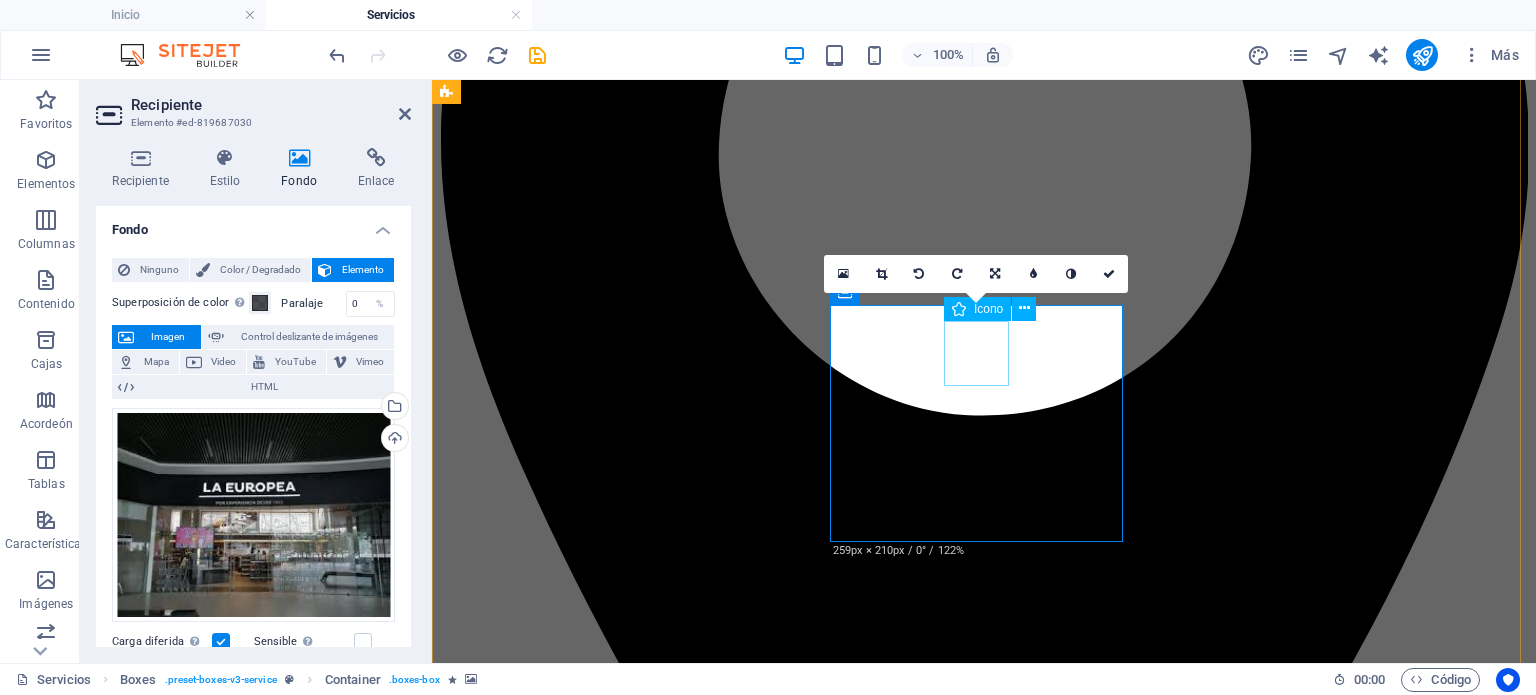 click at bounding box center [984, 13973] 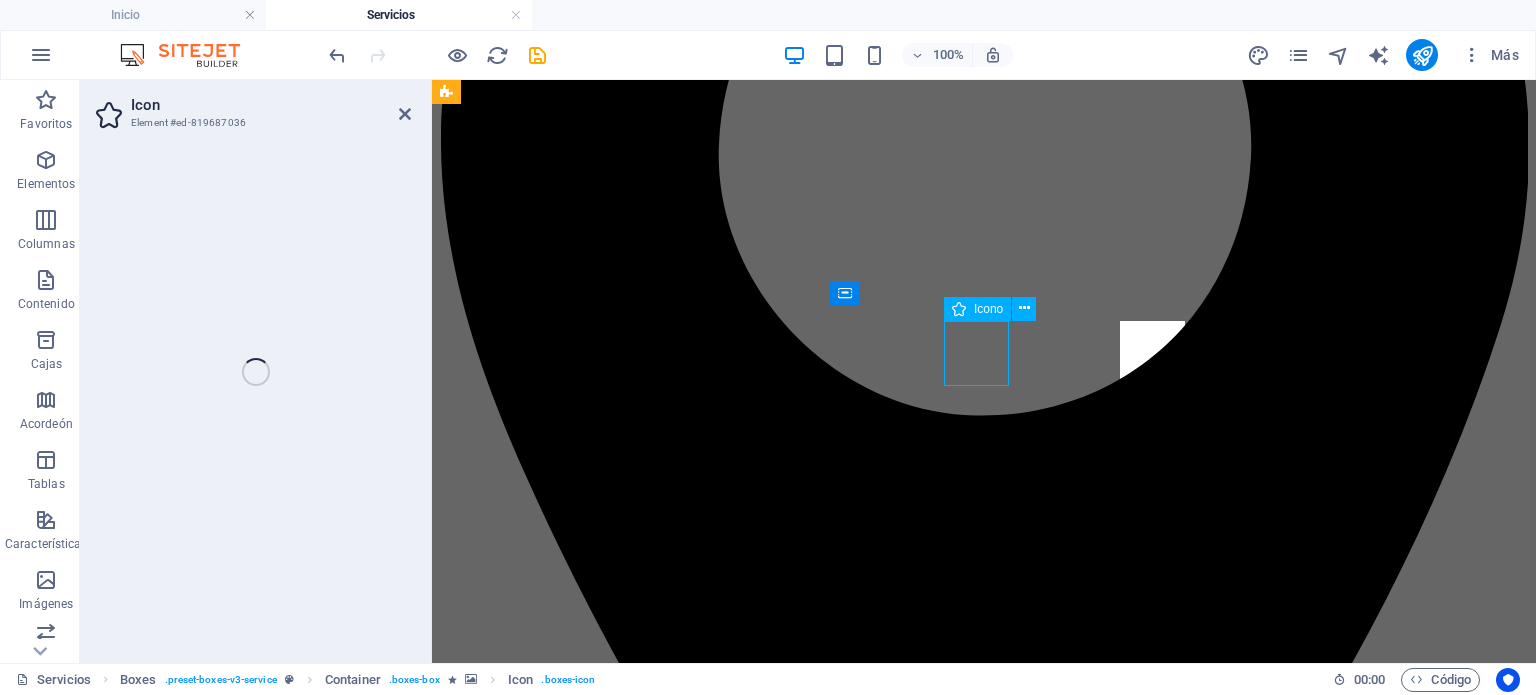 select on "xMidYMid" 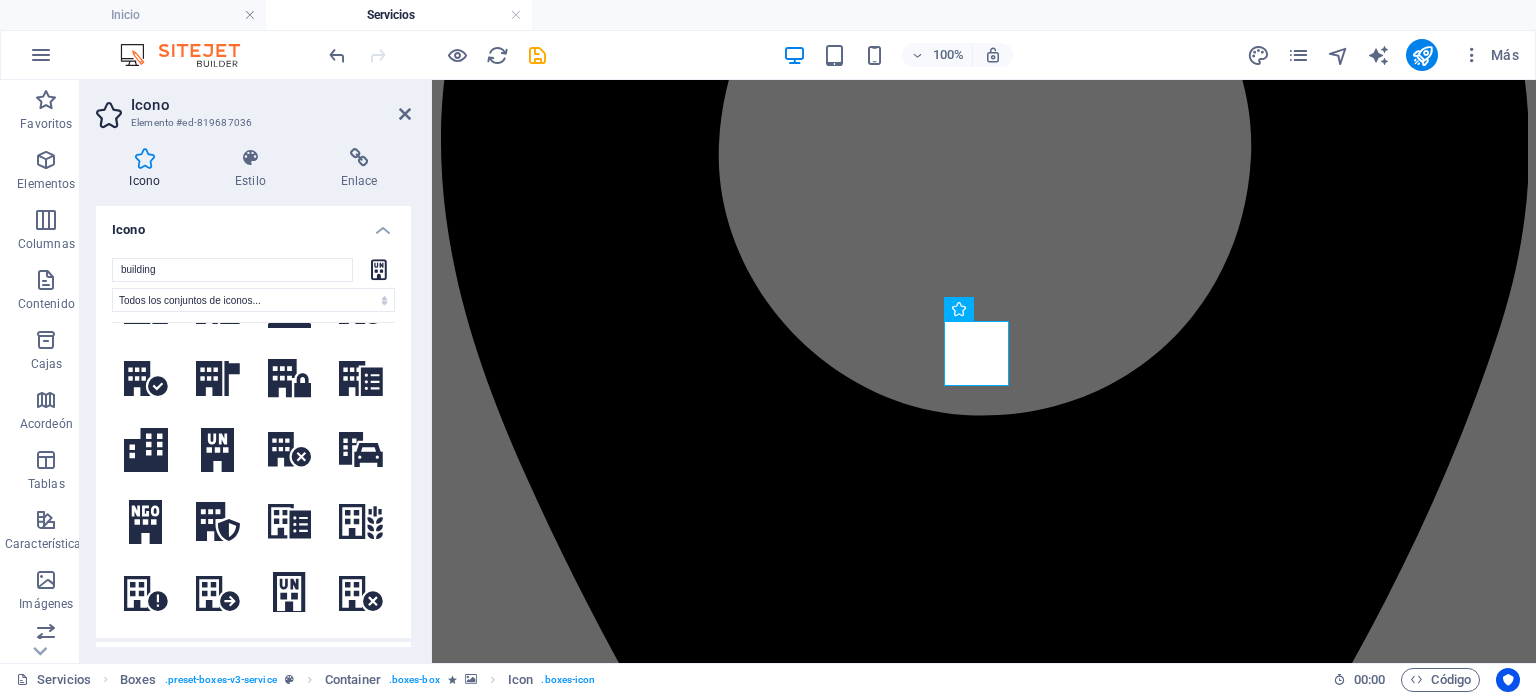 scroll, scrollTop: 1783, scrollLeft: 0, axis: vertical 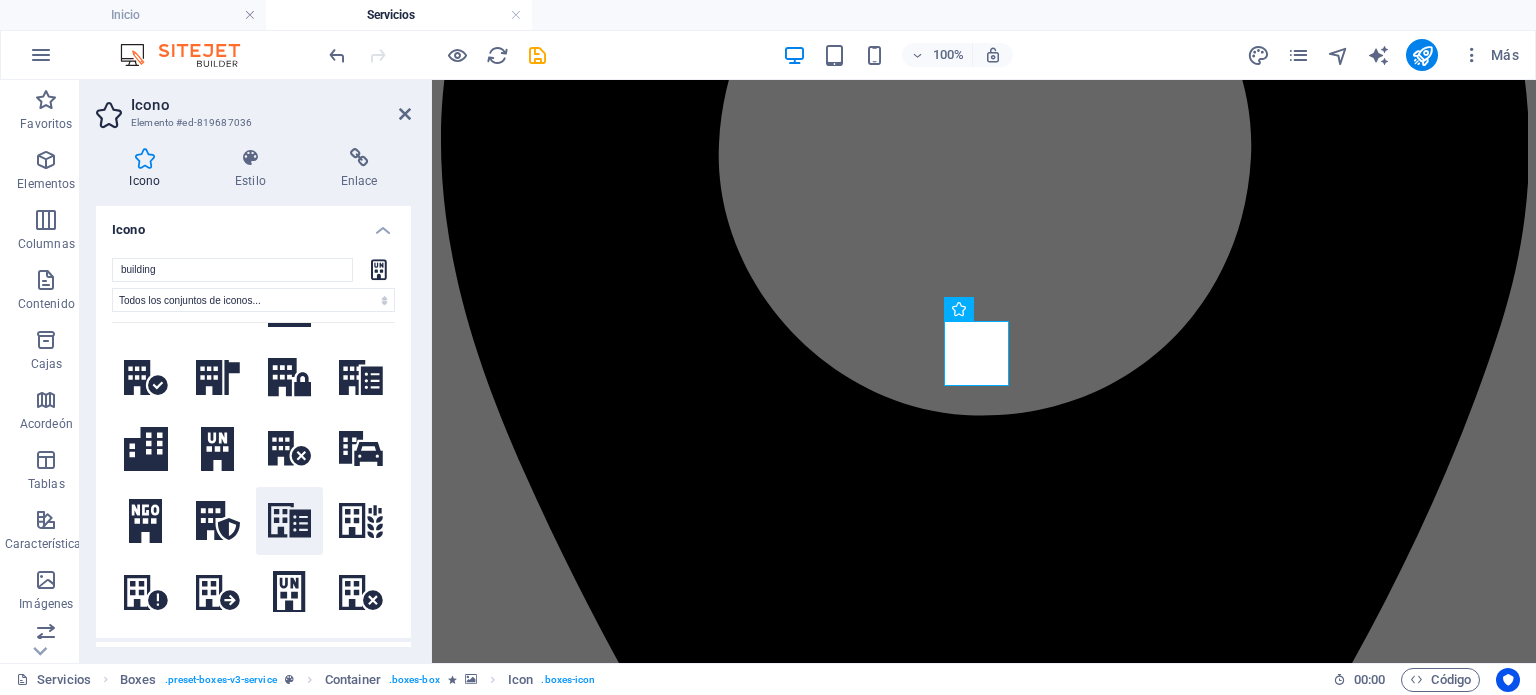 click 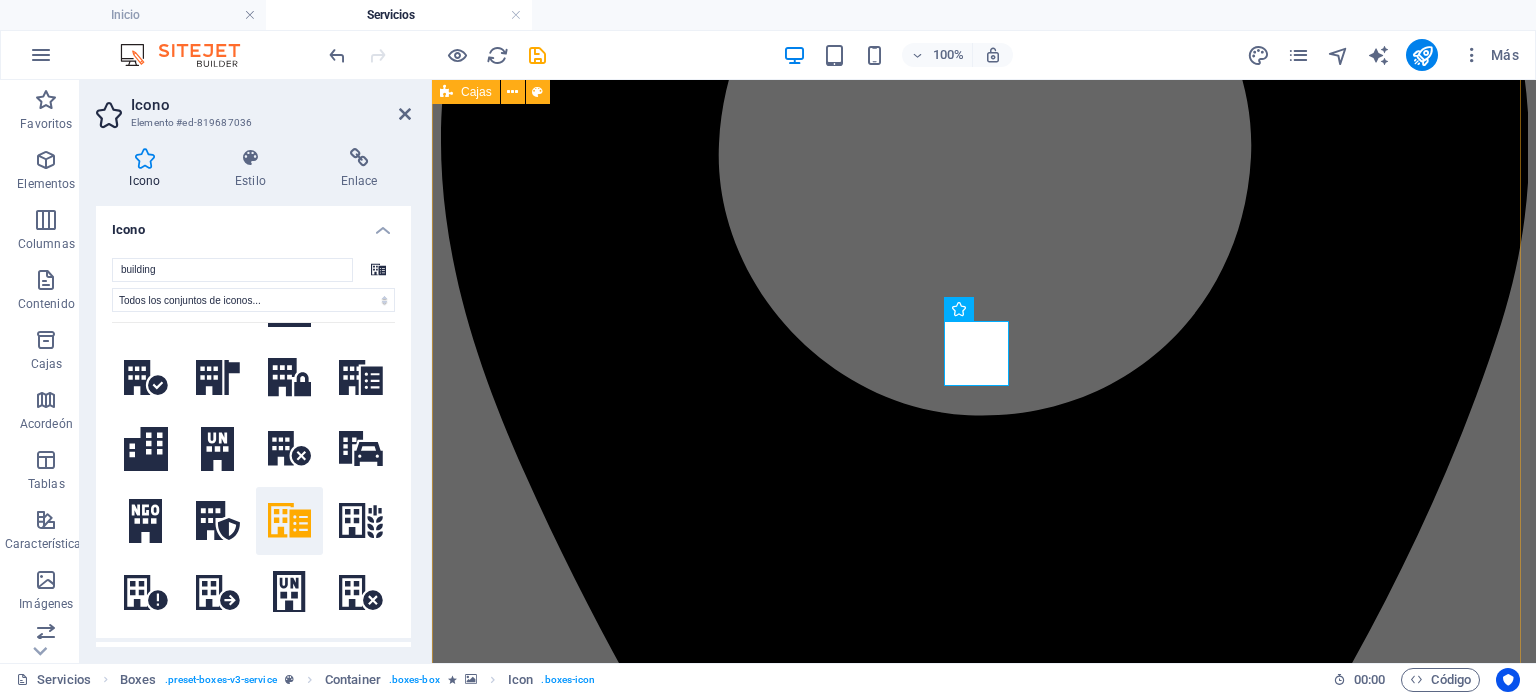 click on "OFICINAS CORPORATIVAS GASOLINERA INTERLOMAS  .fa-secondary{opacity:.4} AUDI PORSCHE INTERLOMAS COMPRA-VENTA DE AUTOS NUEVOS, REFACCIONES Y SERVICIO MANTTO. .fa-secondary{opacity:.4} SERVICIO DE AUTOLAVADO AUTOMATIZADO DE VEHICULOS, TALLER DE HOJALATERÍA Y PINTURA VENTA DE ABARROTES VINOS Y LICORES COMPRA-VENTA DE LIBROS, REVISTAS , ARTÍCULOS ESCOLARES (cerró la librería, hay una farmacia) POLLOS RIO INTERLOMAS RESTAURANTE BAR (cancelar la afiliación) [PHONE]  GASOLINERA INTERLOMAS [PHONE]  OFICINAS CORPORATIVAS" at bounding box center (984, 13828) 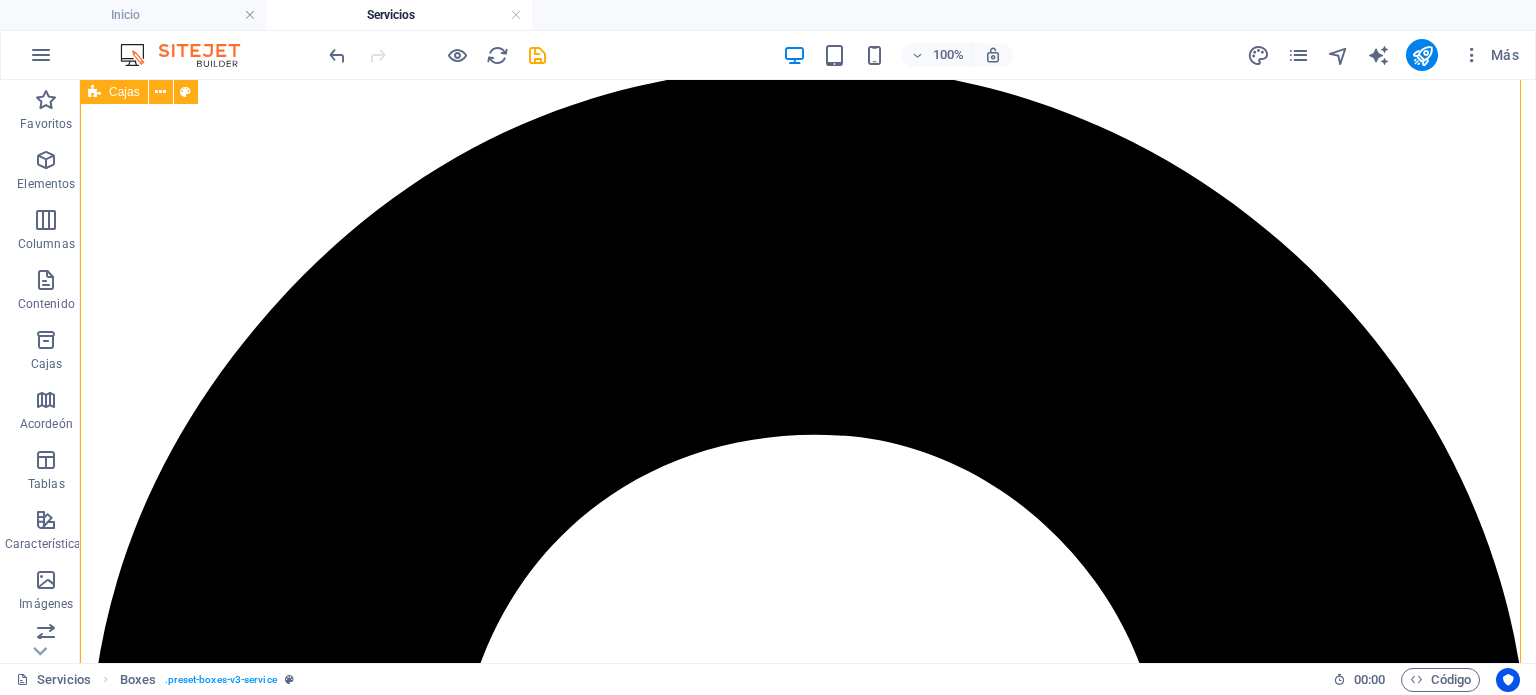 scroll, scrollTop: 1696, scrollLeft: 0, axis: vertical 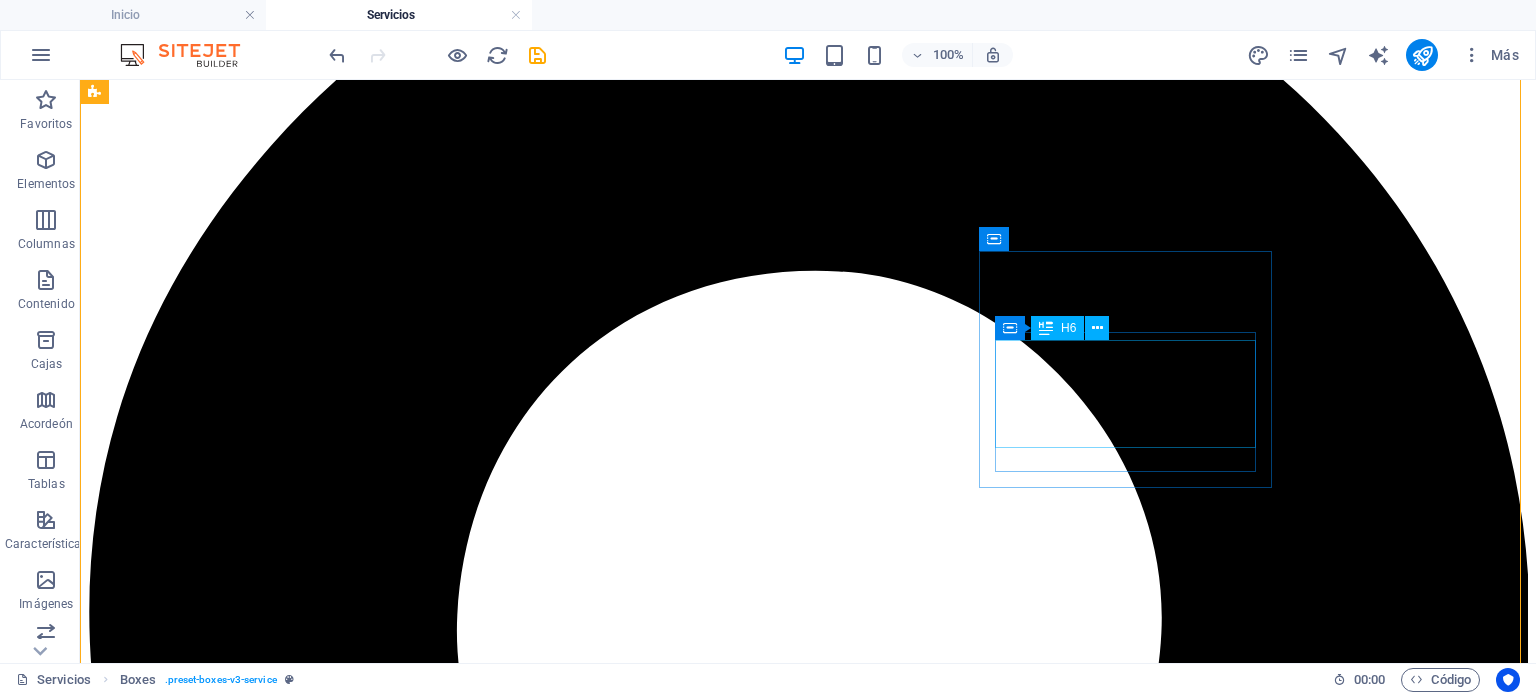 click on "COMPRA-VENTA DE LIBROS, REVISTAS , ARTÍCULOS ESCOLARES (cerró la librería, hay una farmacia)" at bounding box center [808, 17245] 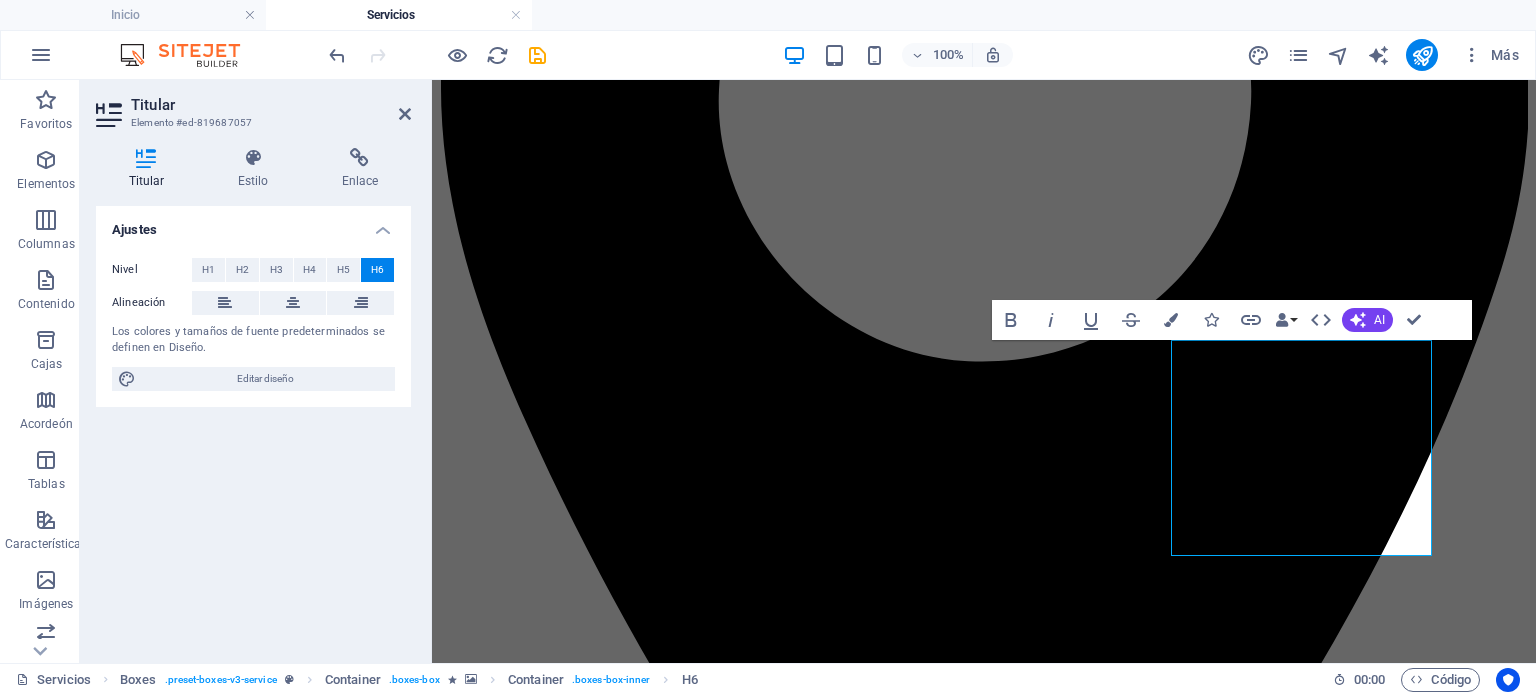 scroll, scrollTop: 2417, scrollLeft: 2, axis: both 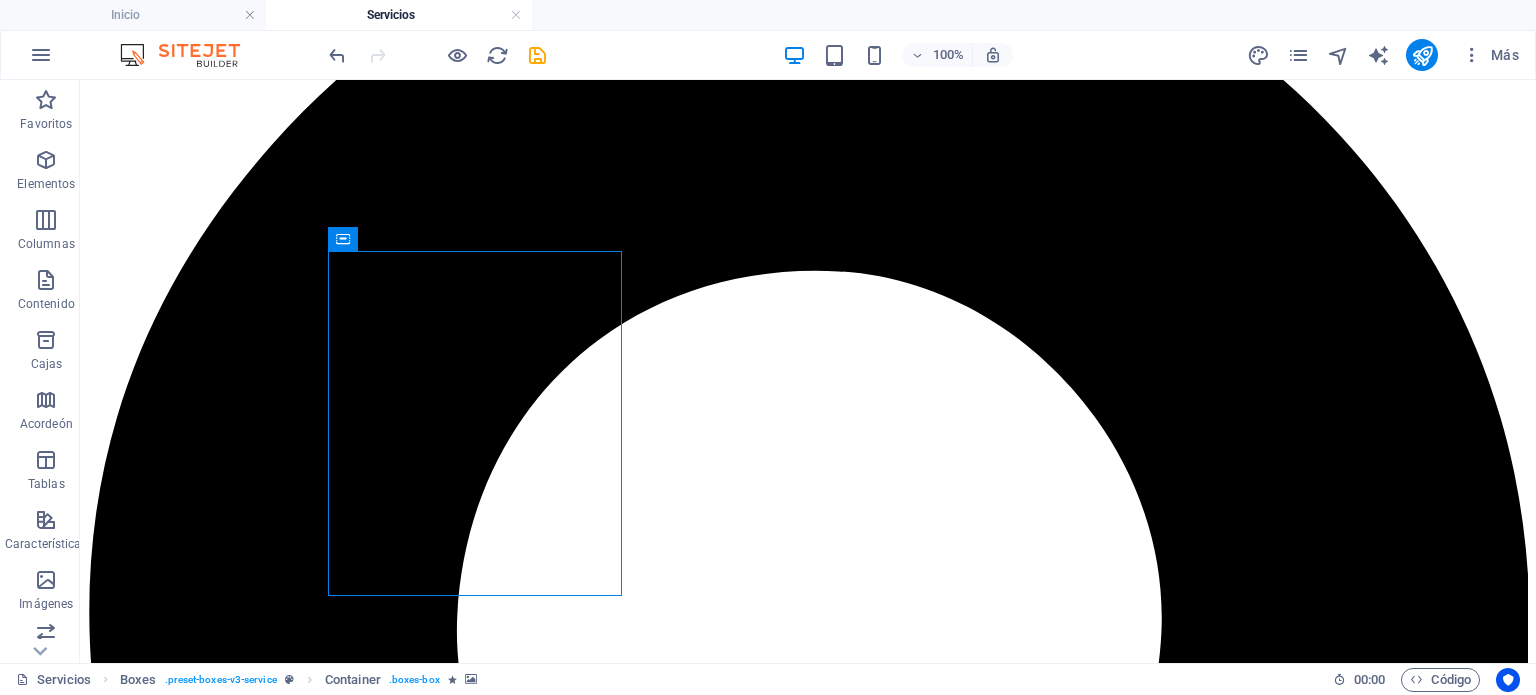 click at bounding box center (808, 17124) 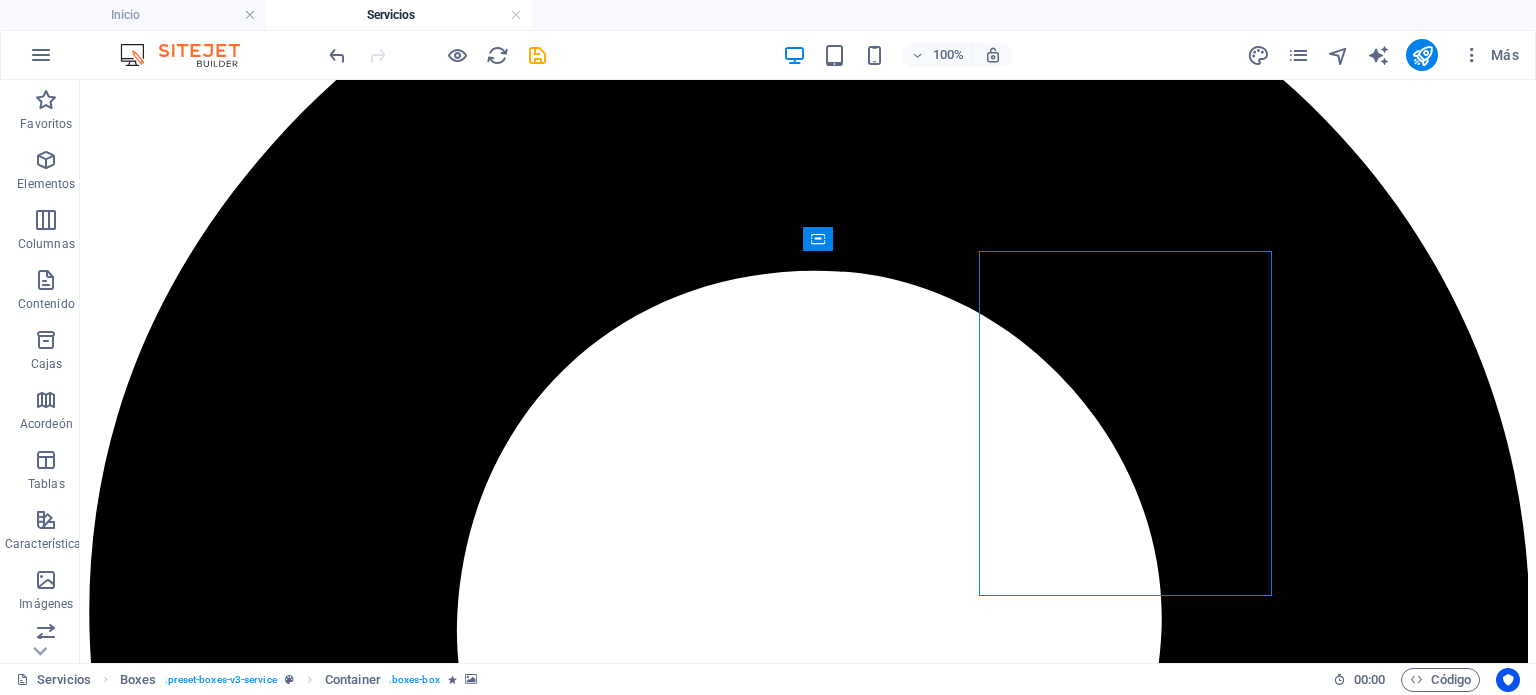 click at bounding box center [808, 17124] 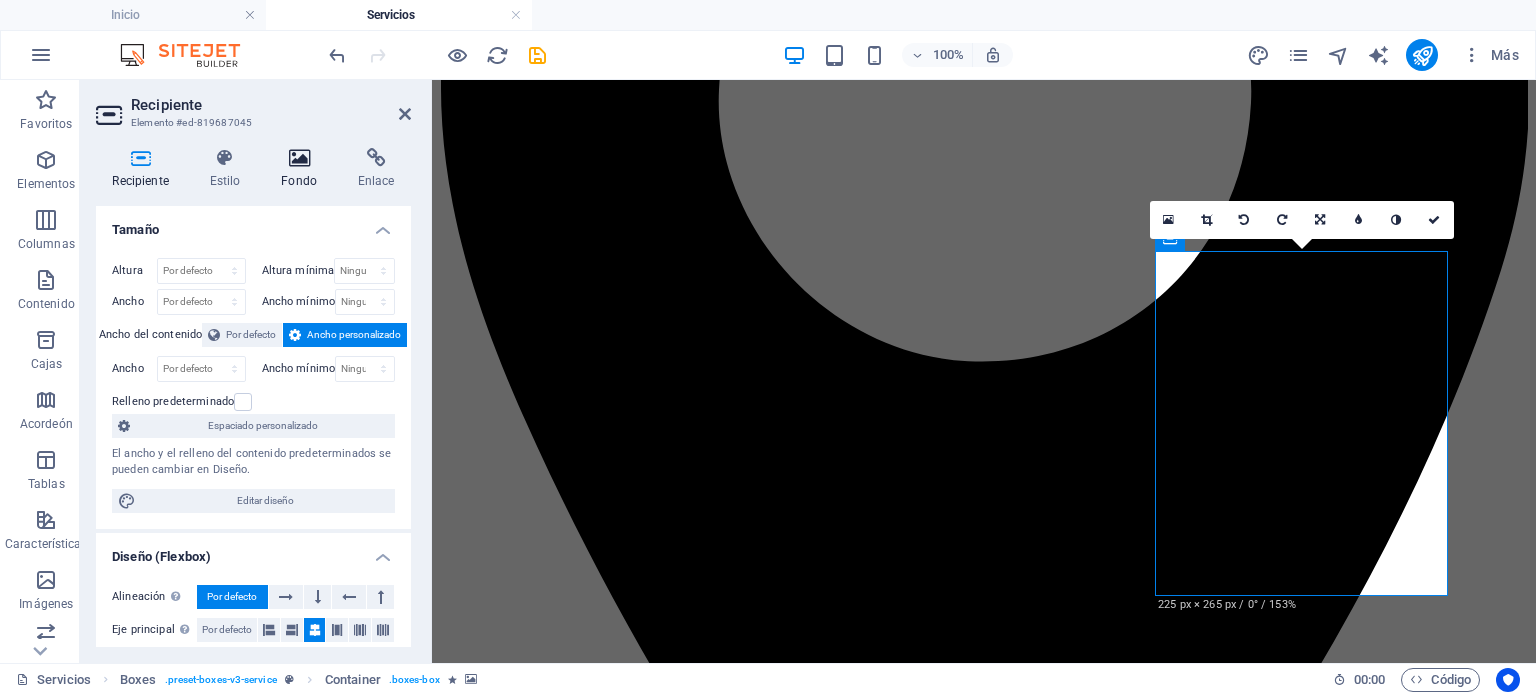 click on "Fondo" at bounding box center [303, 169] 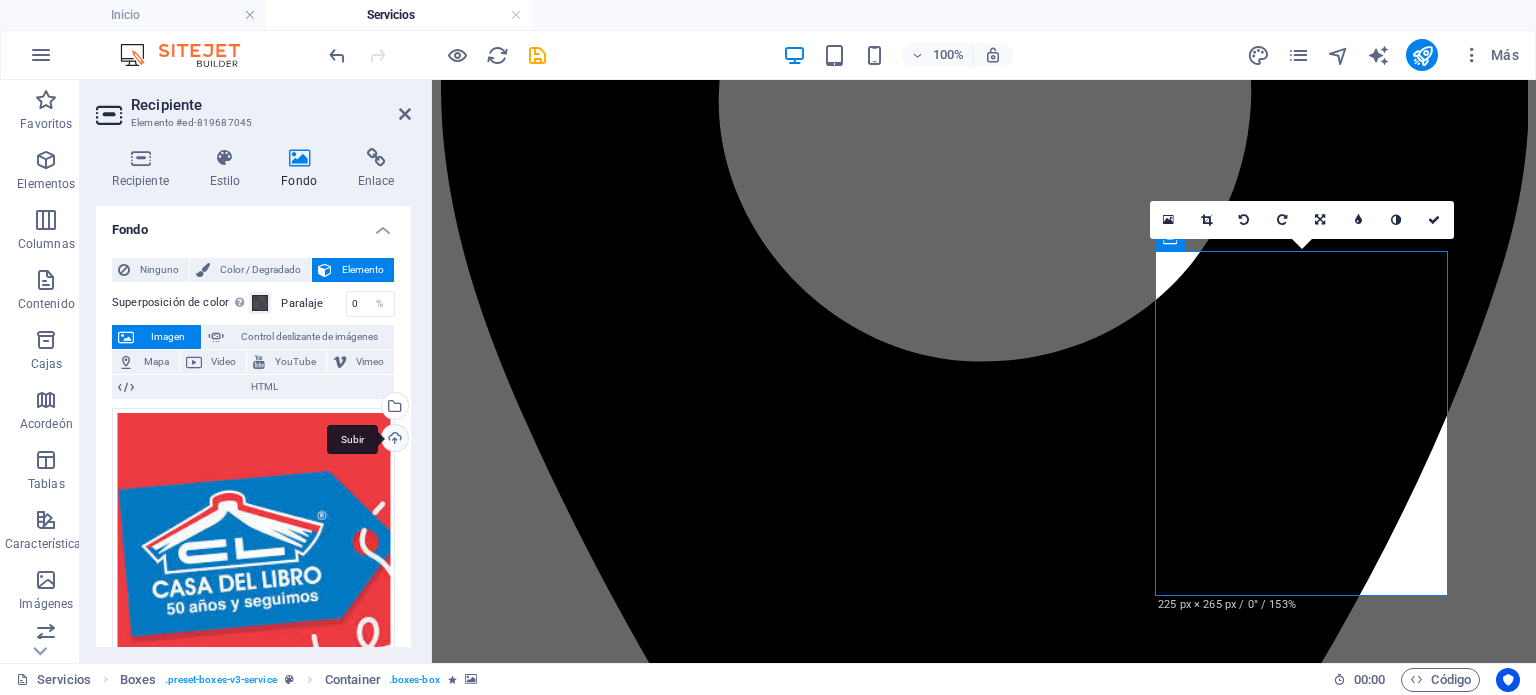 click on "Subir" at bounding box center (393, 440) 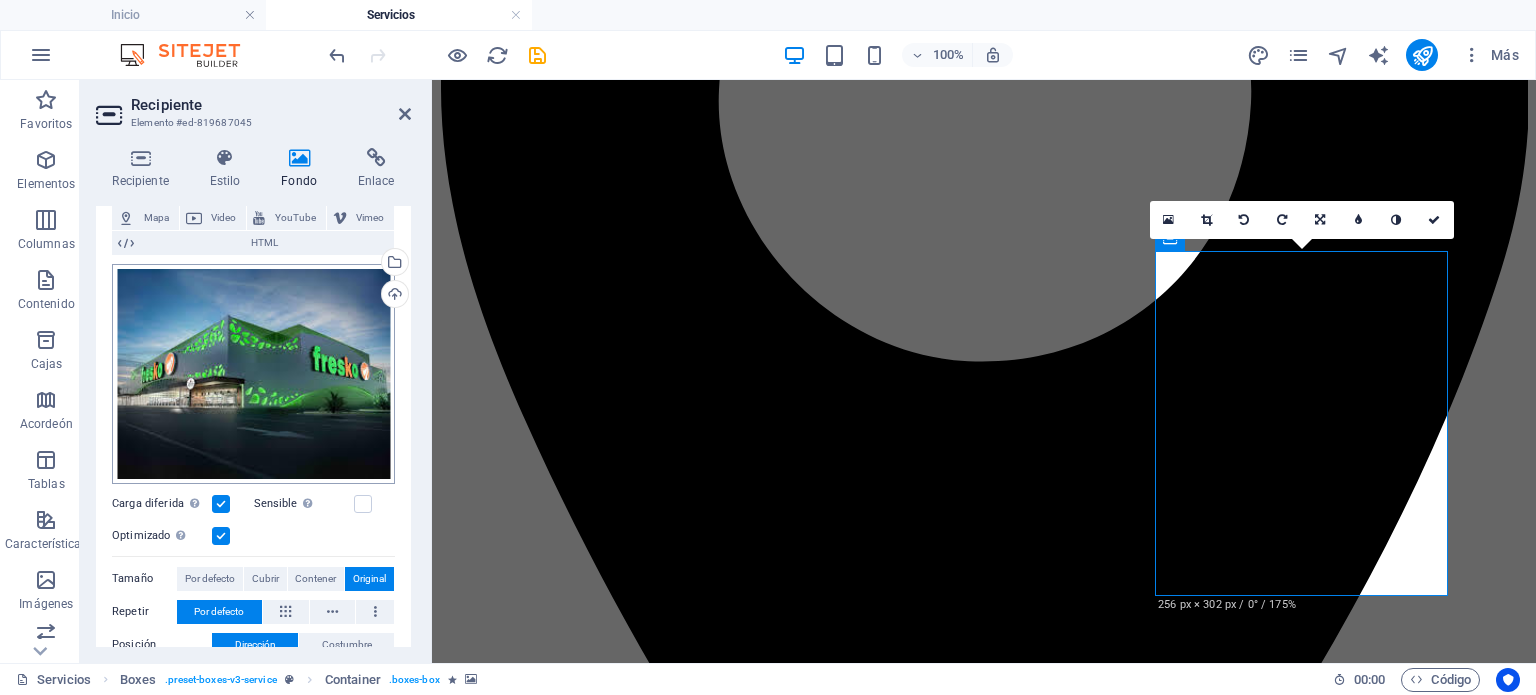 scroll, scrollTop: 204, scrollLeft: 0, axis: vertical 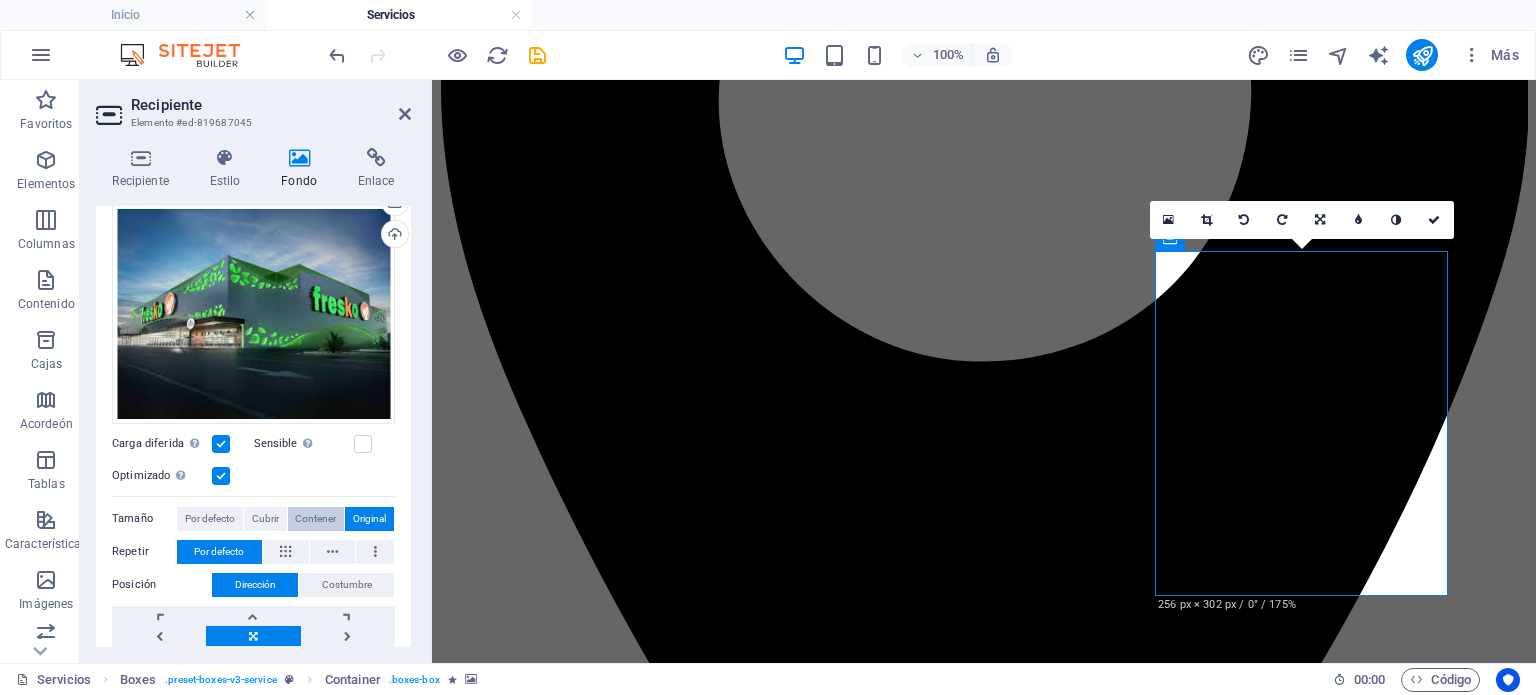 click on "Contener" at bounding box center (315, 518) 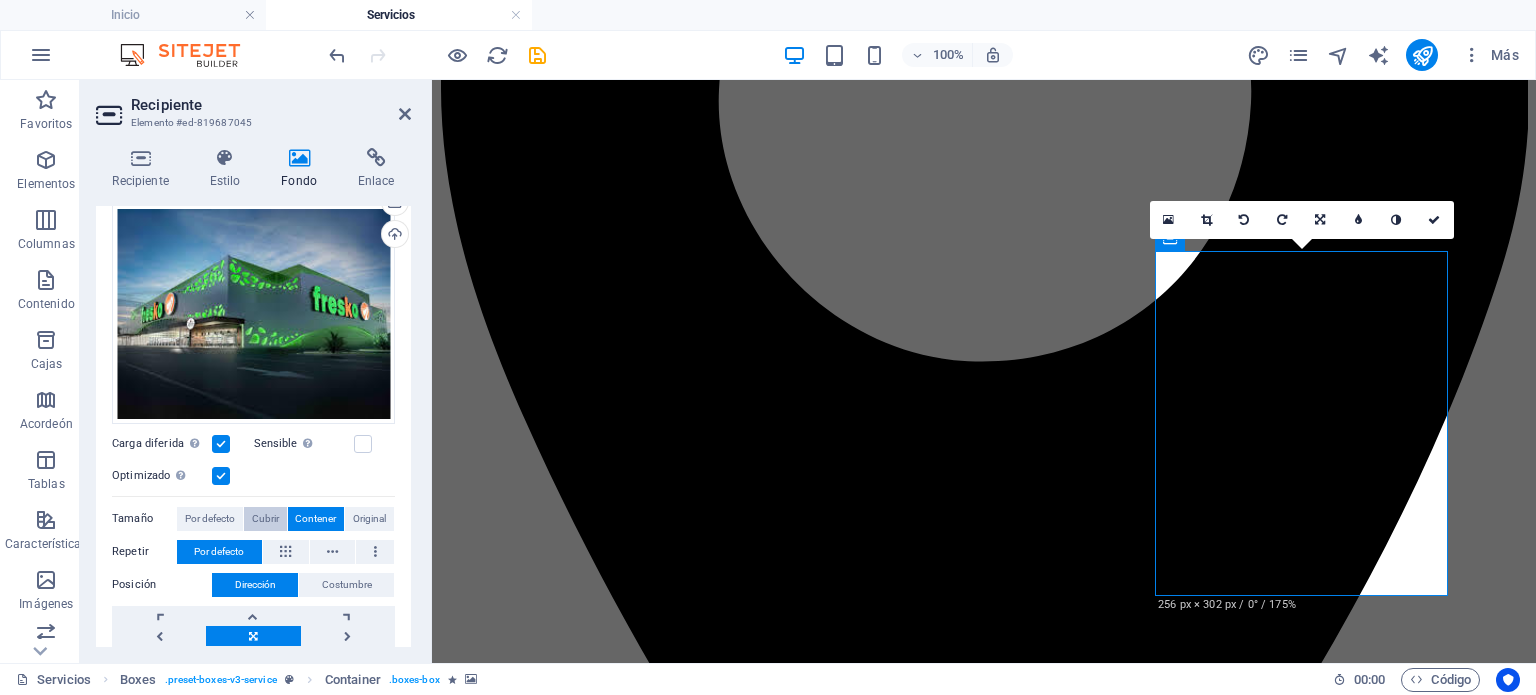 click on "Cubrir" at bounding box center (265, 518) 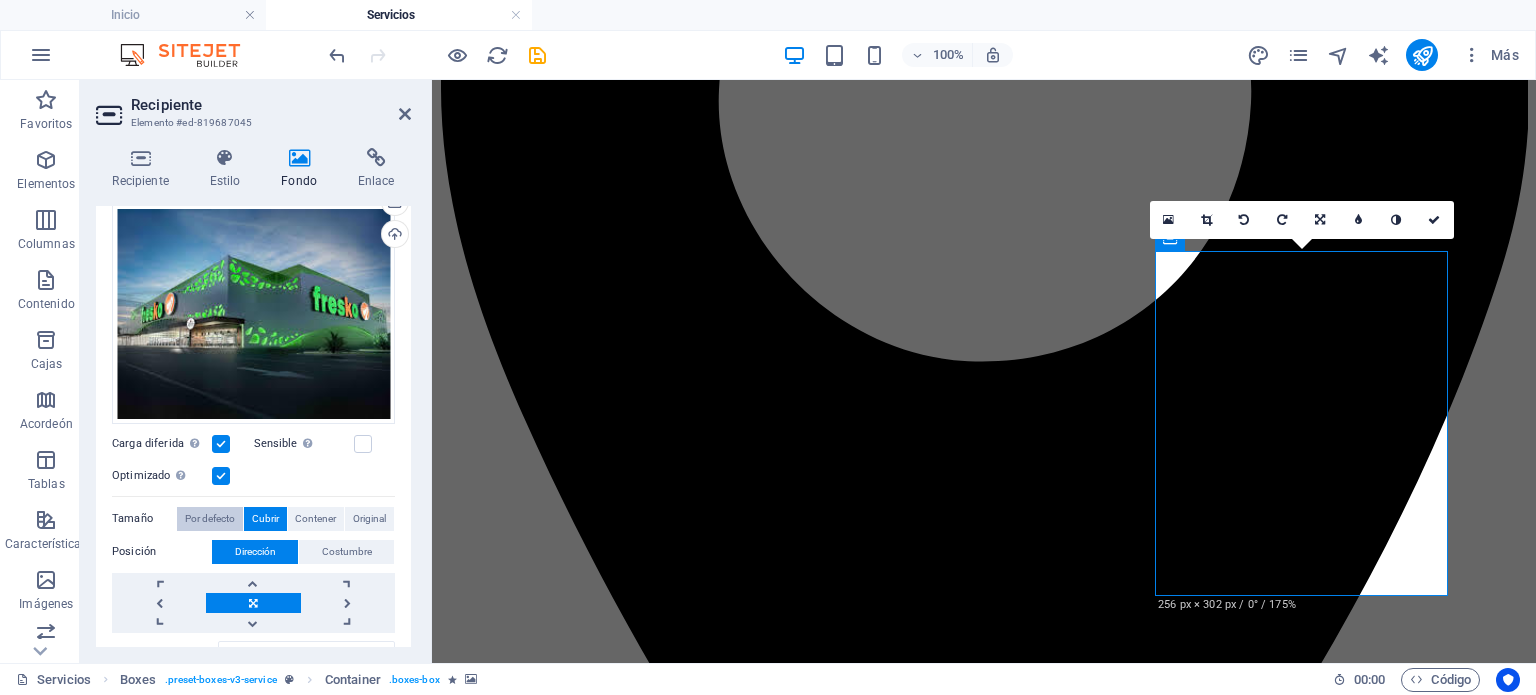 click on "Por defecto" at bounding box center (210, 518) 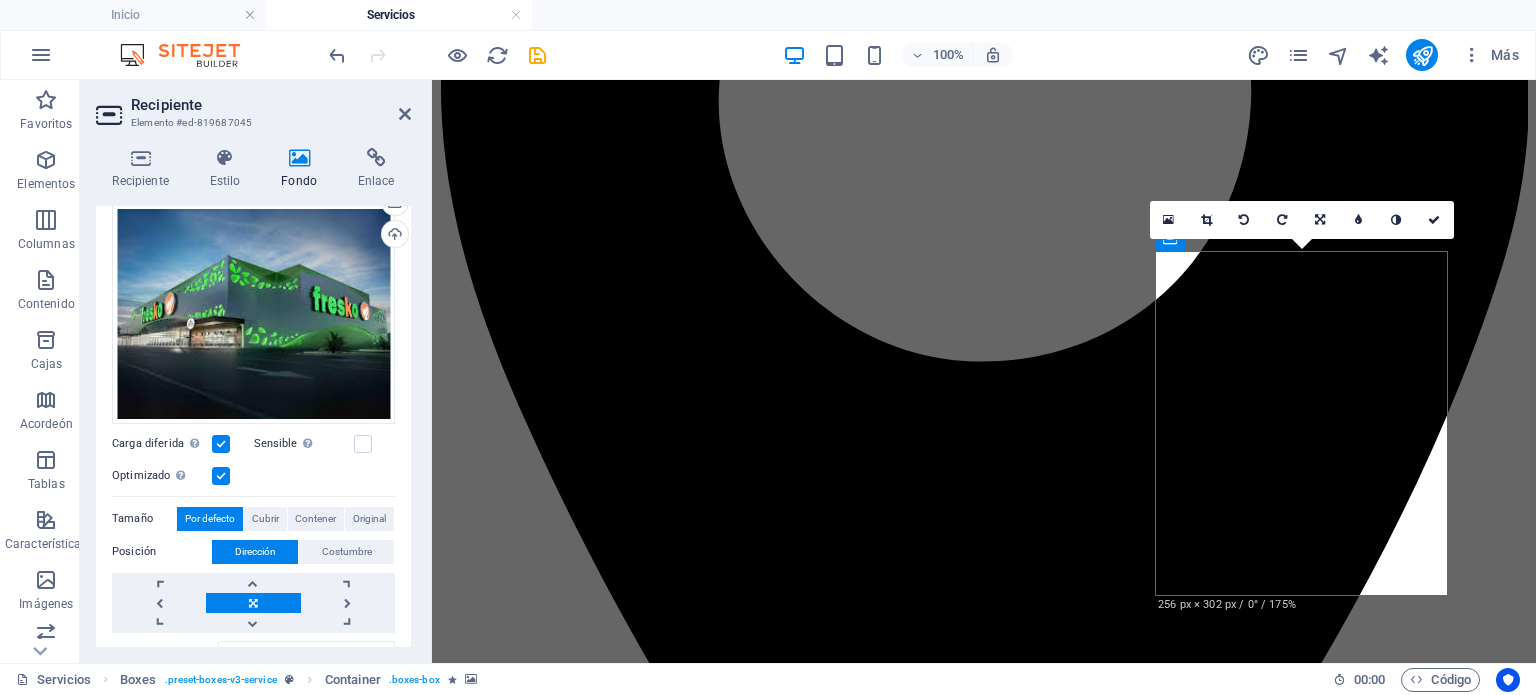 click on "Tamaño" at bounding box center [132, 518] 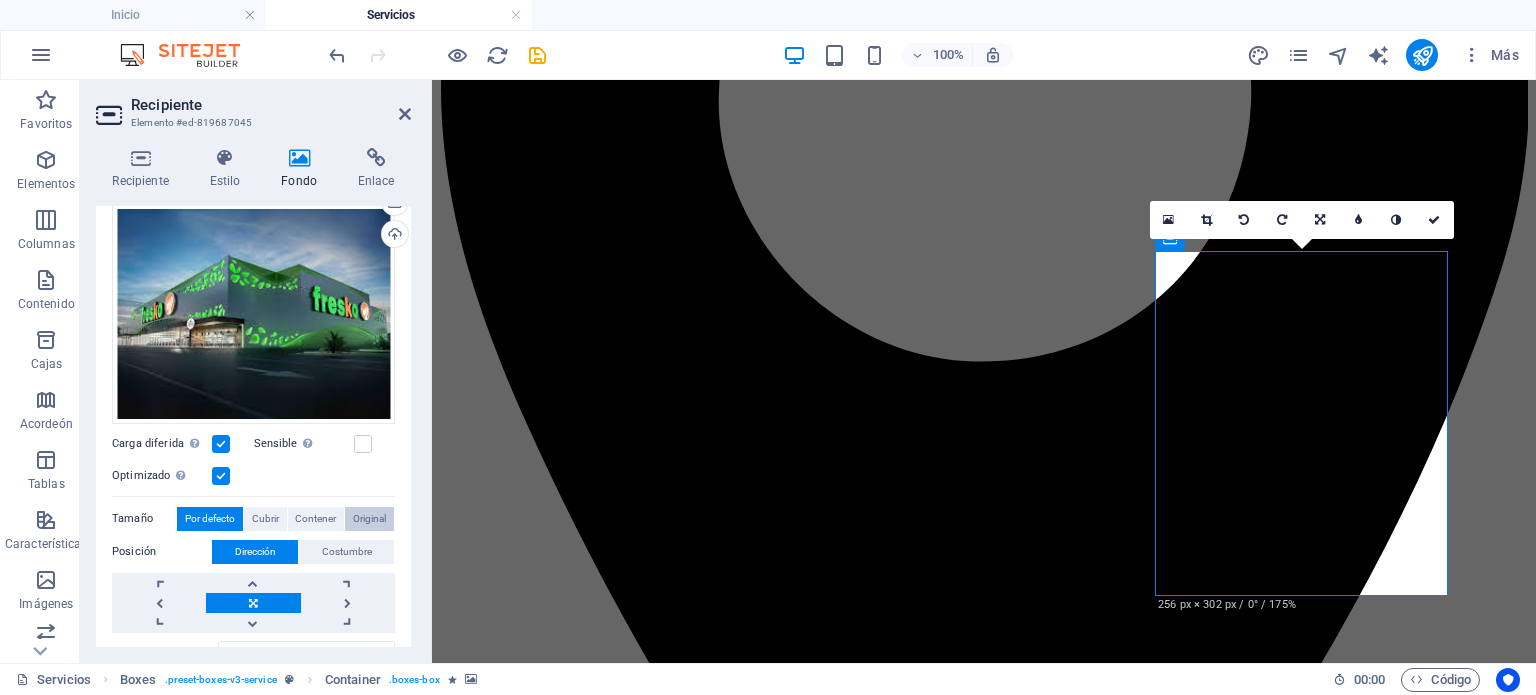 click on "Original" at bounding box center (369, 518) 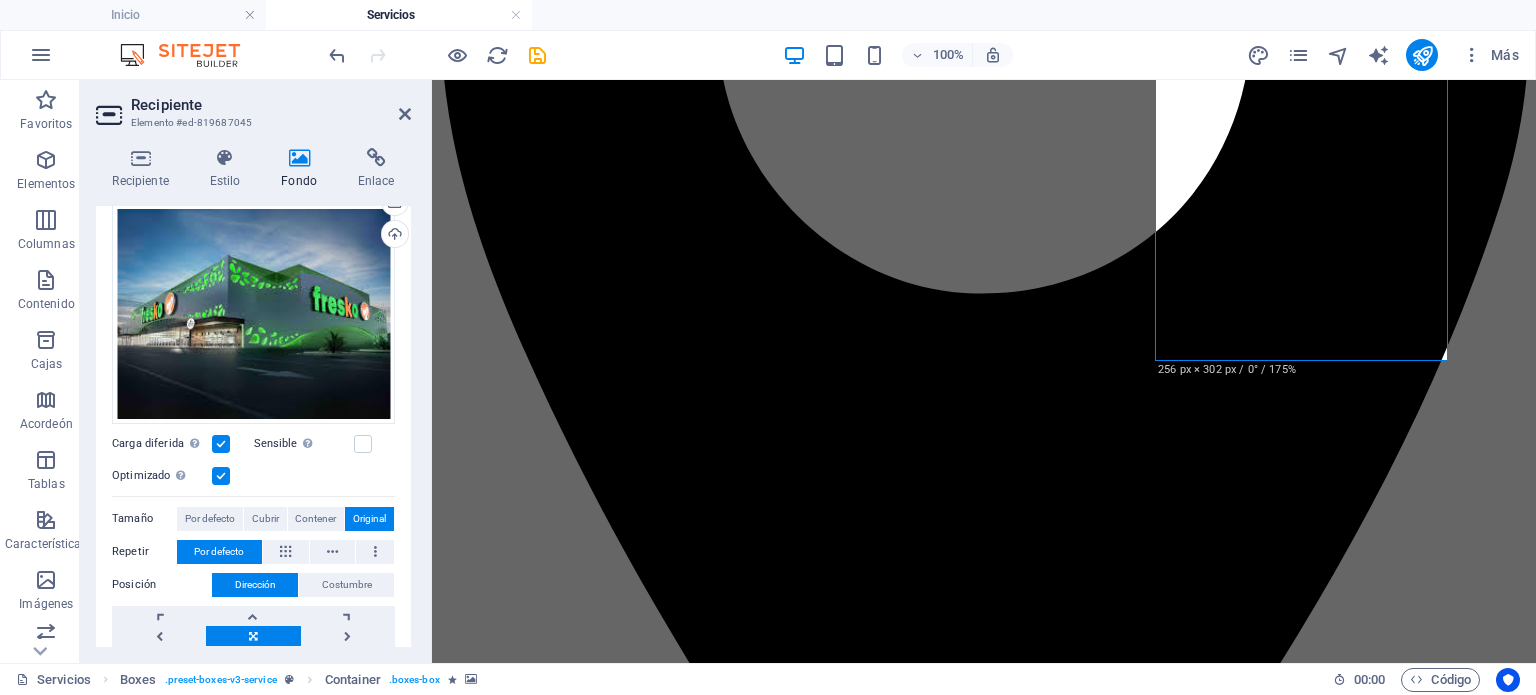 scroll, scrollTop: 1931, scrollLeft: 0, axis: vertical 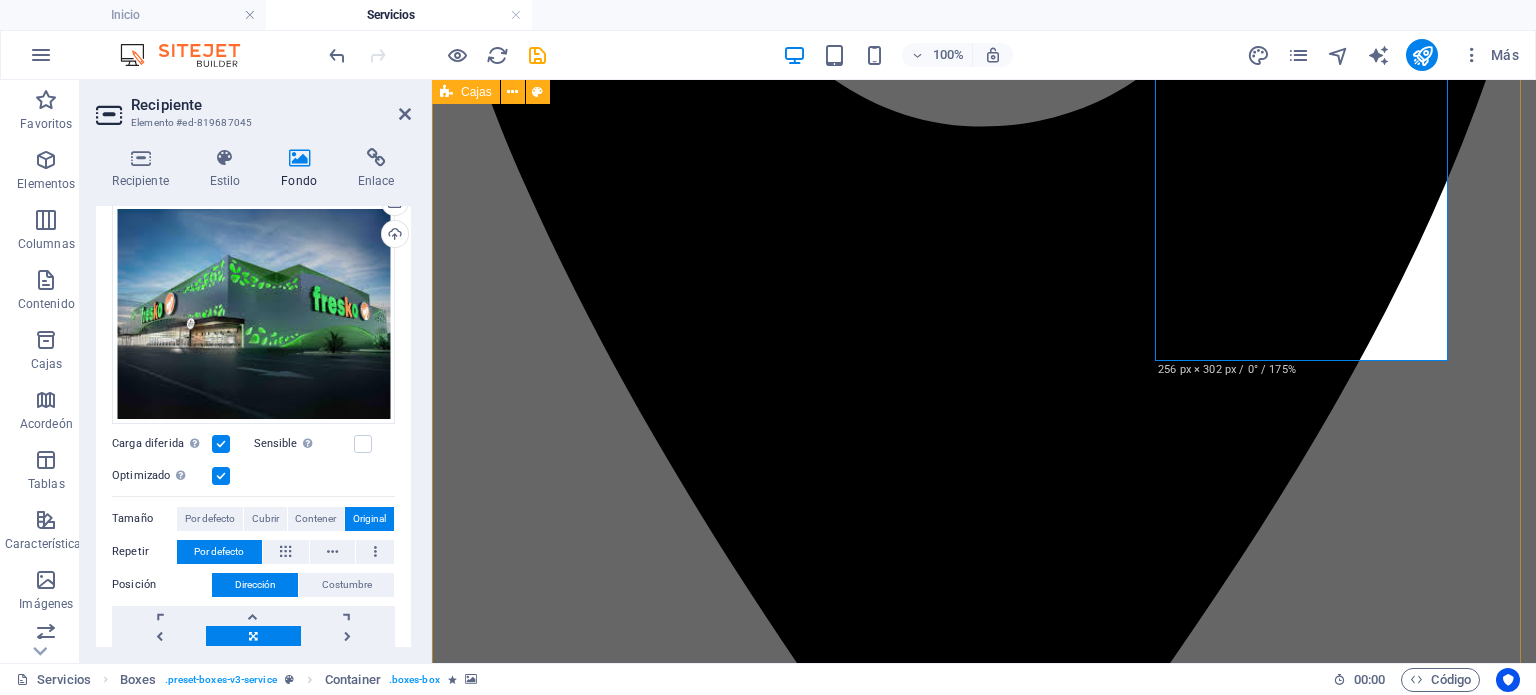 click at bounding box center (984, 14488) 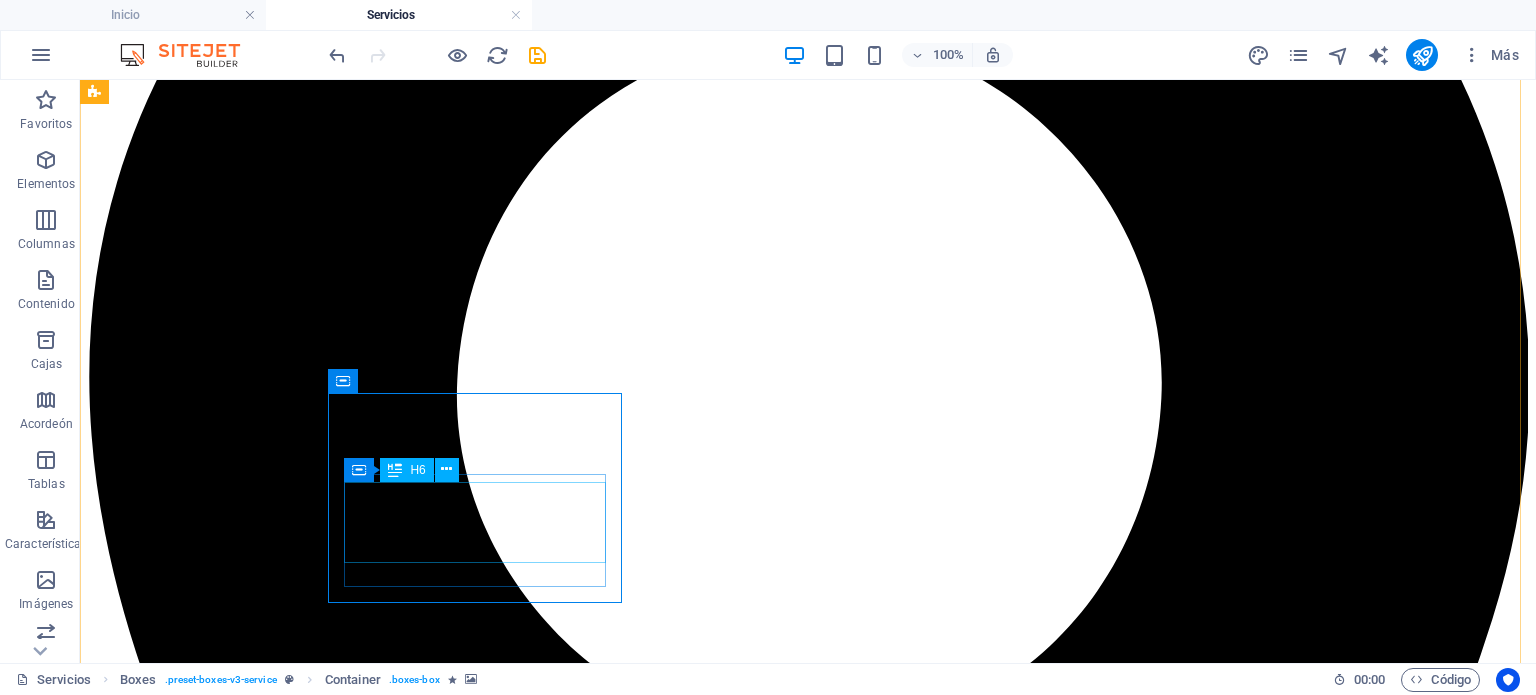 click on "POLLOS RIO INTERLOMAS RESTAURANTE BAR (cancelar la afiliación)" at bounding box center (808, 17691) 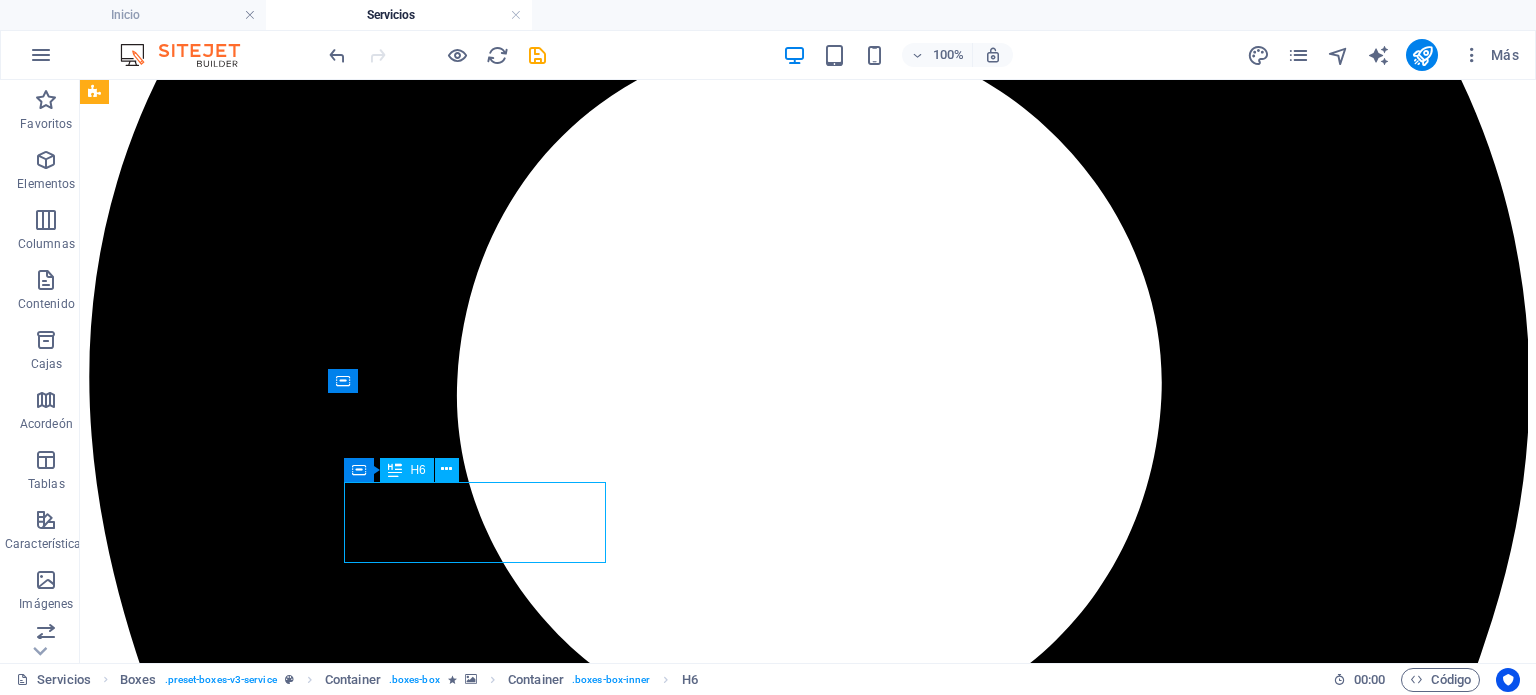 click on "POLLOS RIO INTERLOMAS RESTAURANTE BAR (cancelar la afiliación)" at bounding box center (808, 17691) 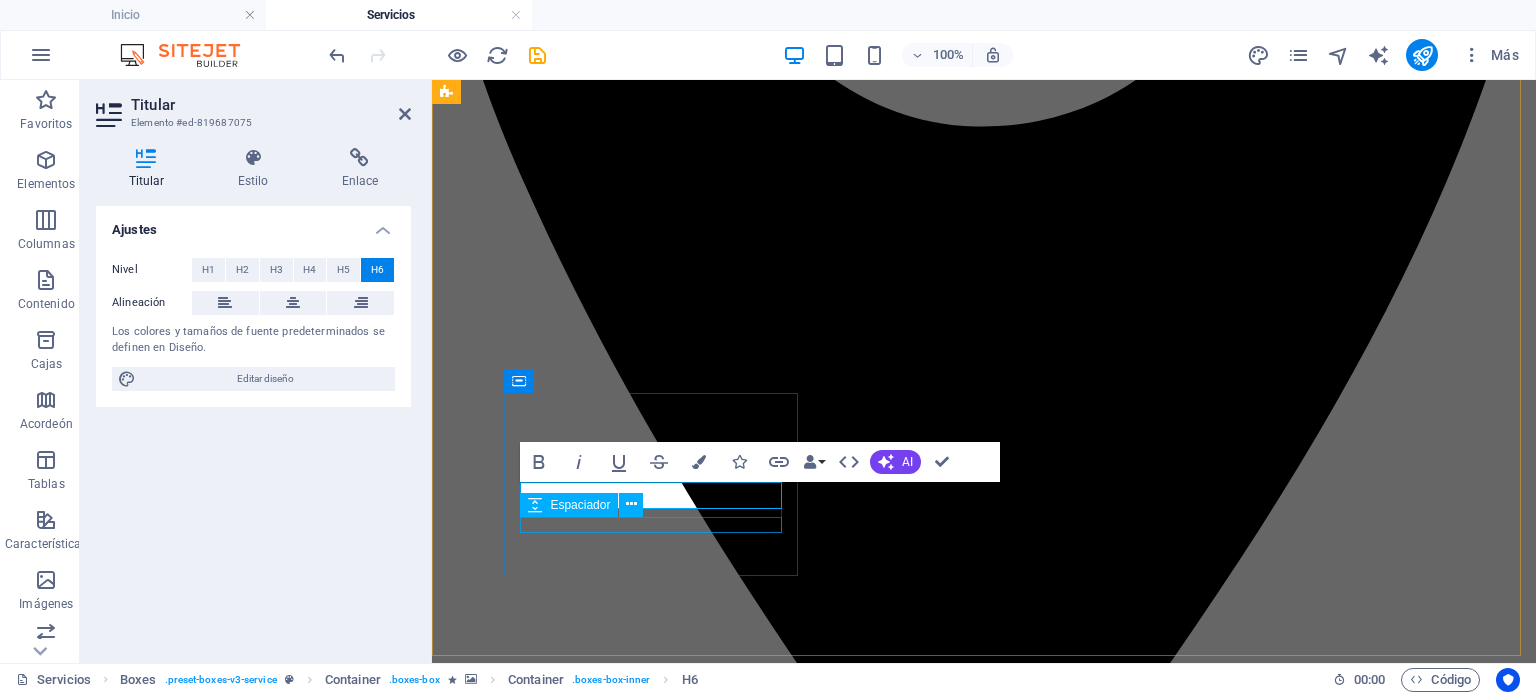 scroll, scrollTop: 0, scrollLeft: 7, axis: horizontal 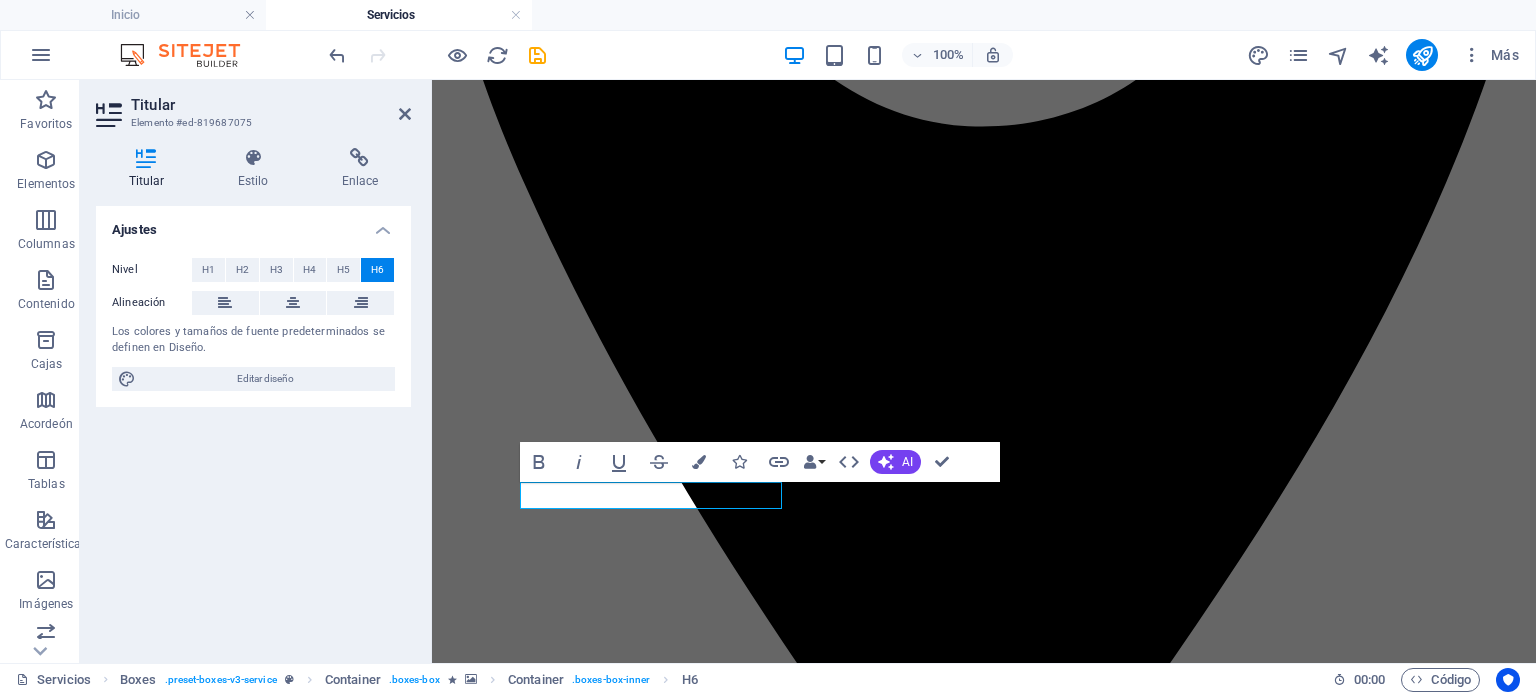 click at bounding box center (984, 14488) 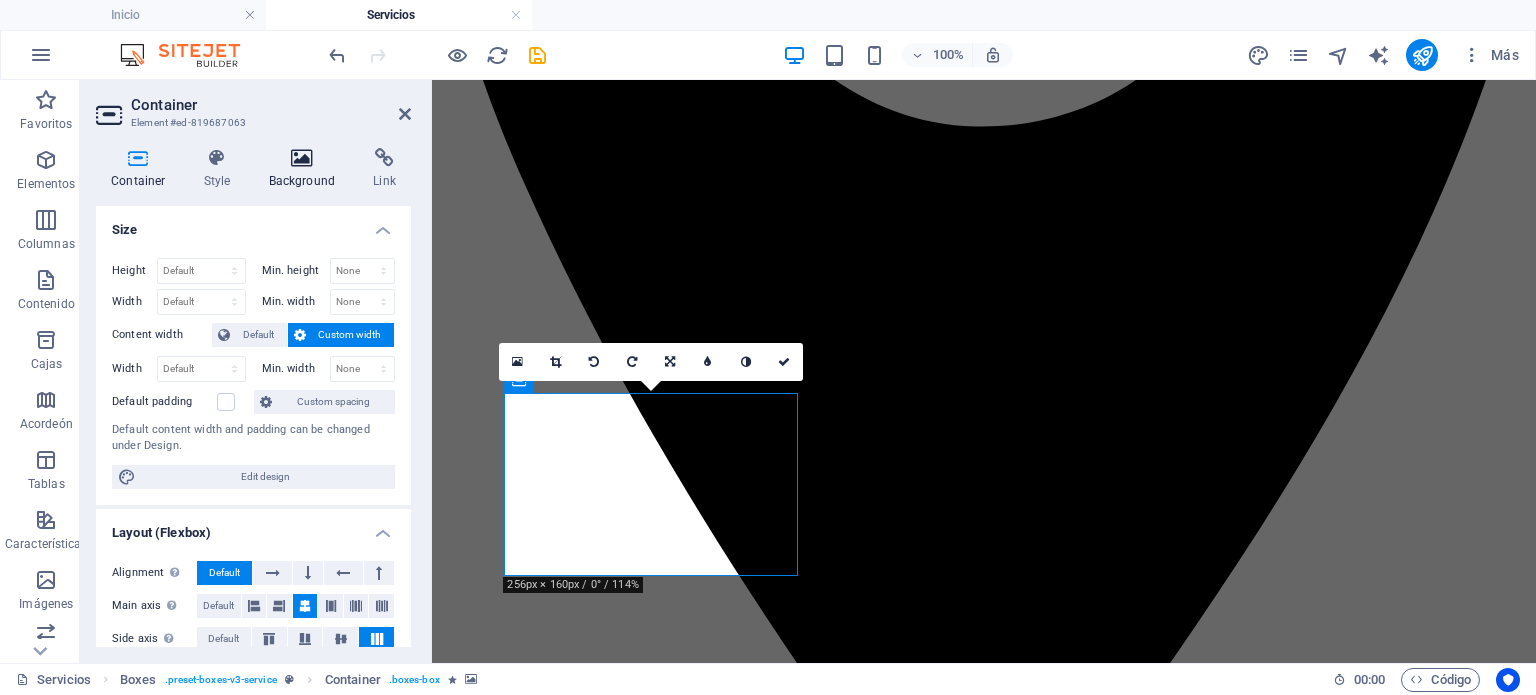 click on "Background" at bounding box center [306, 169] 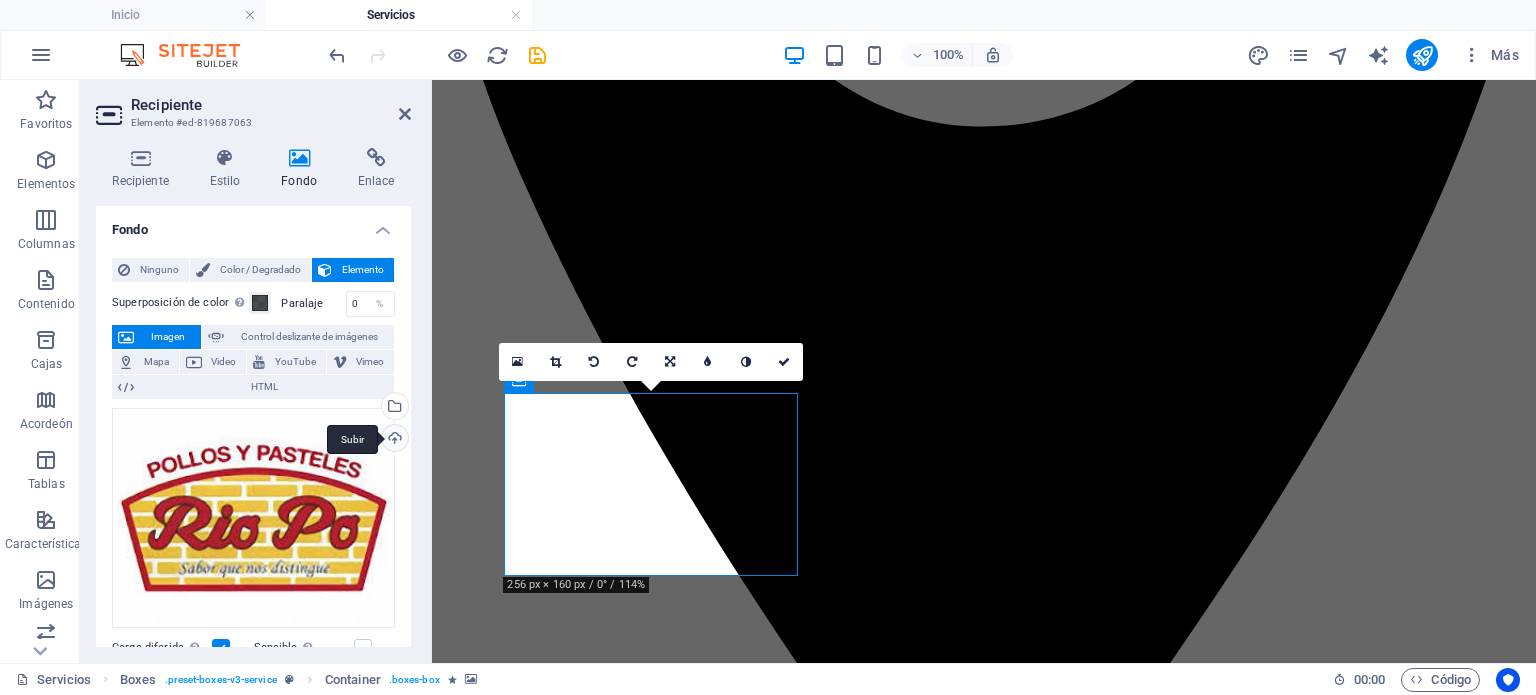 click on "Subir" at bounding box center [393, 440] 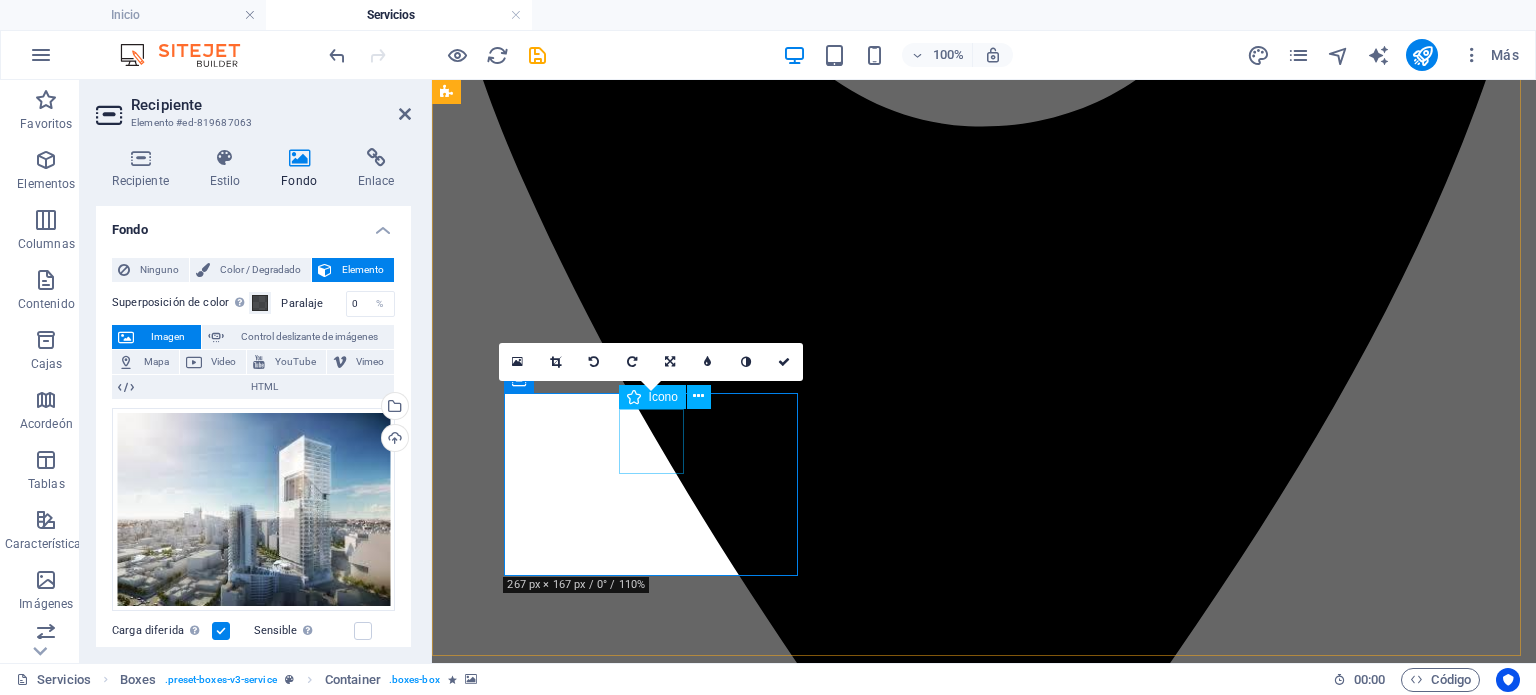 click at bounding box center (984, 14705) 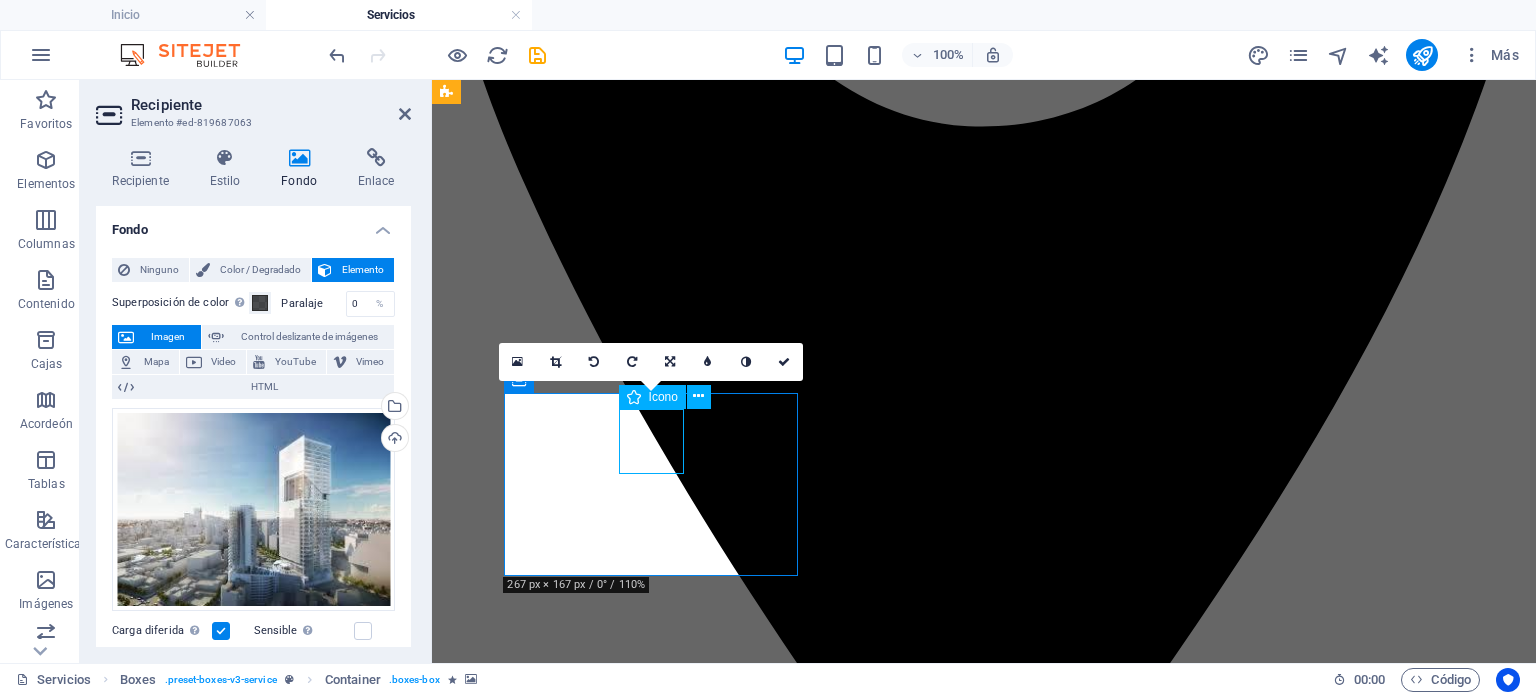 click at bounding box center (984, 14705) 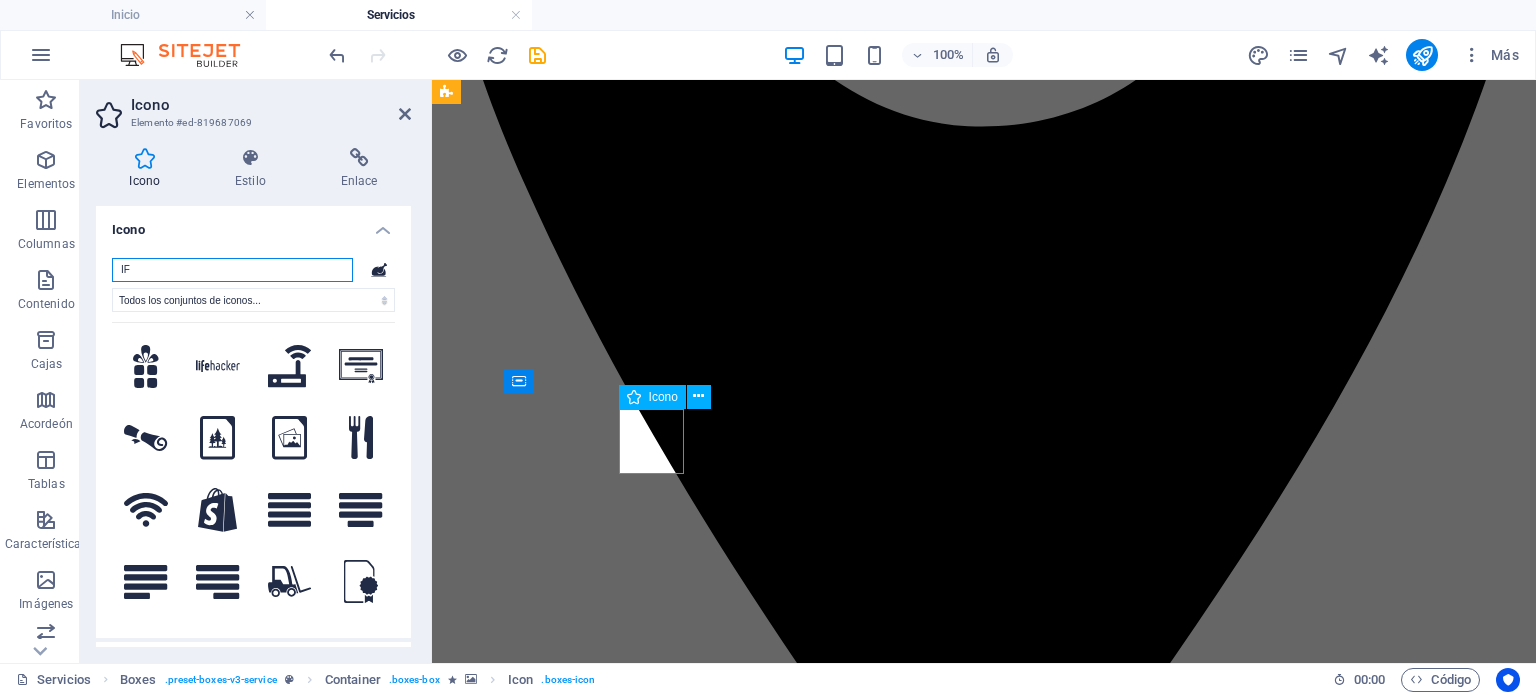 type on "I" 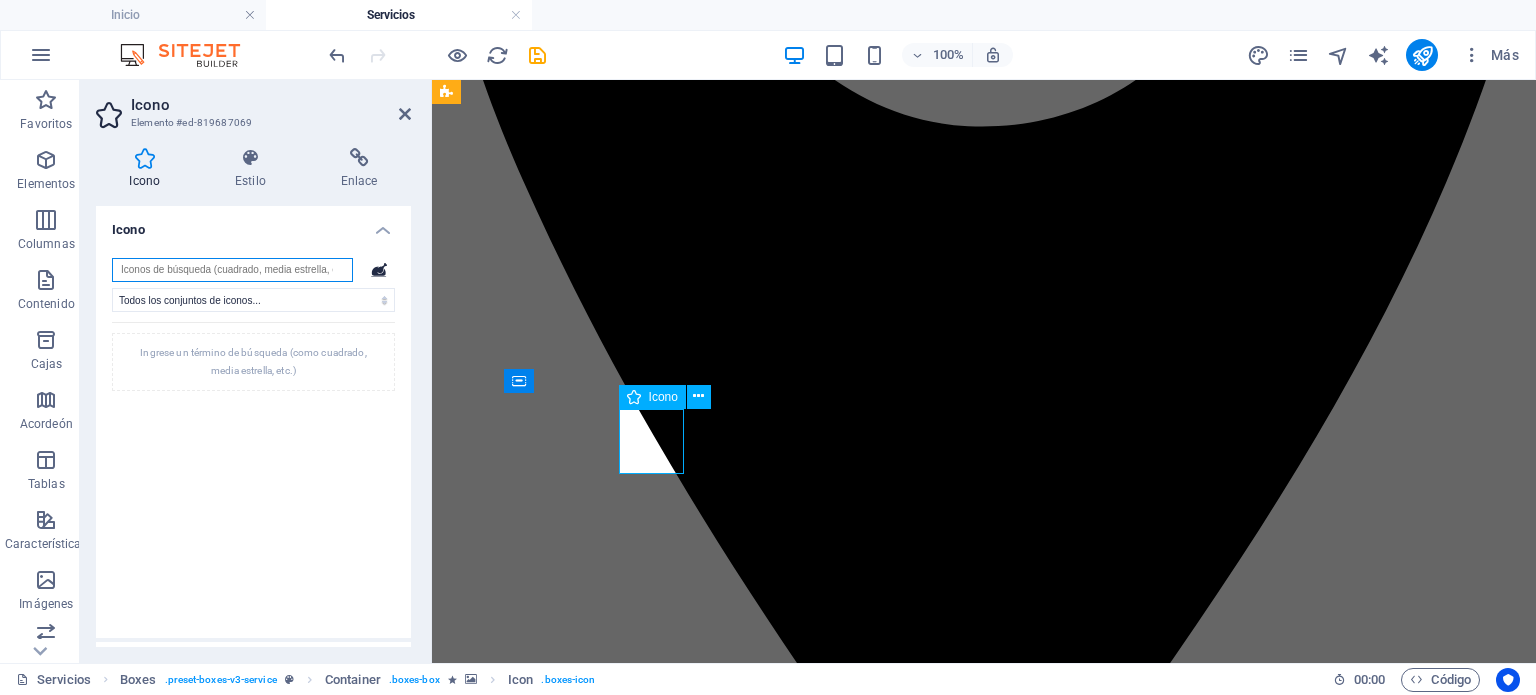 type on "O" 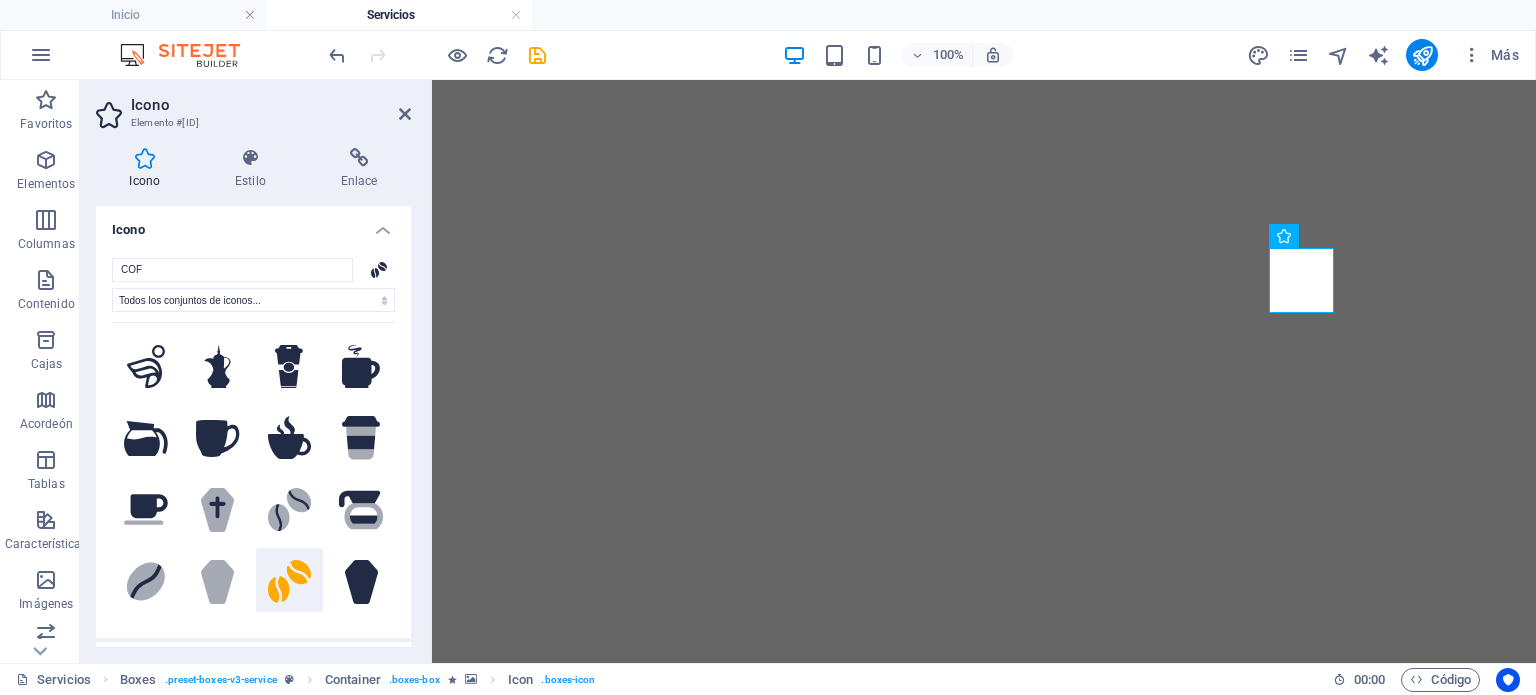 select on "xMidYMid" 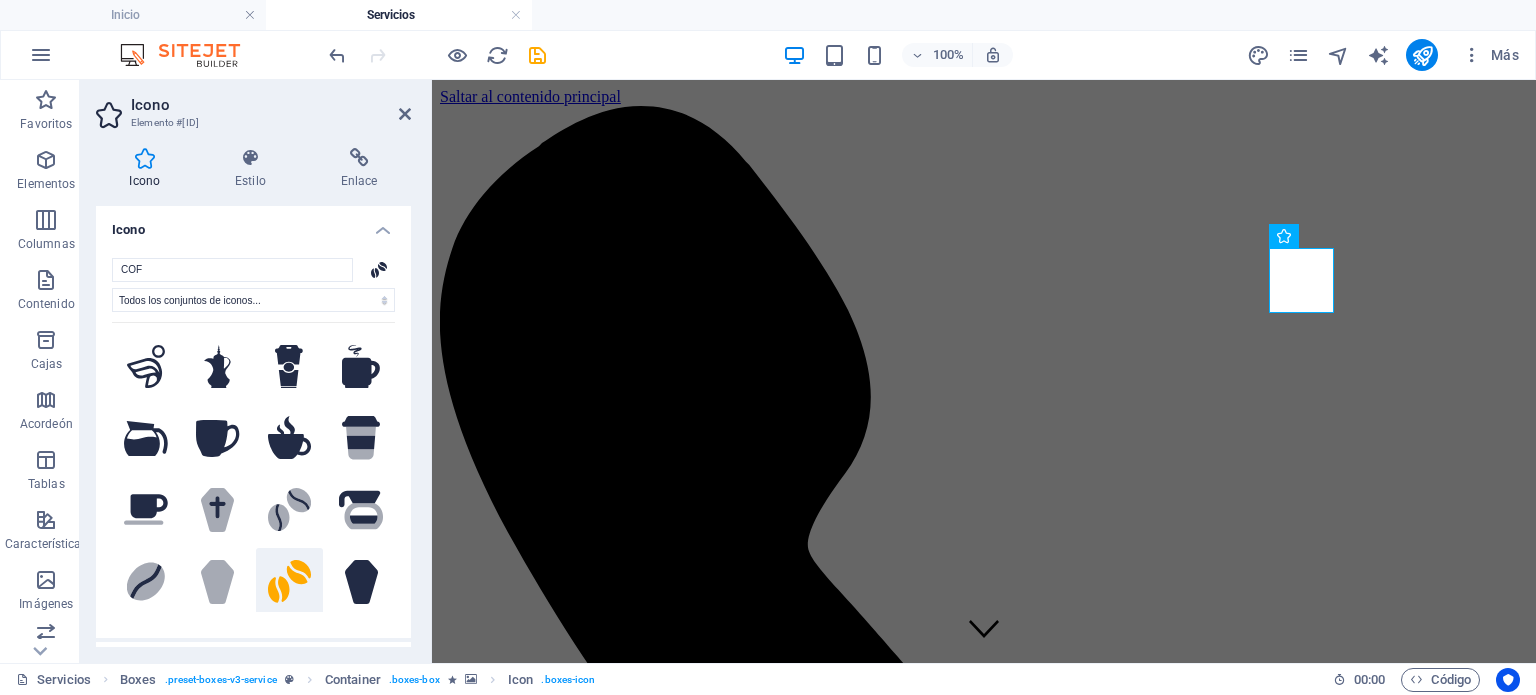 scroll, scrollTop: 0, scrollLeft: 0, axis: both 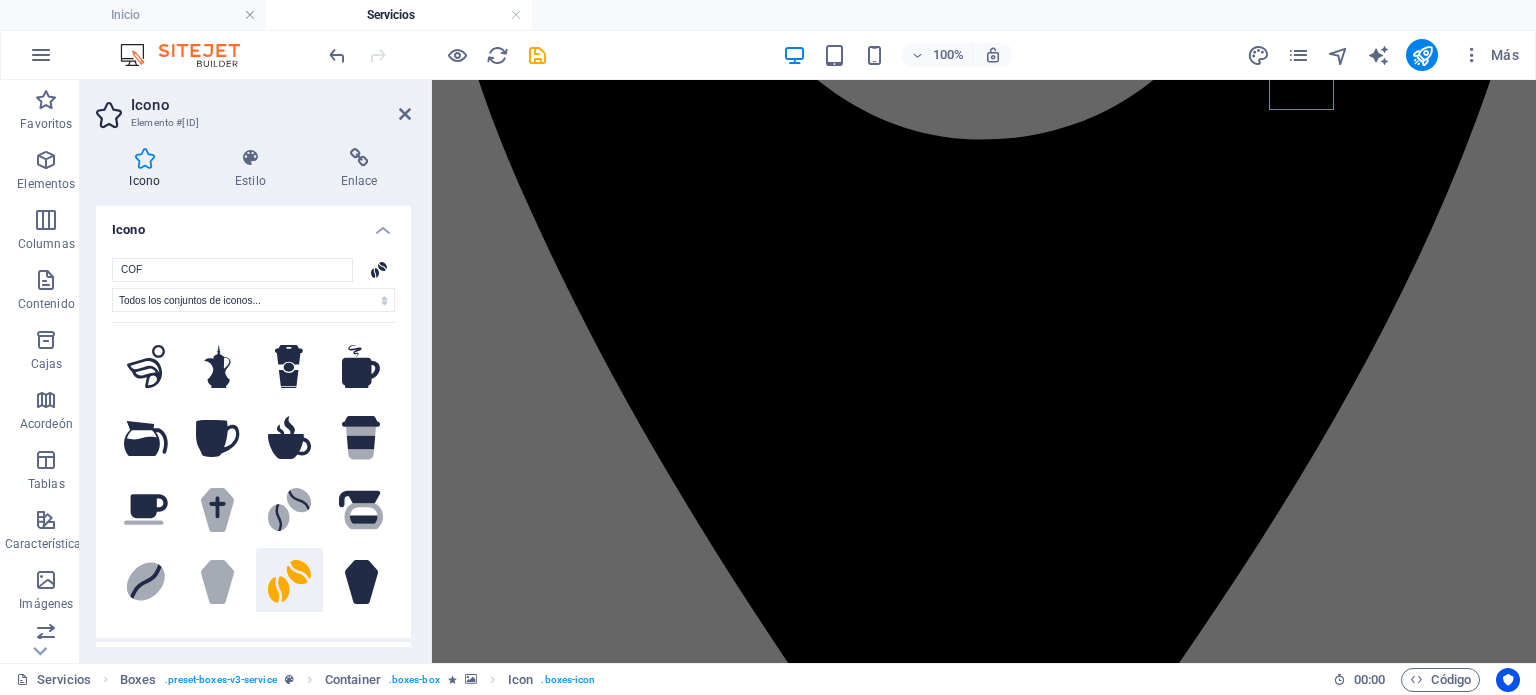 click at bounding box center [984, 14831] 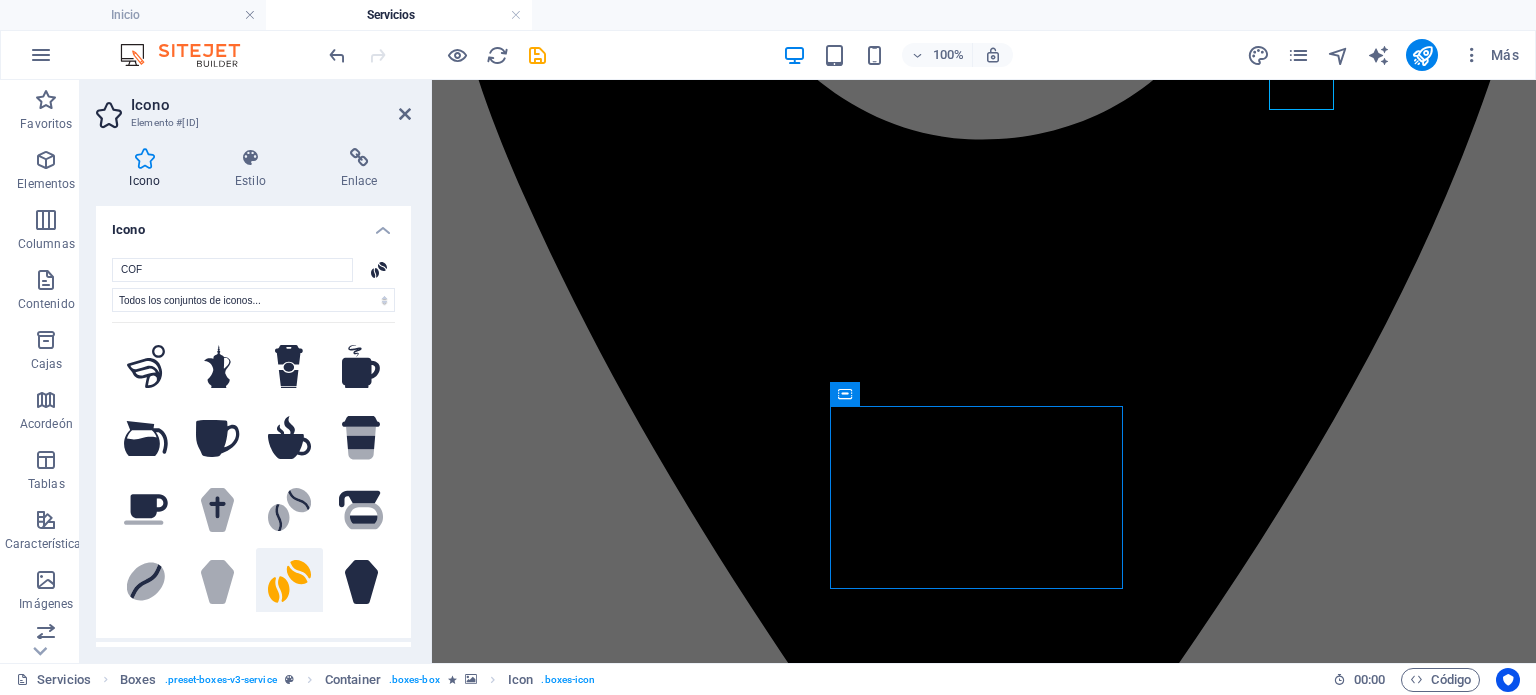 click at bounding box center (984, 14831) 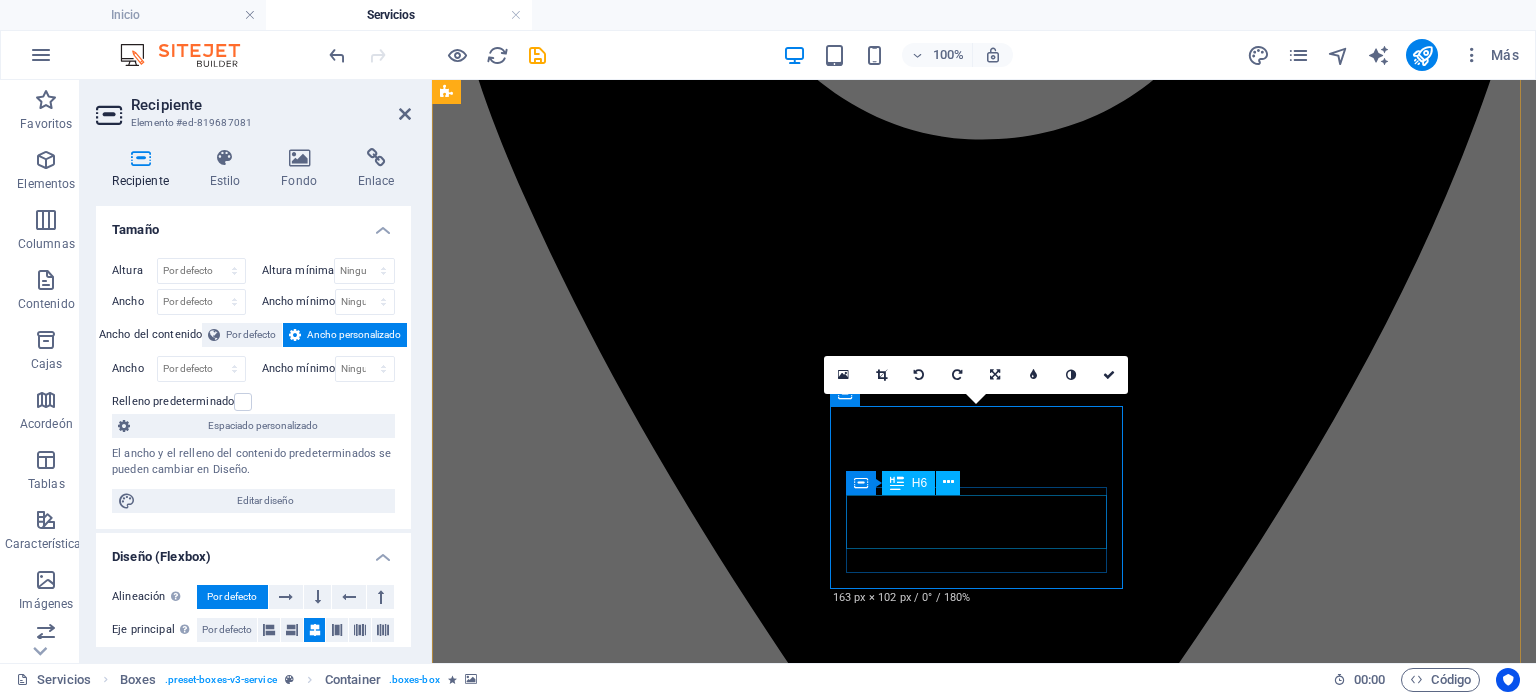 click on "123456789  GASOLINERA INTERLOMAS" at bounding box center (984, 15114) 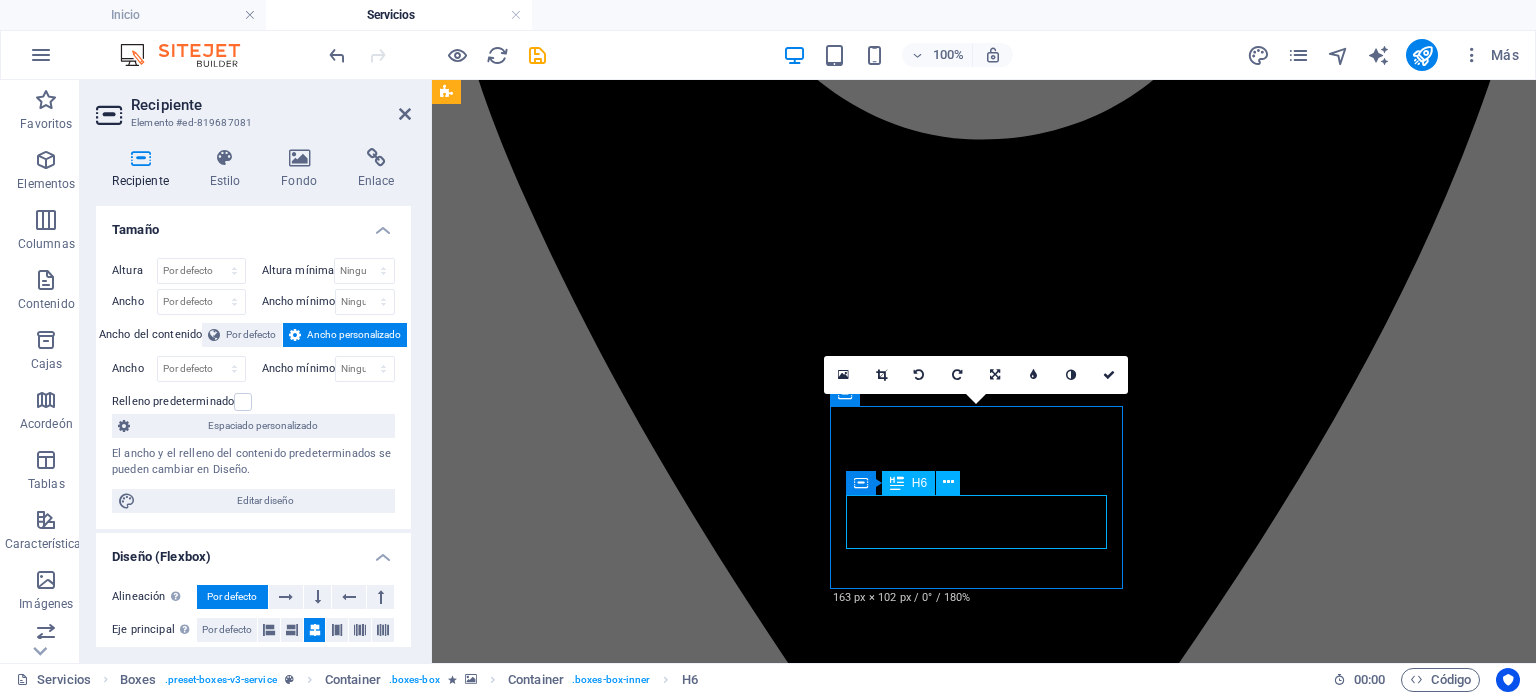 click on "123456789  GASOLINERA INTERLOMAS" at bounding box center [984, 15114] 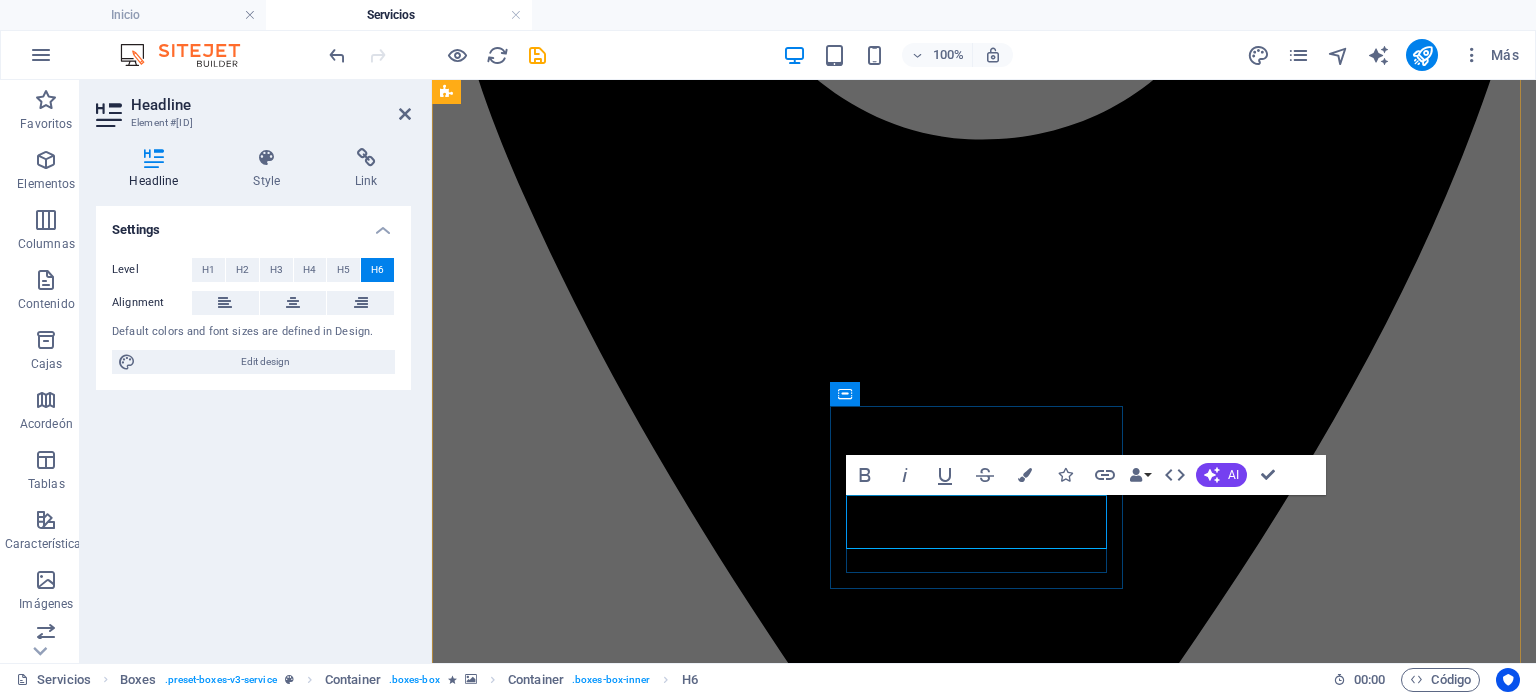 click on "123456789 GASOLINERA INTERLOMAS" at bounding box center [984, 15114] 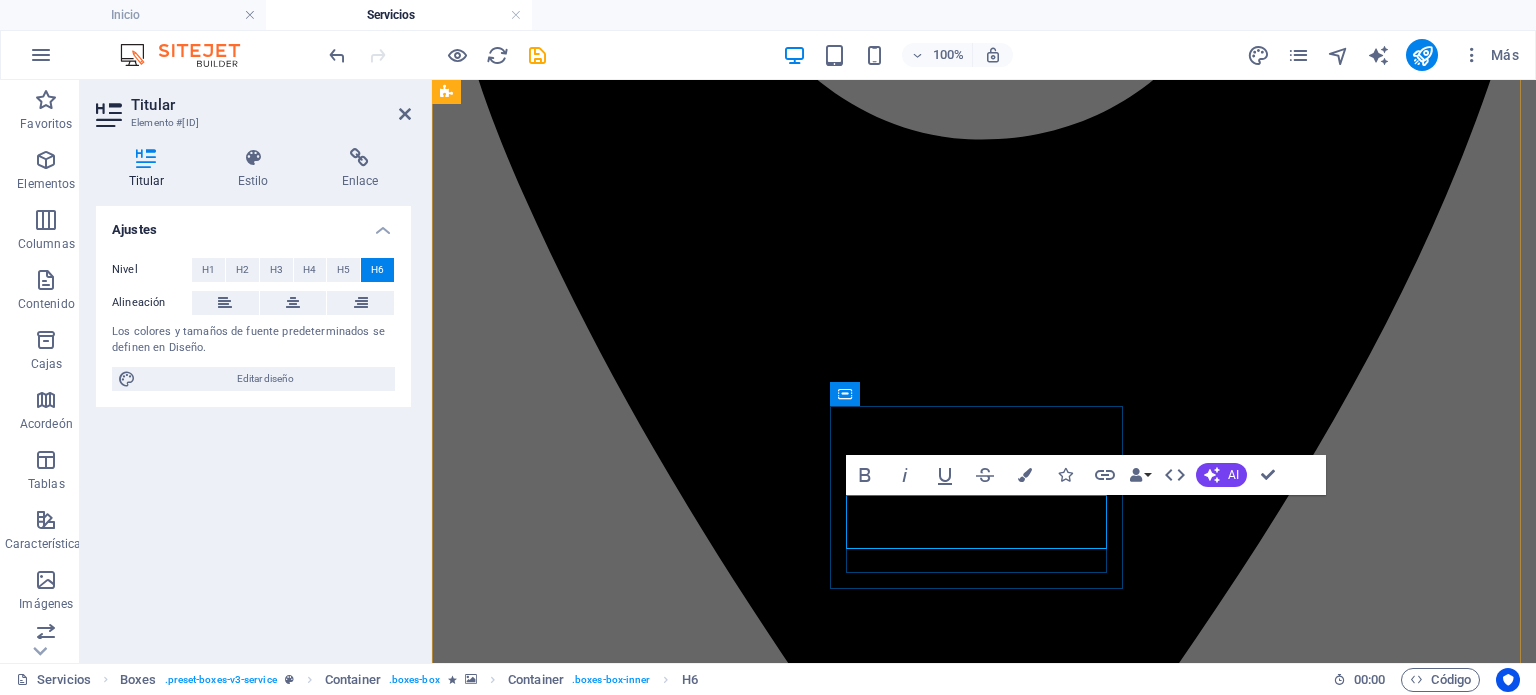click on "123456789 GASOLINERA INTERLOMAS" at bounding box center (984, 15114) 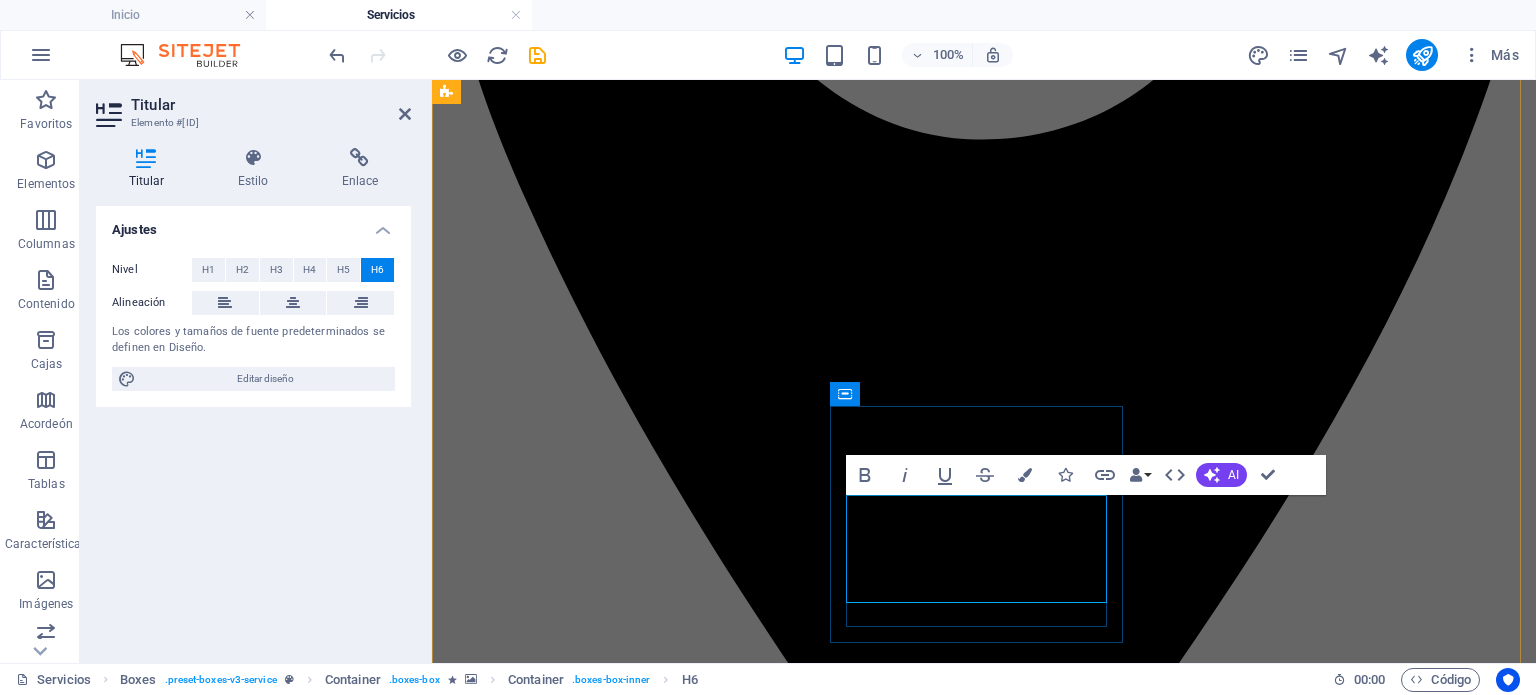 scroll, scrollTop: 1544, scrollLeft: 2, axis: both 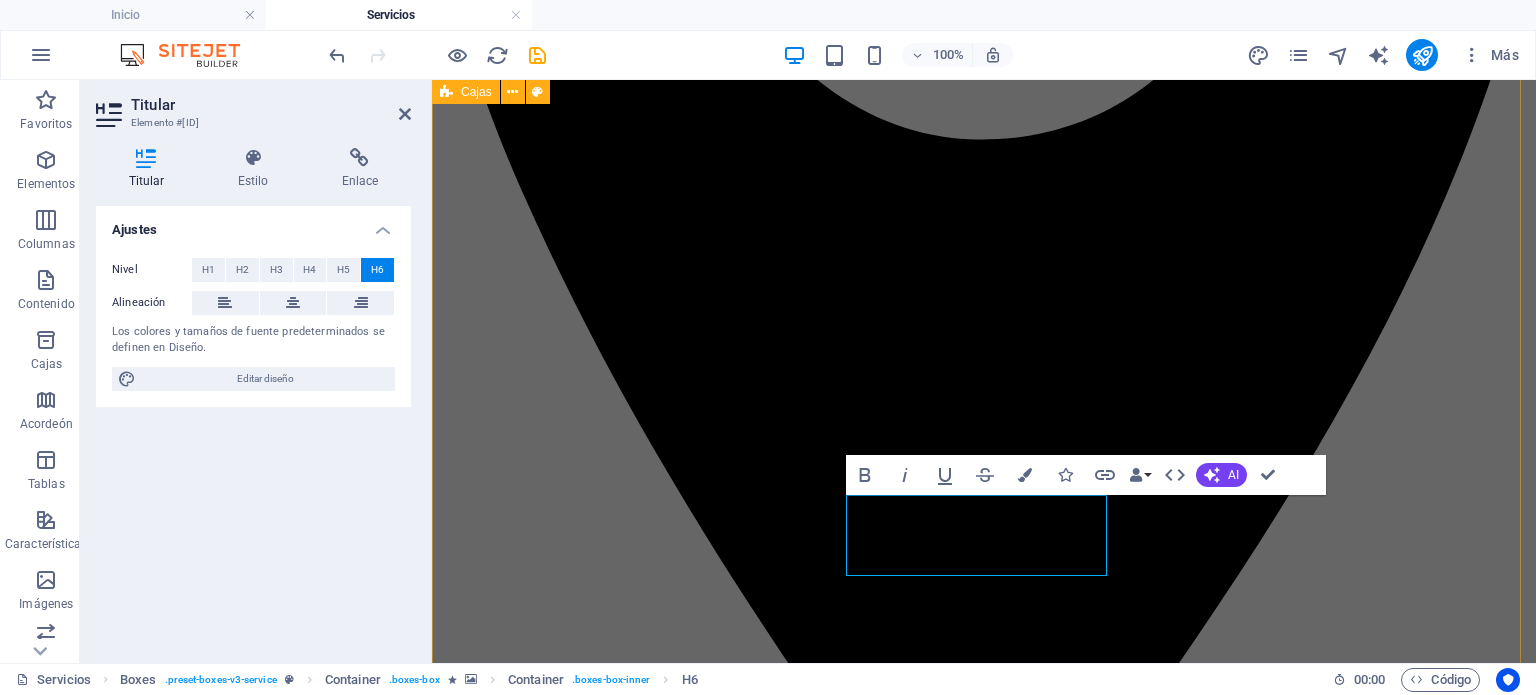 click at bounding box center (984, 14858) 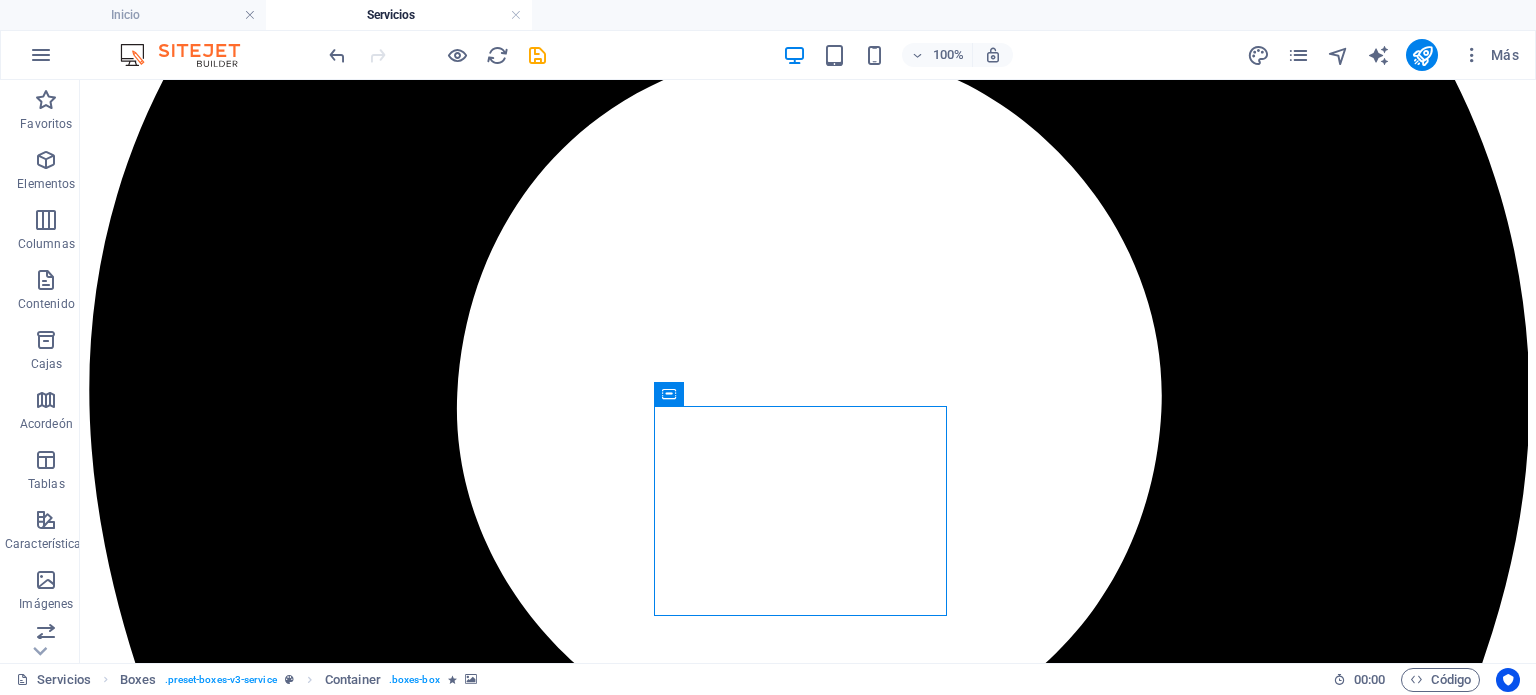 click at bounding box center (808, 17751) 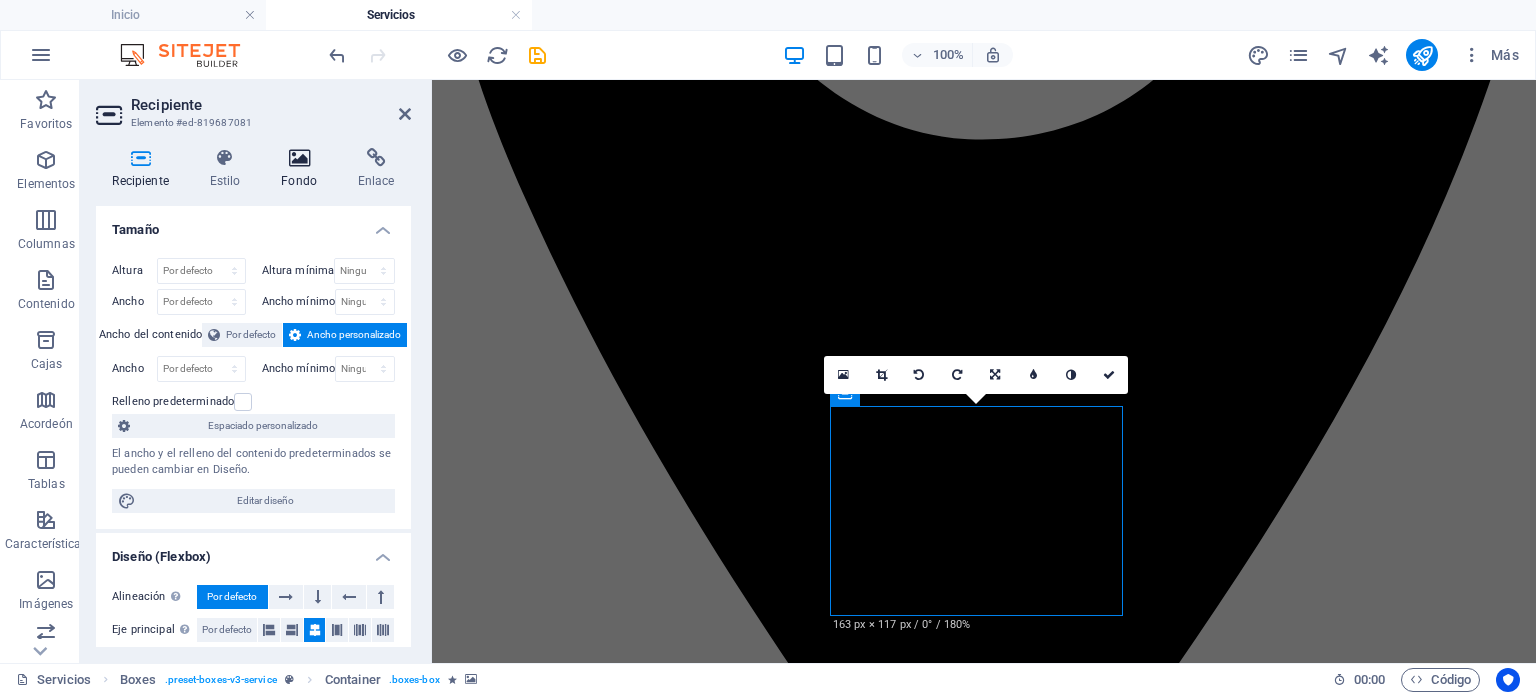 click on "Fondo" at bounding box center [303, 169] 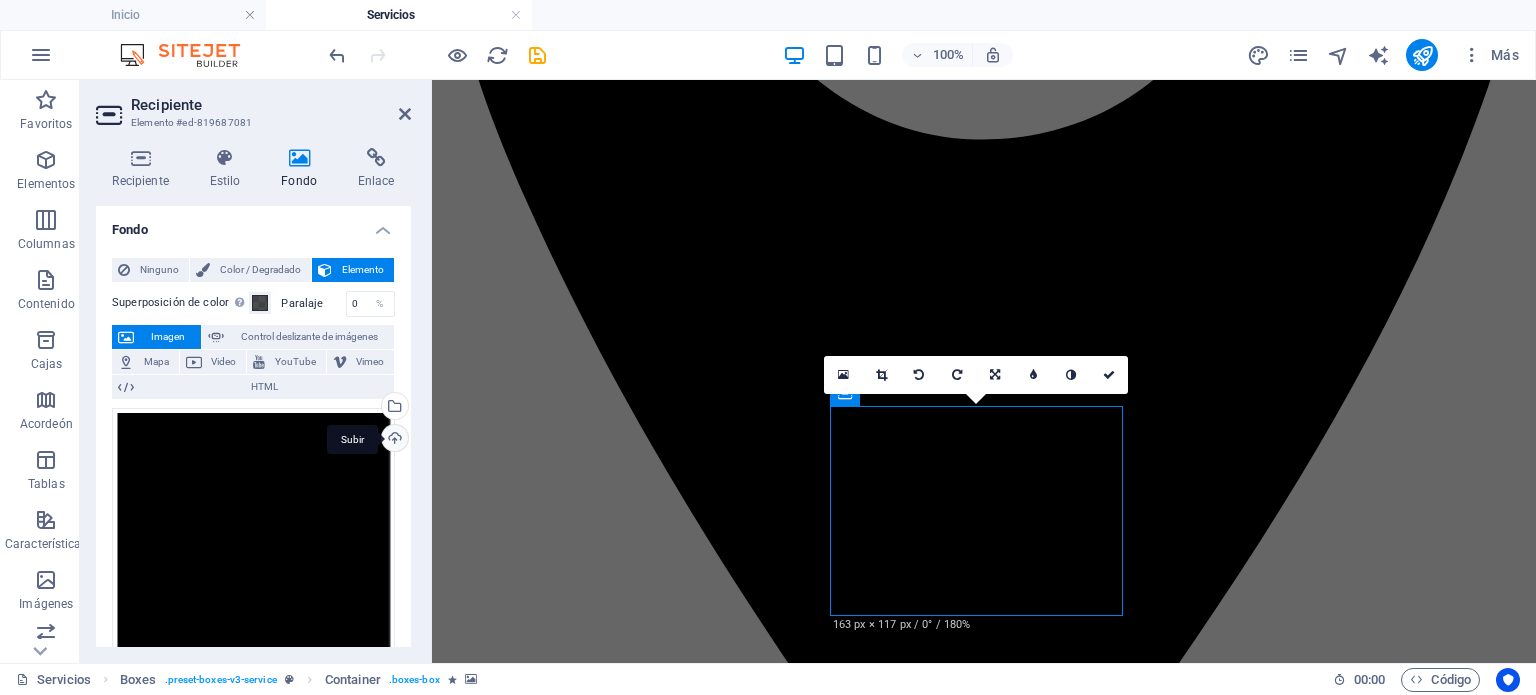 click on "Subir" at bounding box center [393, 440] 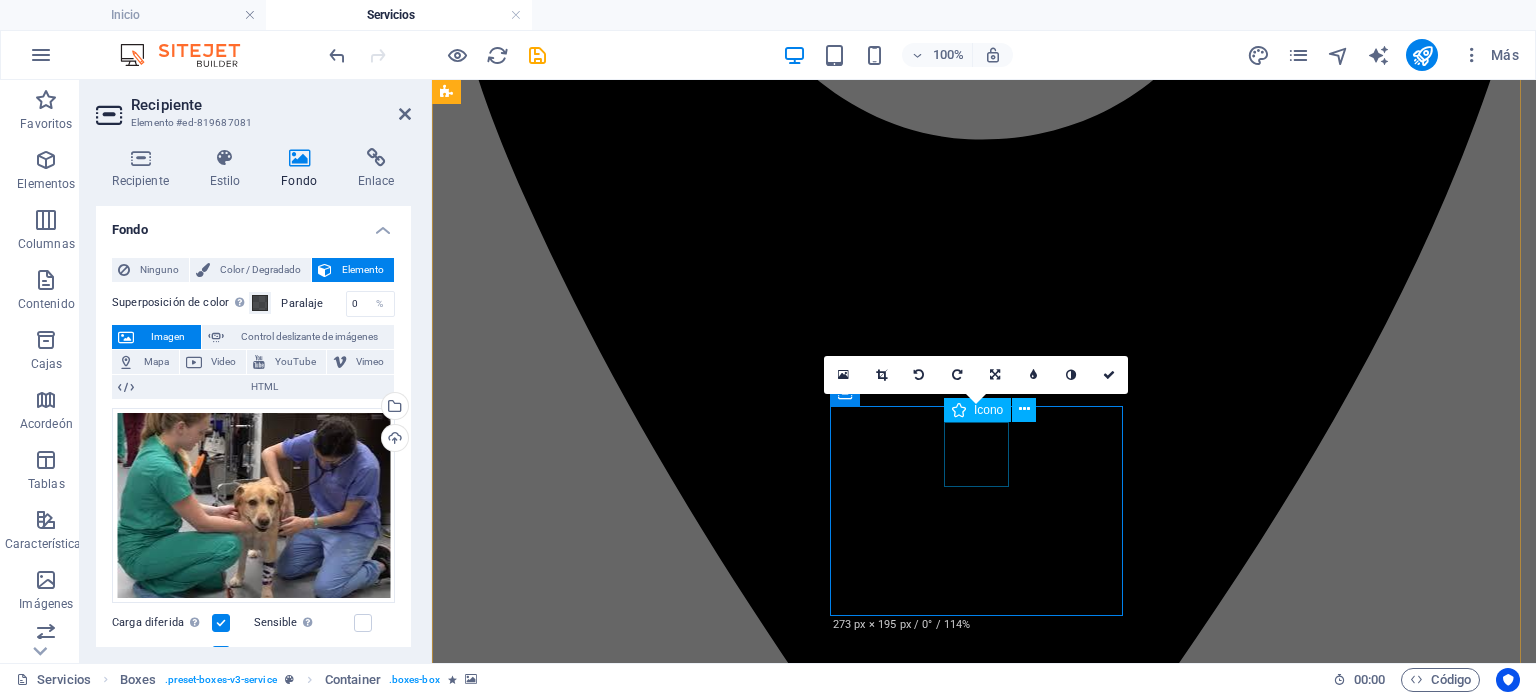 click at bounding box center [984, 15102] 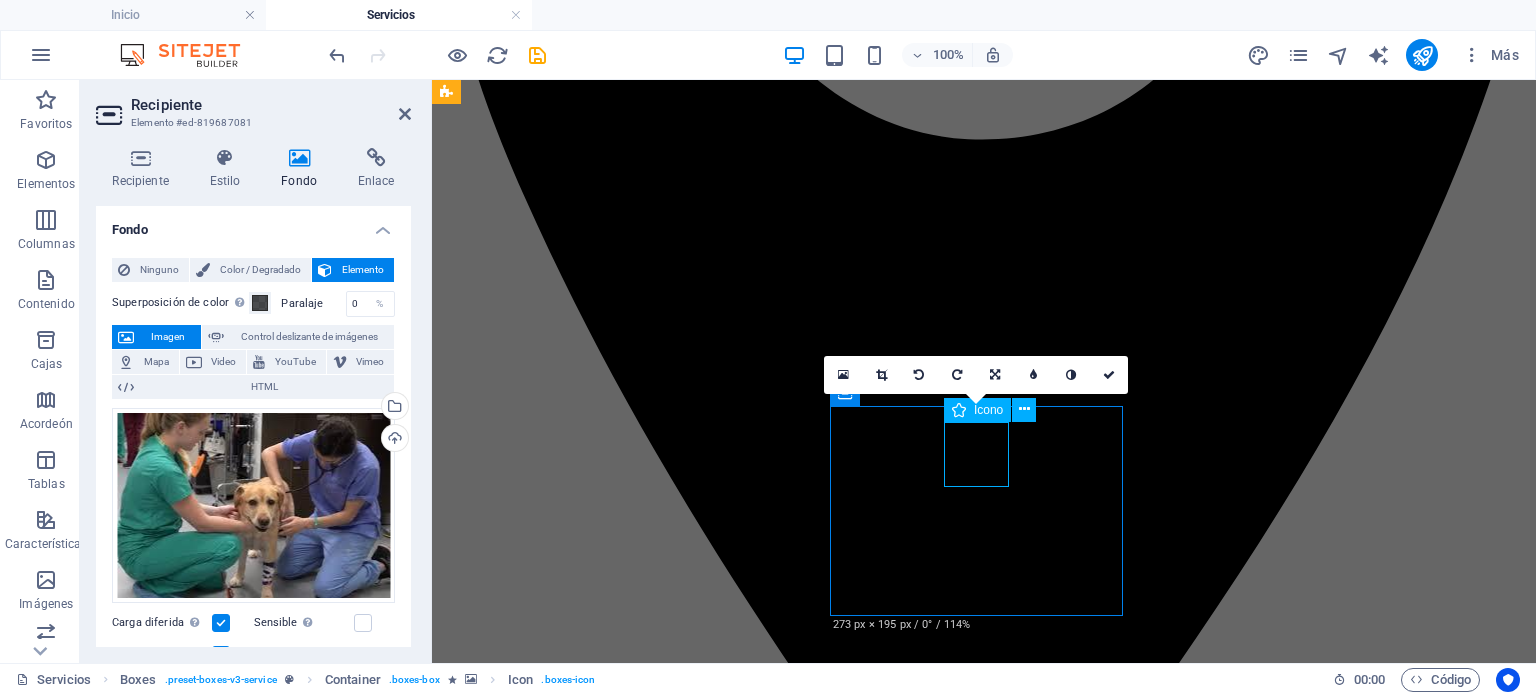 click at bounding box center (984, 15102) 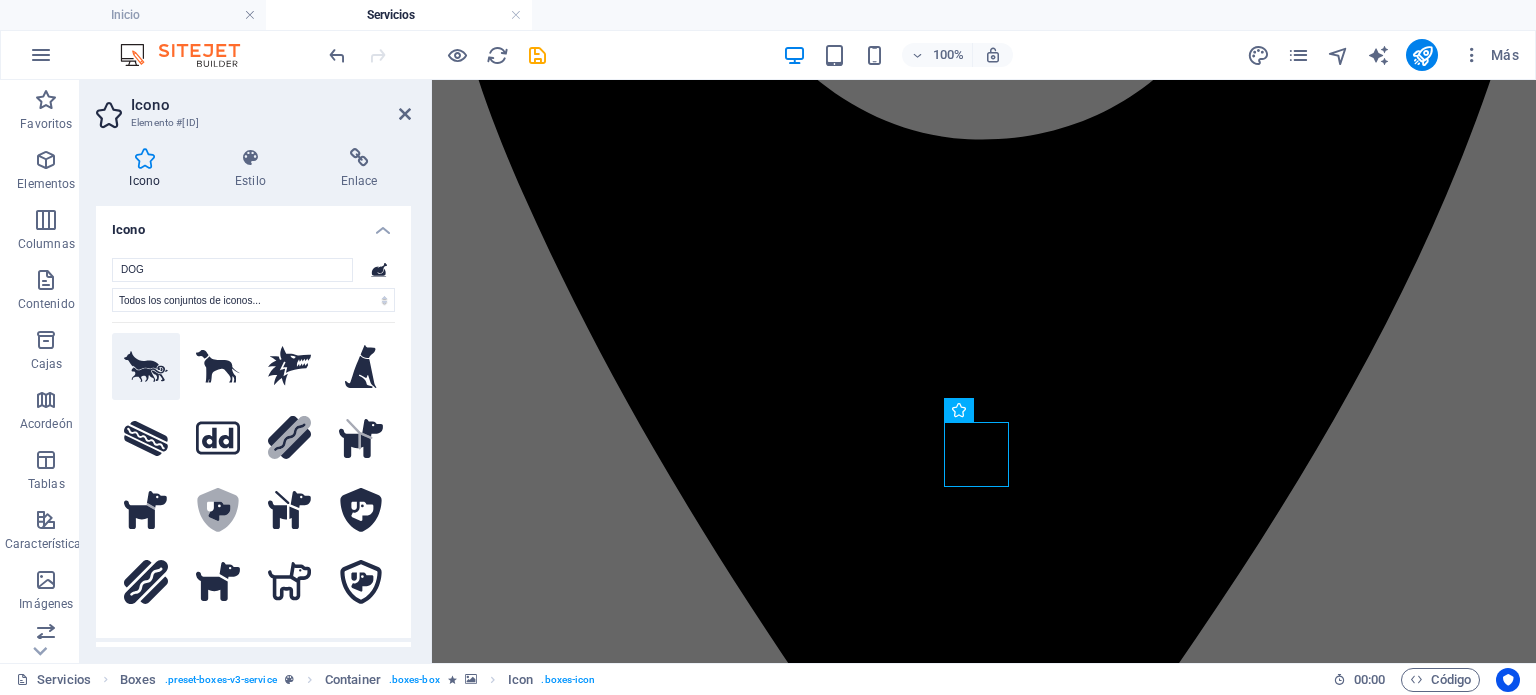 type on "DOG" 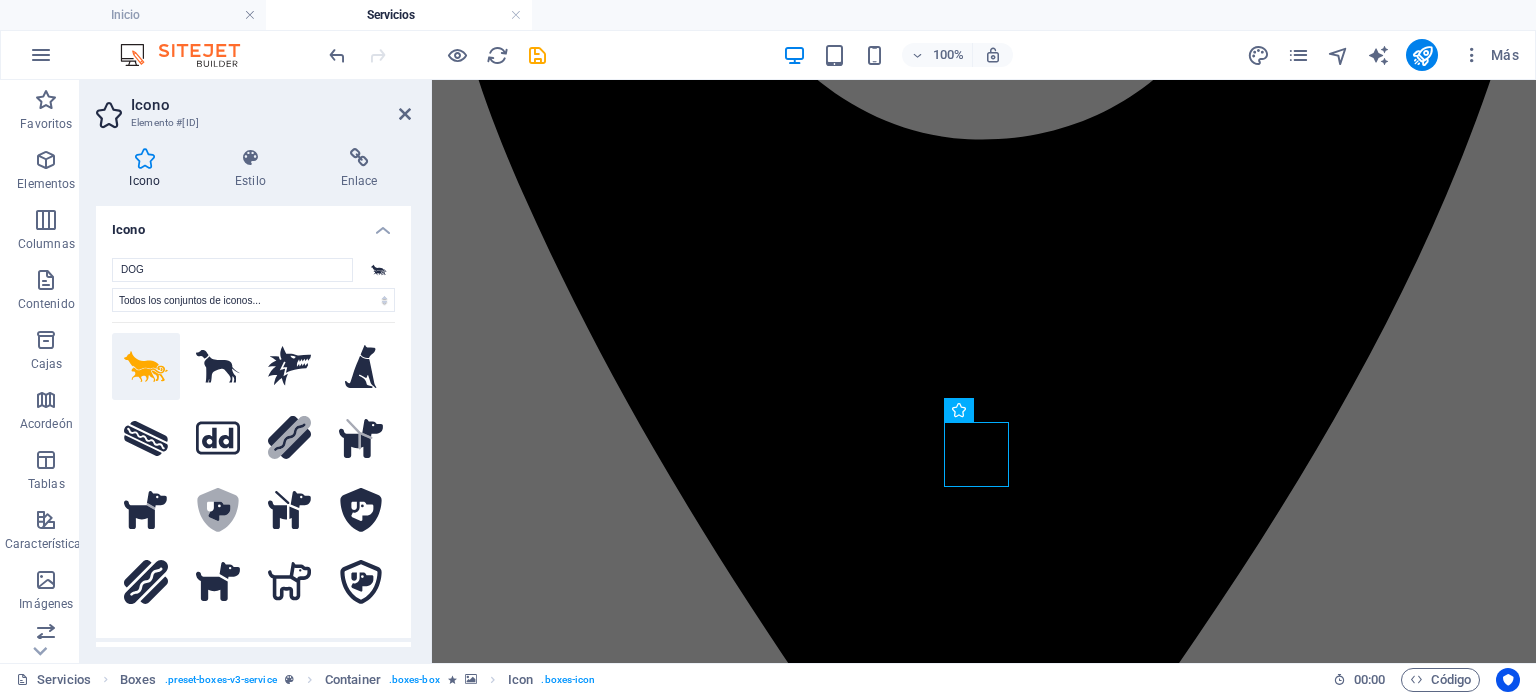 click 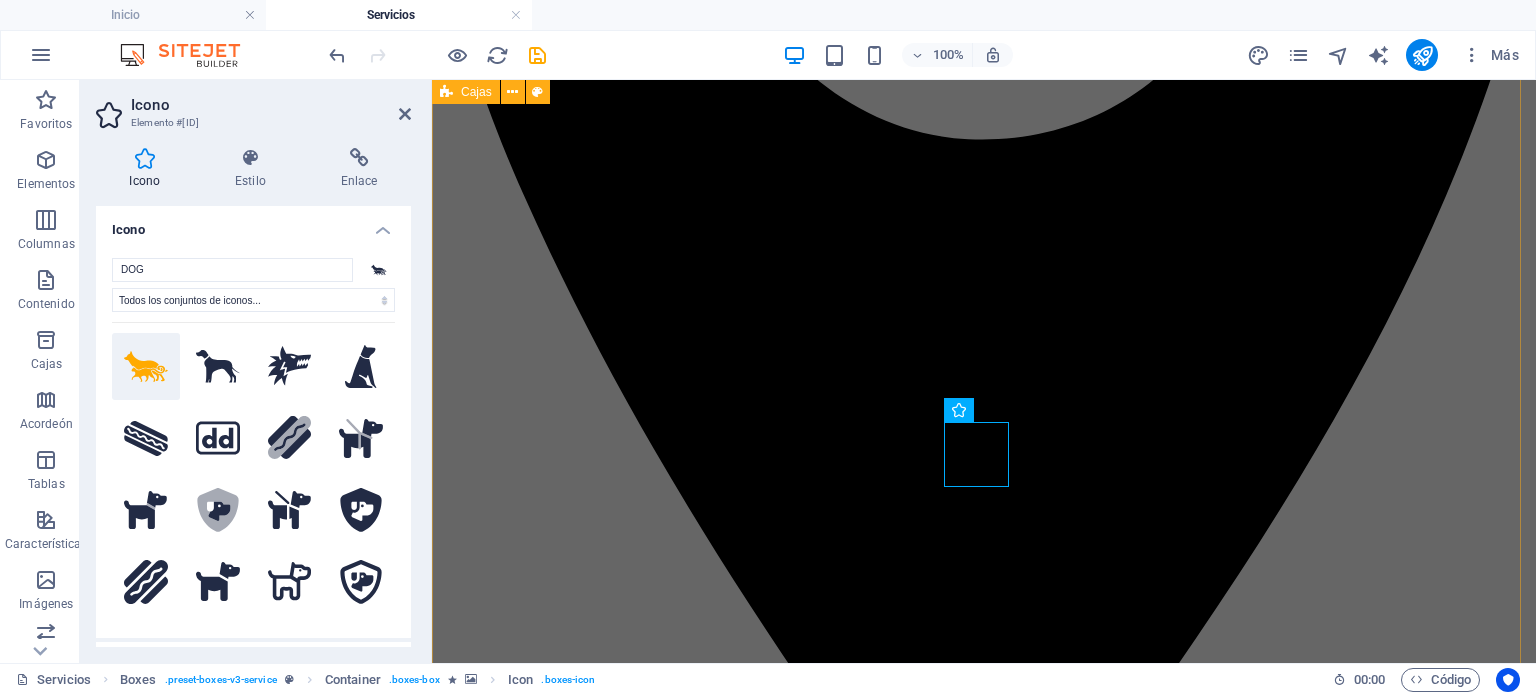 click on "OFICINAS CORPORATIVAS GASOLINERA INTERLOMAS   .fa-secondary{opacity:.4} AUDI PORSCHE INTERLOMAS COMPRA-VENTA DE AUTOS NUEVOS, REFACCIONES Y SERVICIO MANTTO. .fa-secondary{opacity:.4} SERVICIO DE AUTOLAVADO AUTOMATIZADO DE VEHICULOS, TALLER DE HOJALATERÍA Y PINTURA VENTA DE ABARROTES VINOS Y LICORES VENTA DE LEGUMBRES, CREMERIA, VINOS Y LICORES, CAFETERÍA, REPOSTERÍA, ARTÍCULOS PARA EL HOGAR, DETERGENTES, ARTÍCULOS ESCOLARES ROPA PARA TODA LA FAM. ETC. LOCALES COMERCIALES VETERINARIA KARASIK MEDICINA Y CIRUGÍA DE PERROS Y GATOS  123456789  OFICINAS CORPORATIVAS" at bounding box center (984, 13714) 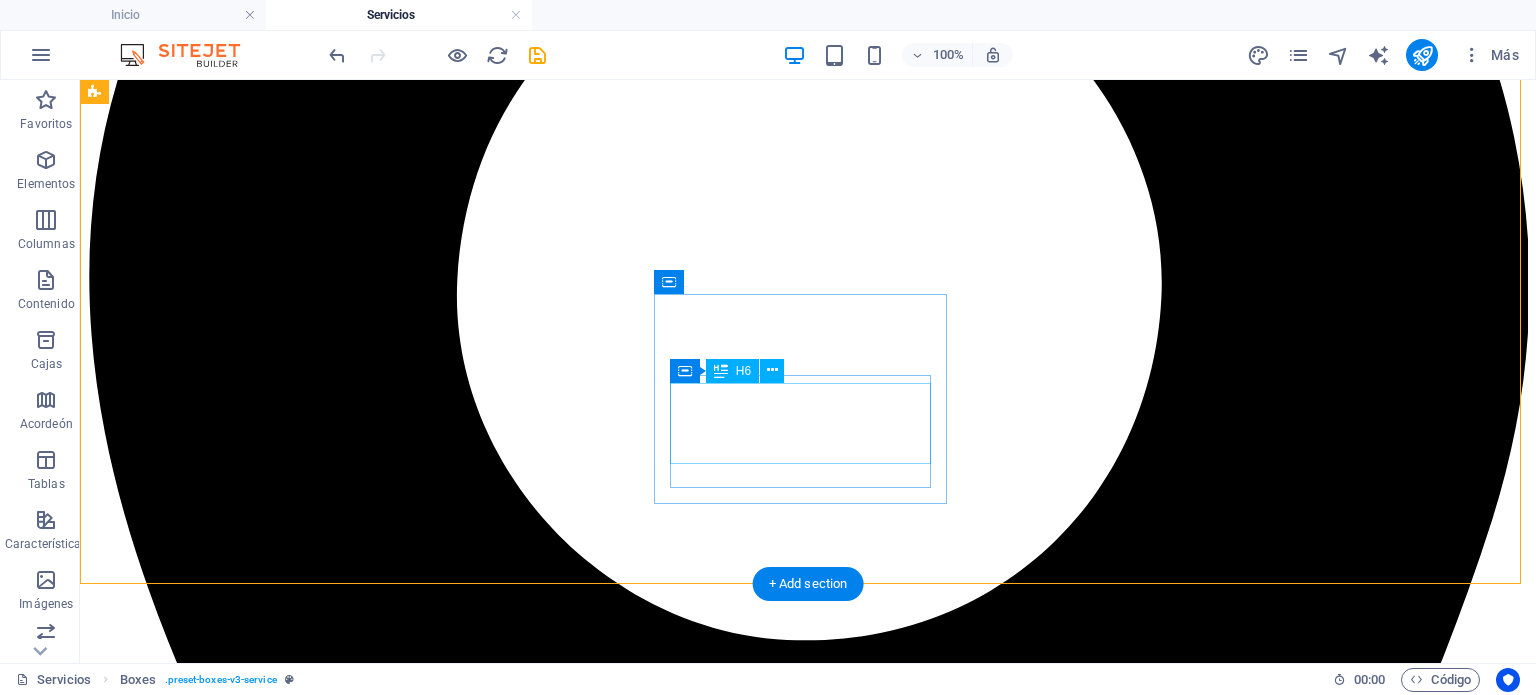 scroll, scrollTop: 2030, scrollLeft: 0, axis: vertical 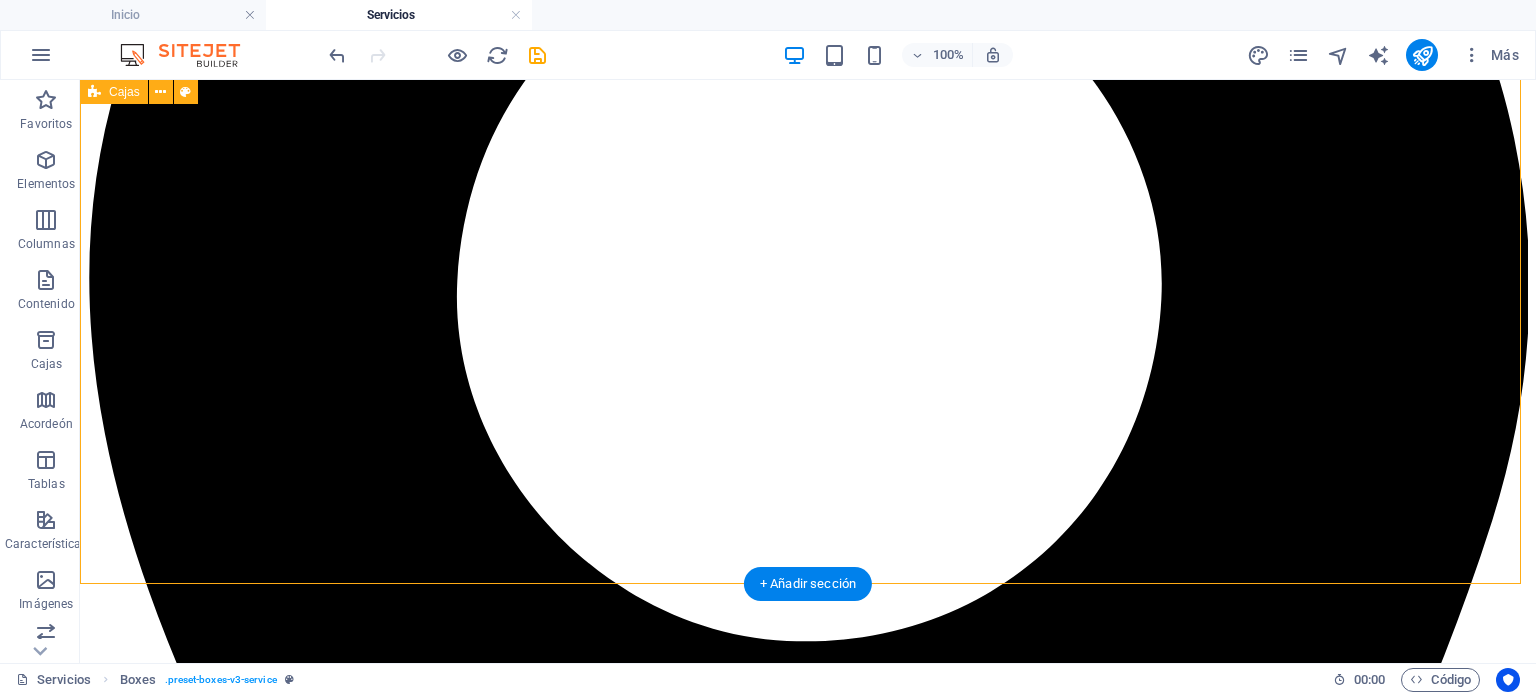 click at bounding box center [808, 17996] 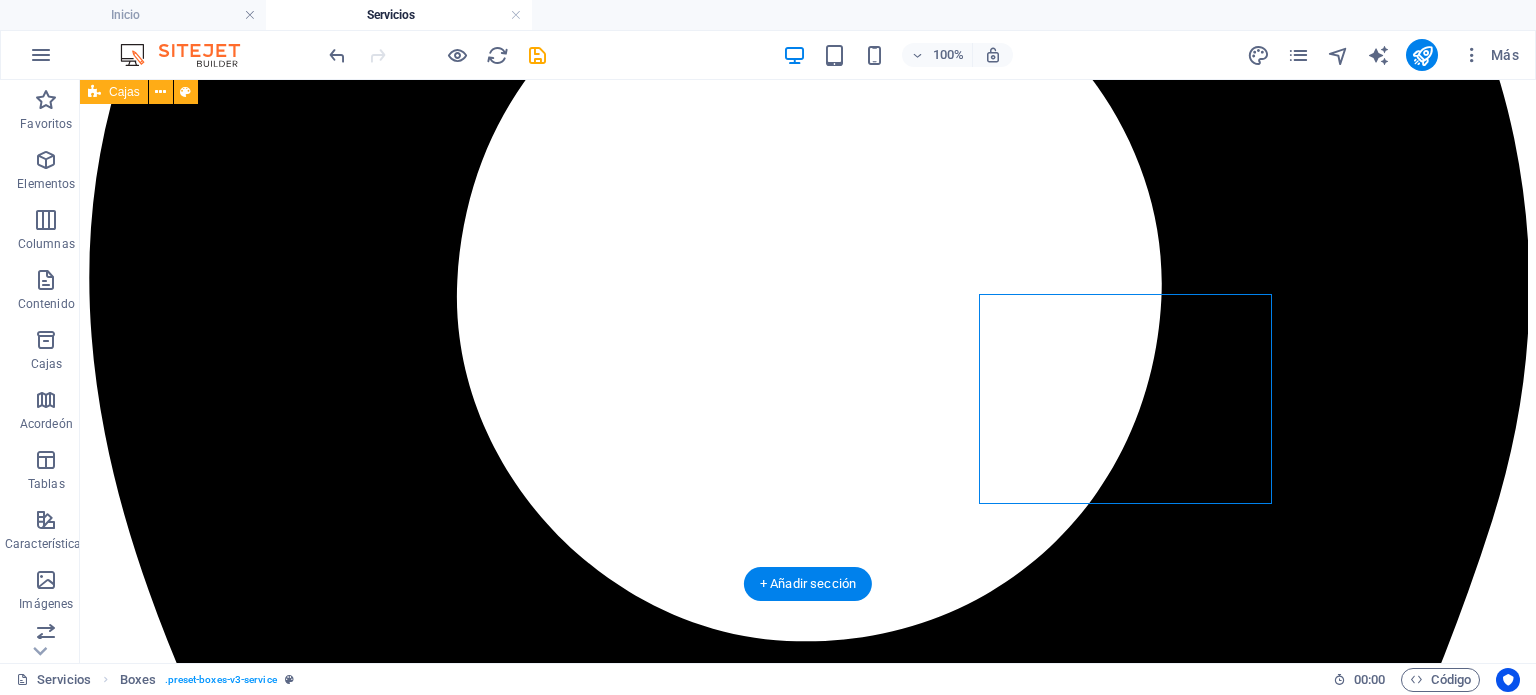 click at bounding box center [808, 17996] 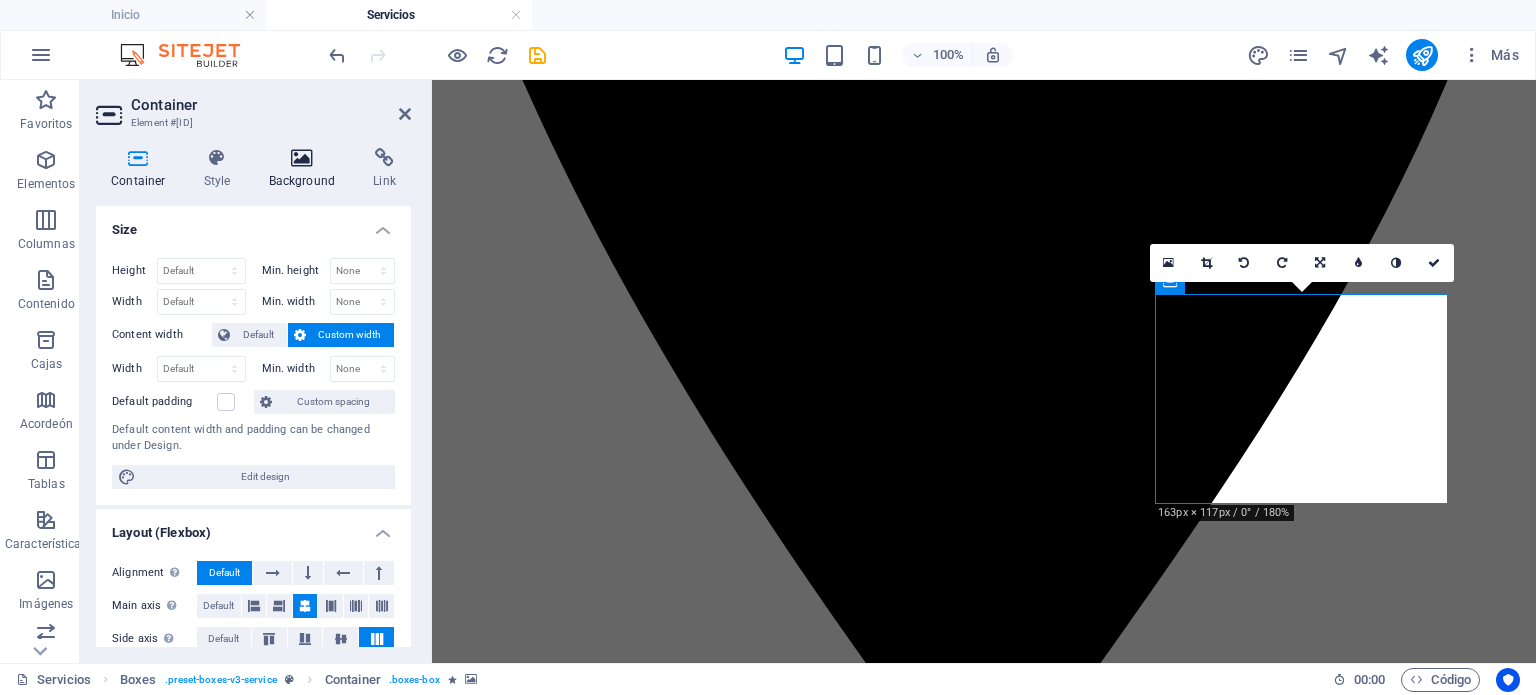 click on "Background" at bounding box center (306, 169) 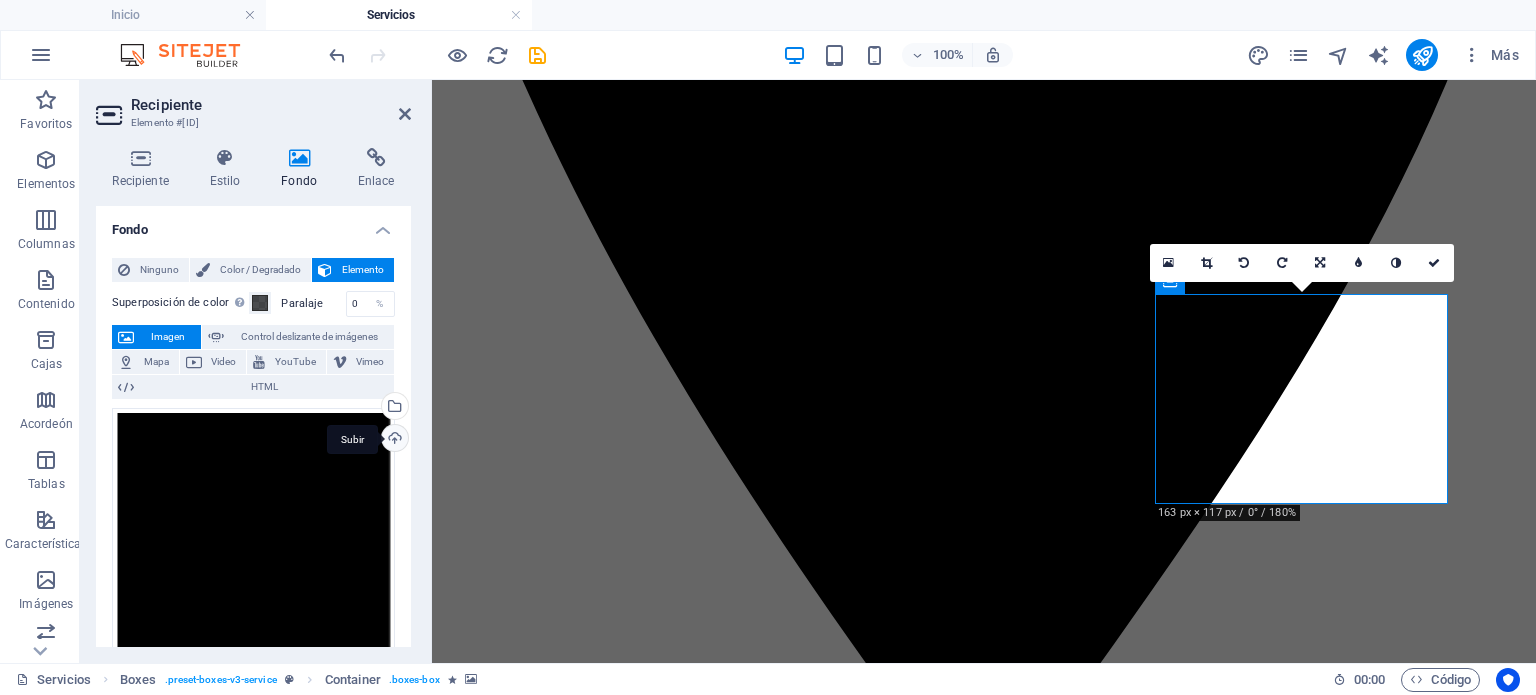 click on "Subir" at bounding box center (393, 440) 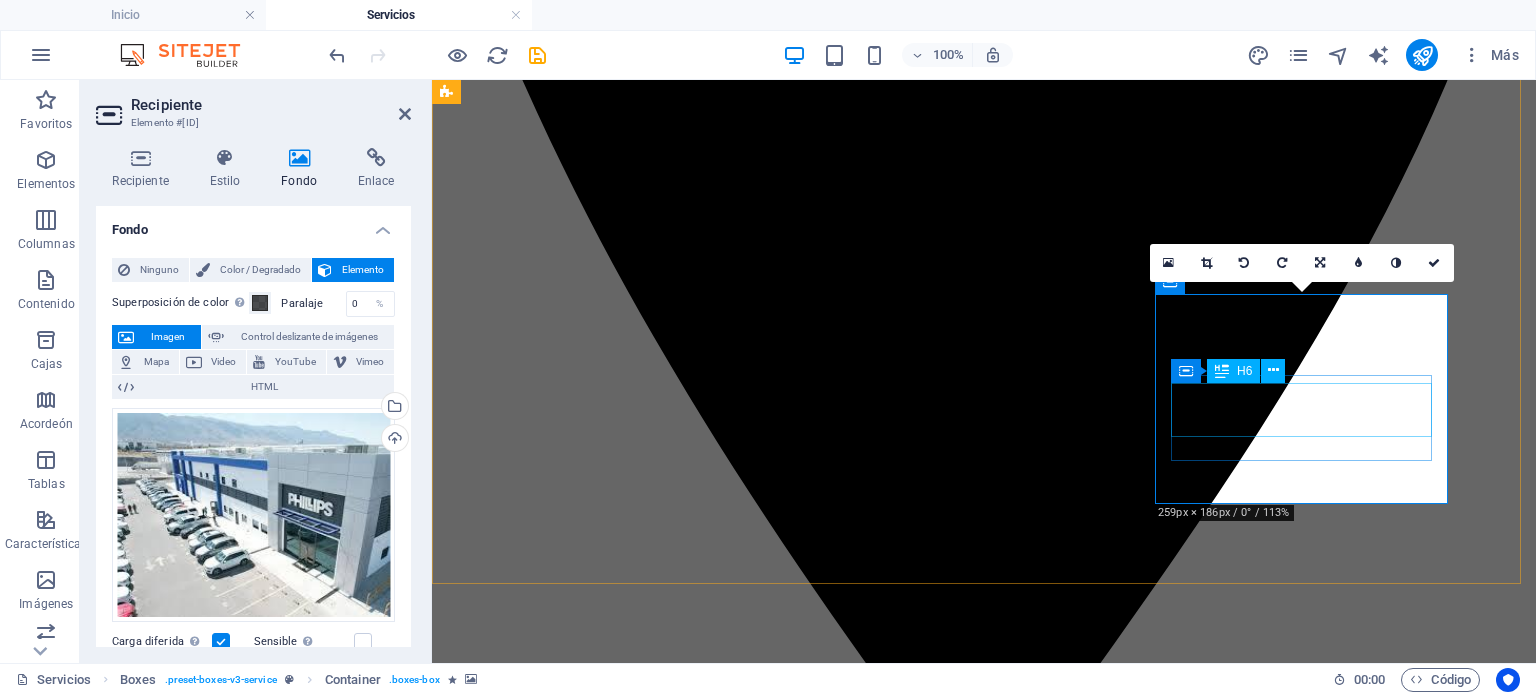 click on "123456789  OFICINAS CORPORATIVAS" at bounding box center (984, 15413) 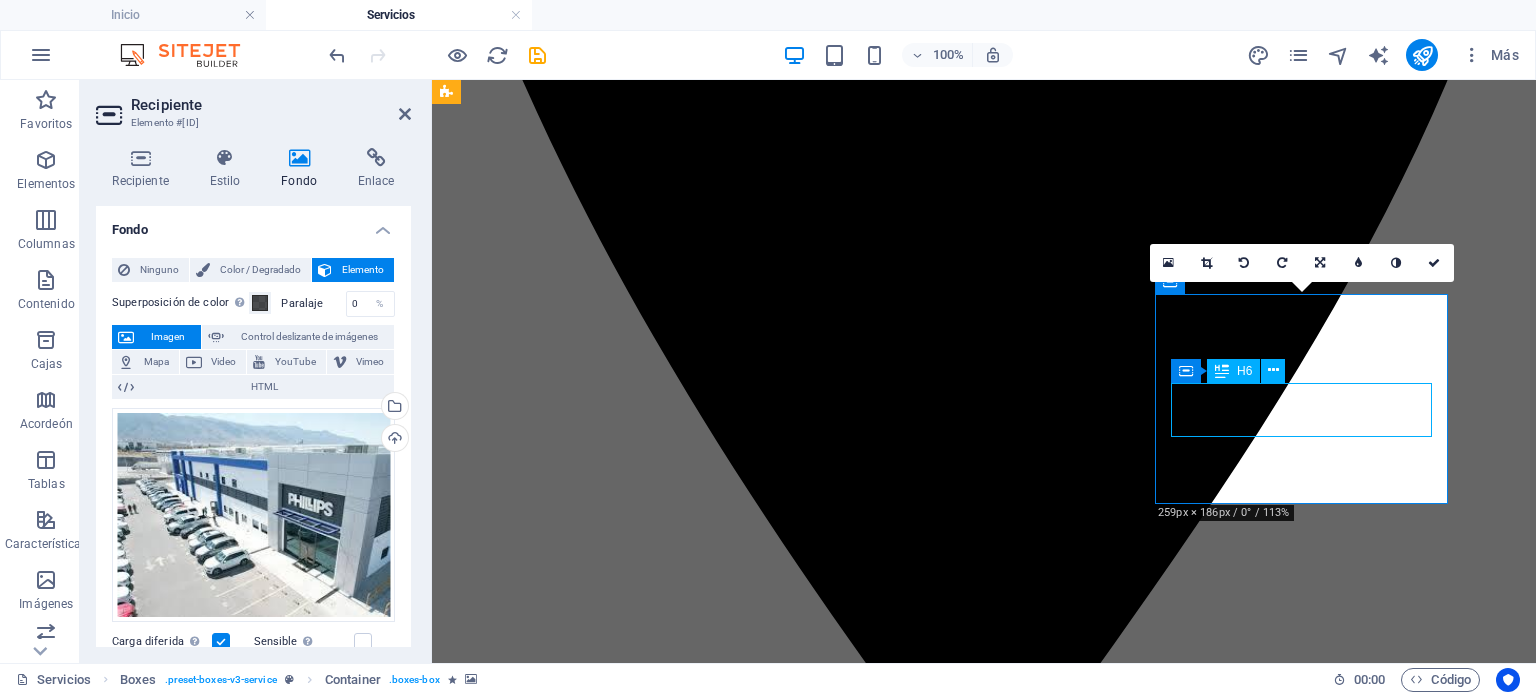 click on "123456789  OFICINAS CORPORATIVAS" at bounding box center (984, 15413) 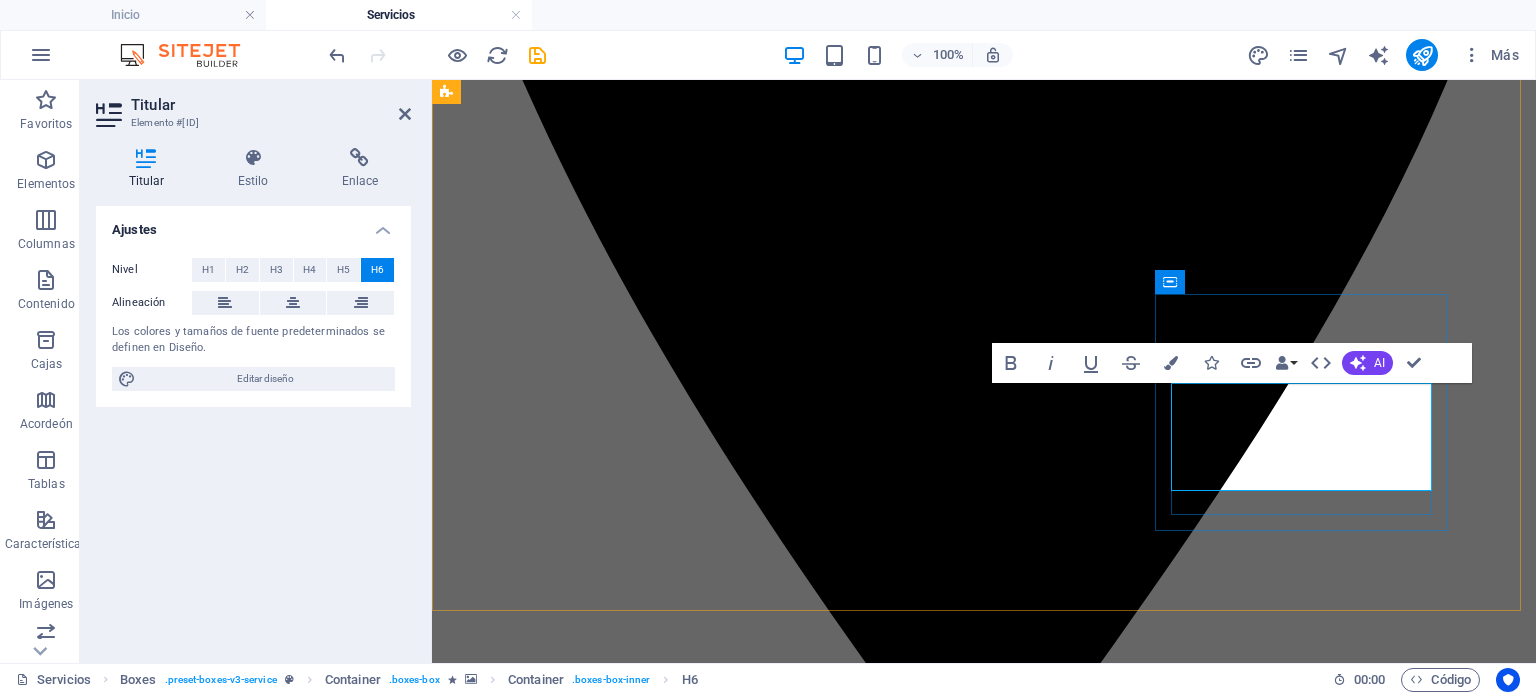 scroll, scrollTop: 244, scrollLeft: 8, axis: both 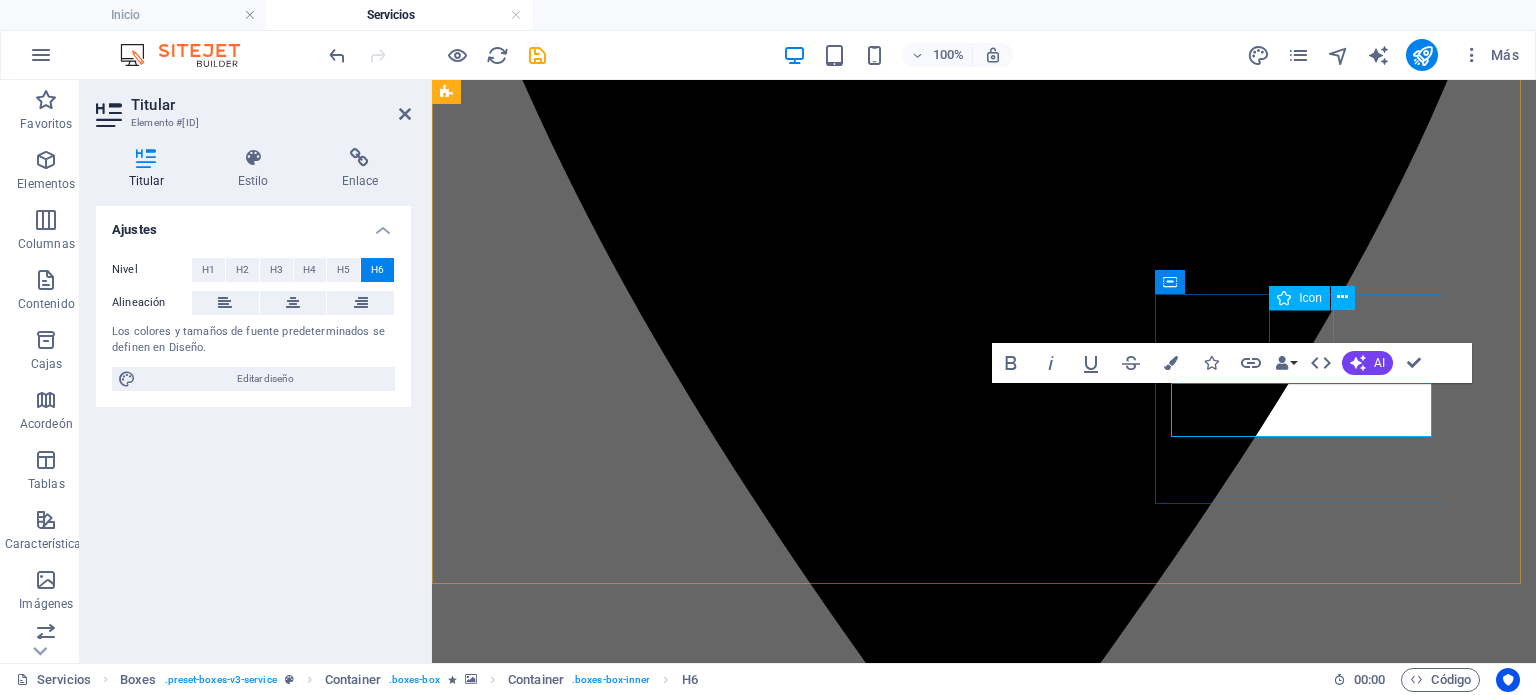 click at bounding box center [984, 15347] 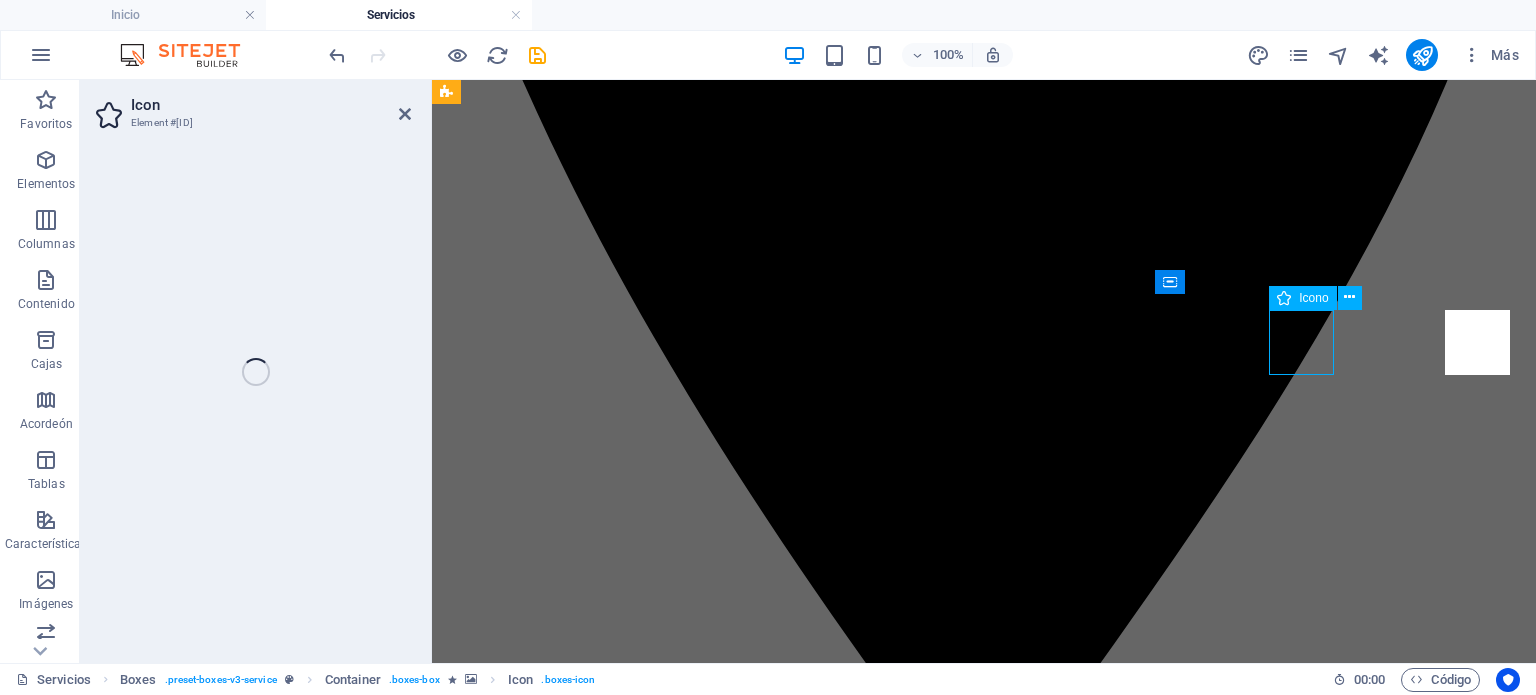 select on "xMidYMid" 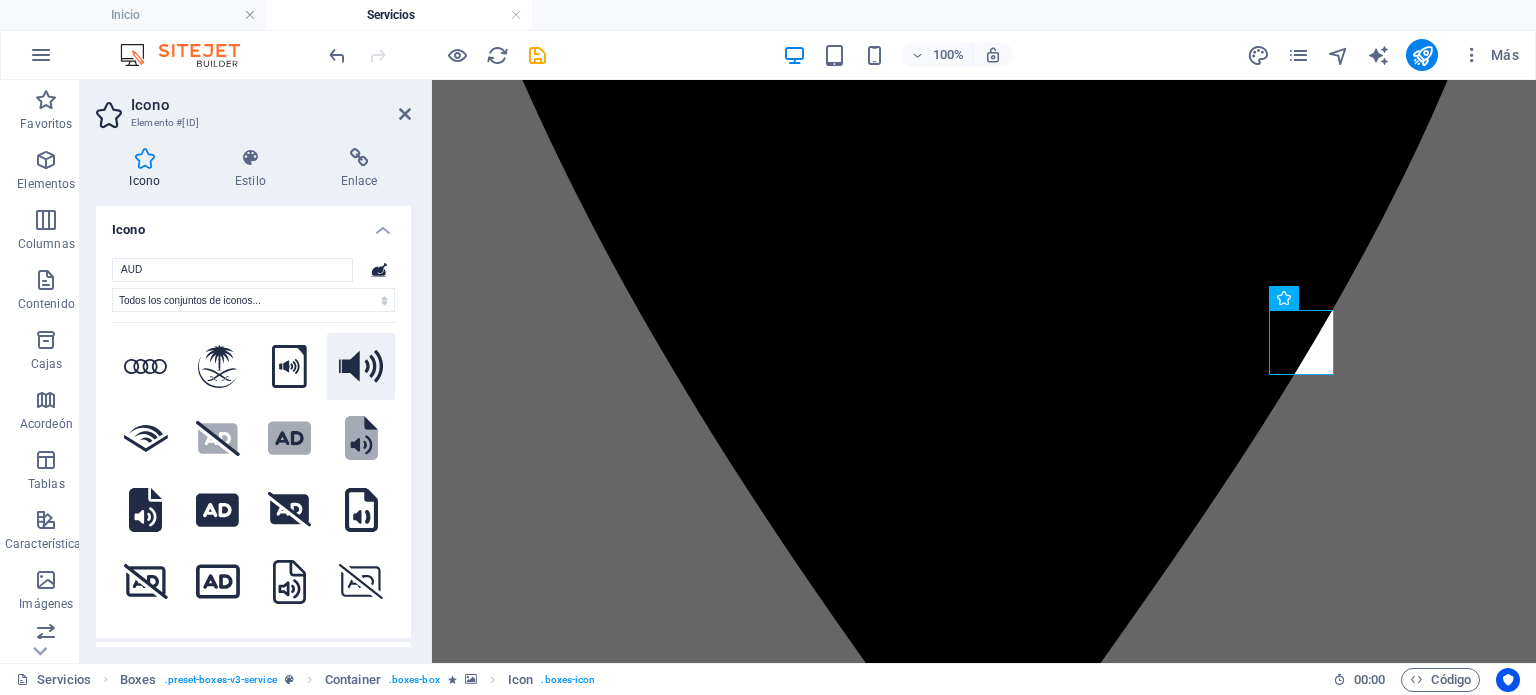 type on "AUD" 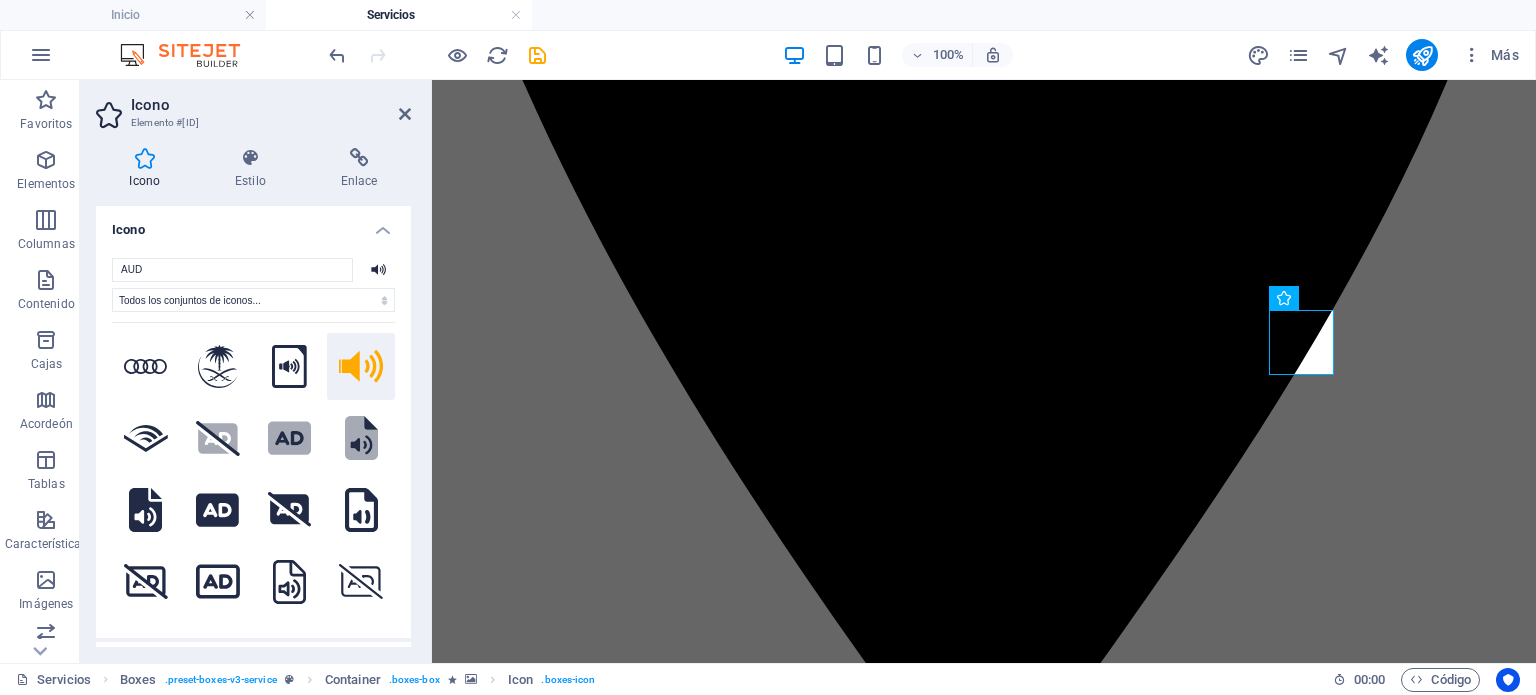 click at bounding box center [984, 14746] 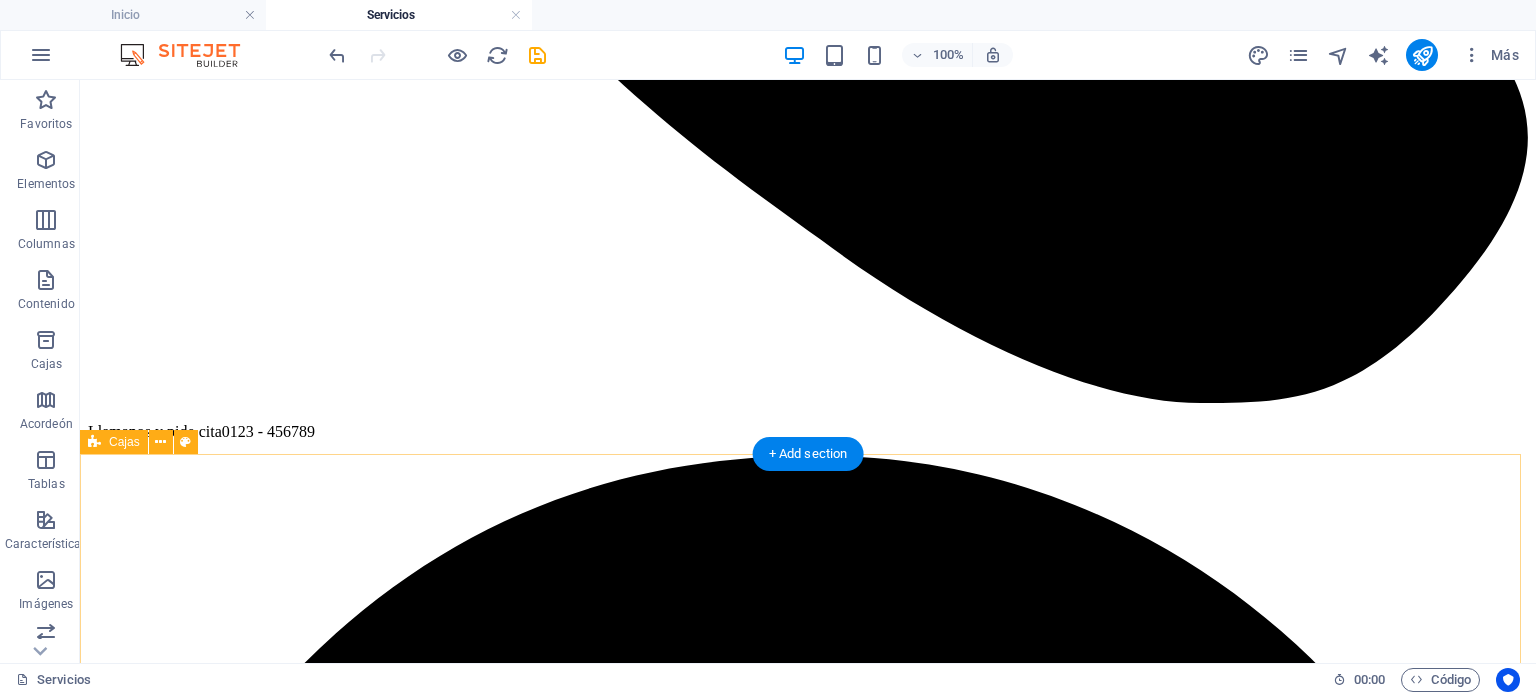 scroll, scrollTop: 1144, scrollLeft: 0, axis: vertical 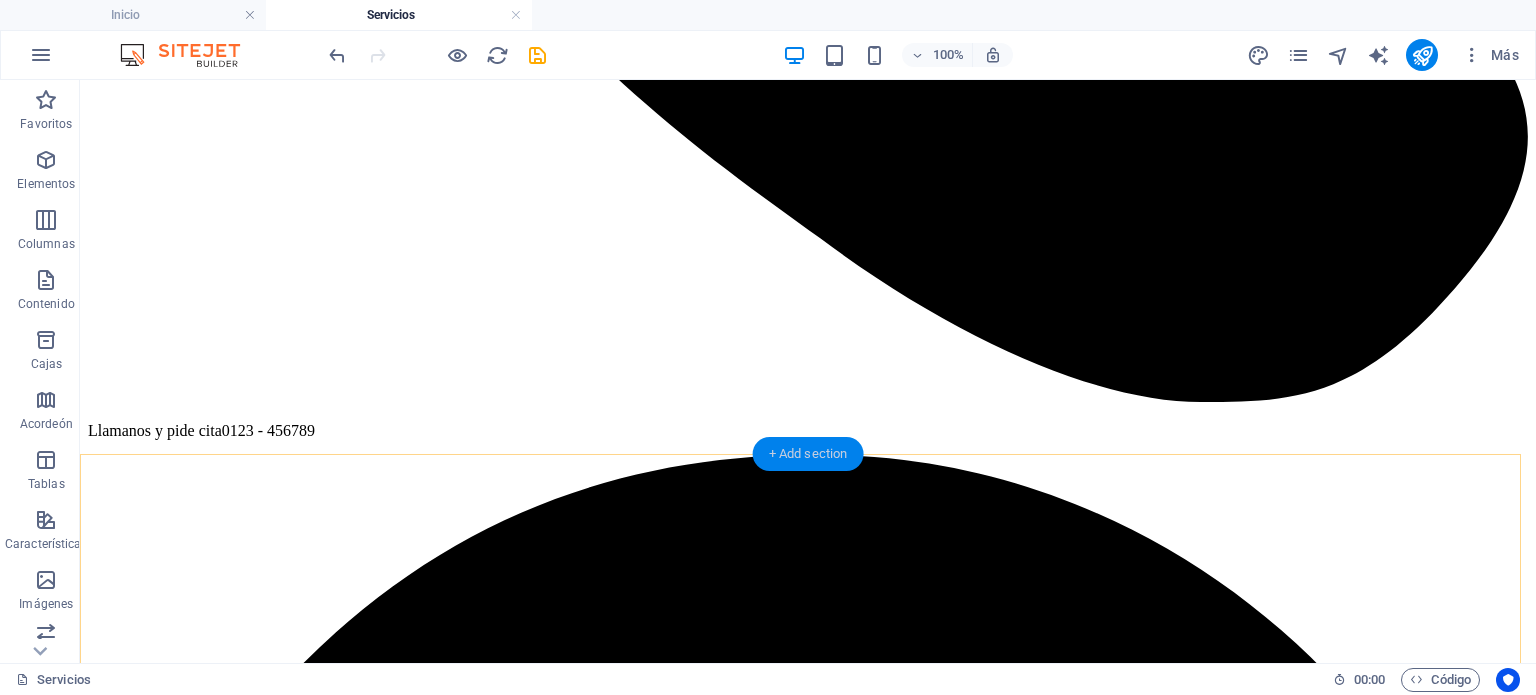 click on "+ Add section" at bounding box center [808, 454] 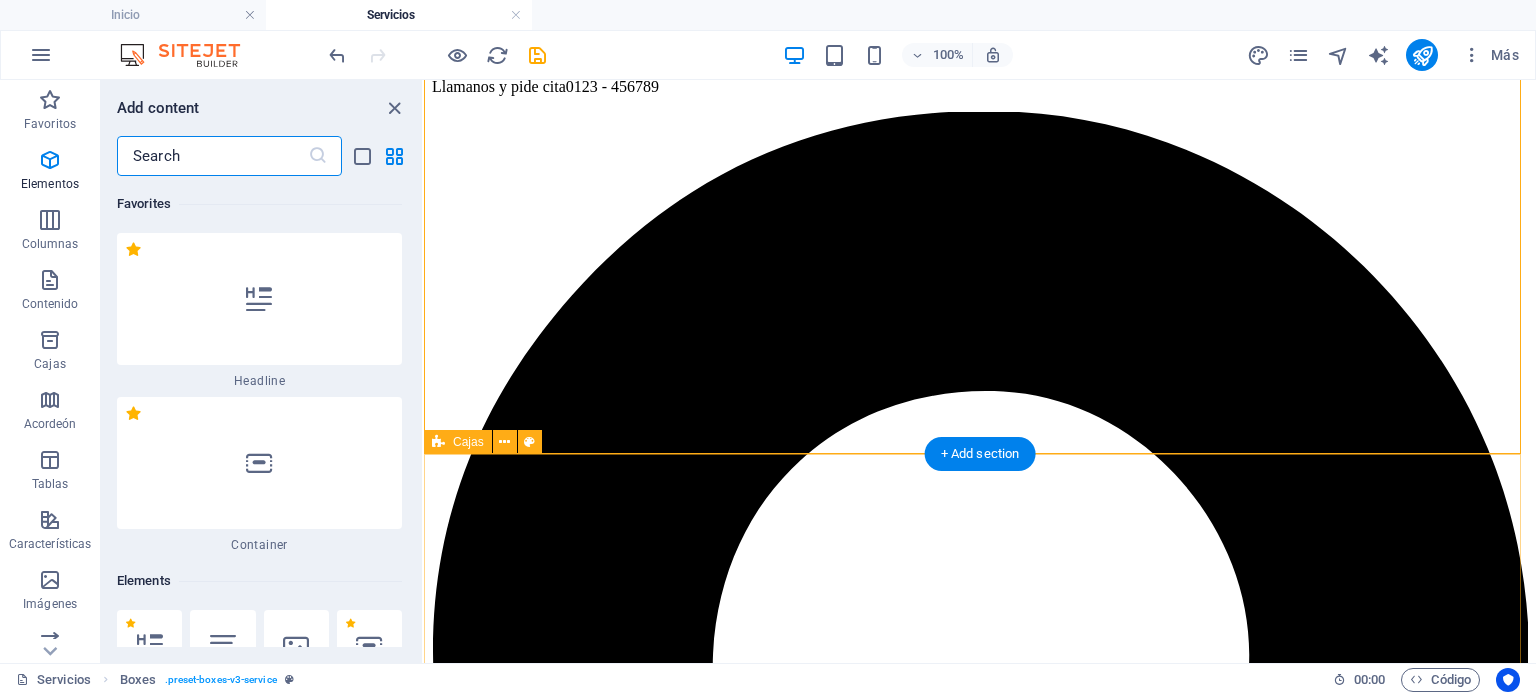 scroll, scrollTop: 6803, scrollLeft: 0, axis: vertical 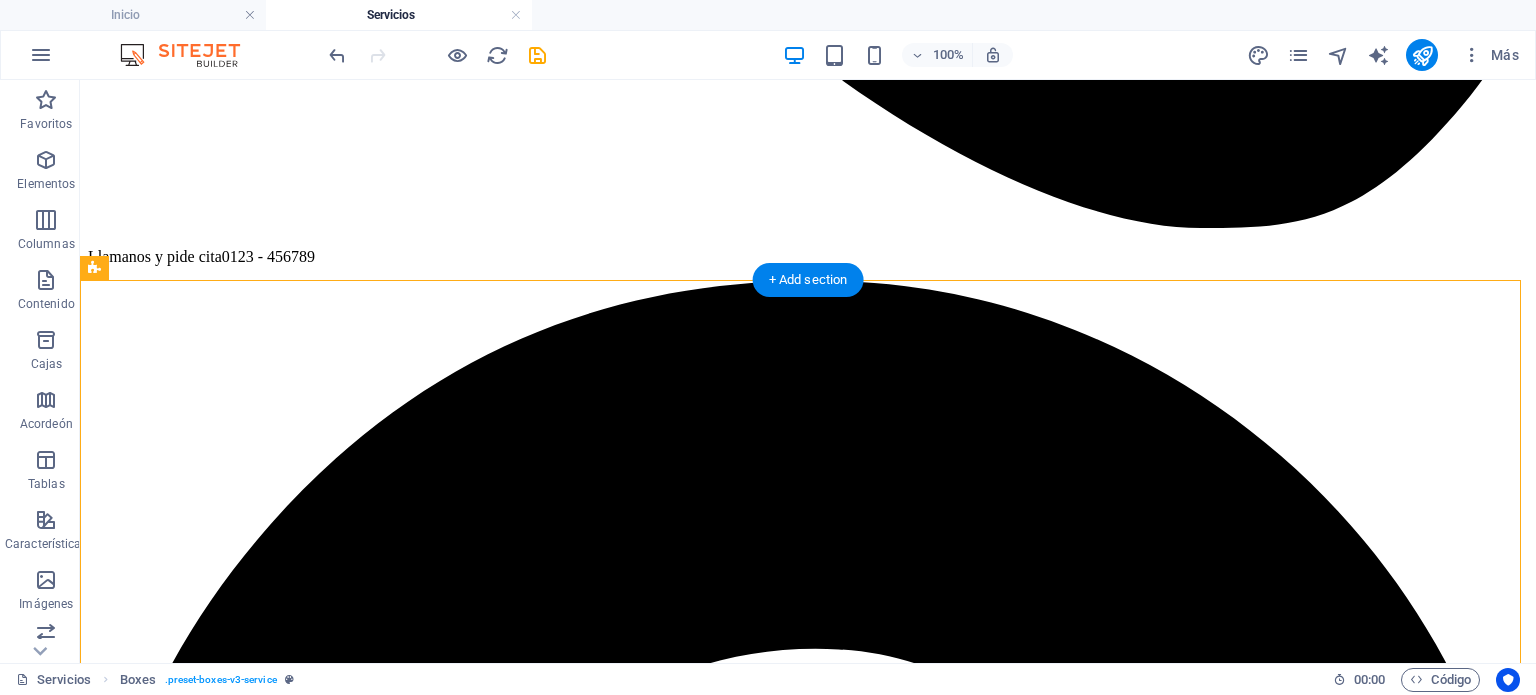 drag, startPoint x: 283, startPoint y: 422, endPoint x: 966, endPoint y: 553, distance: 695.4495 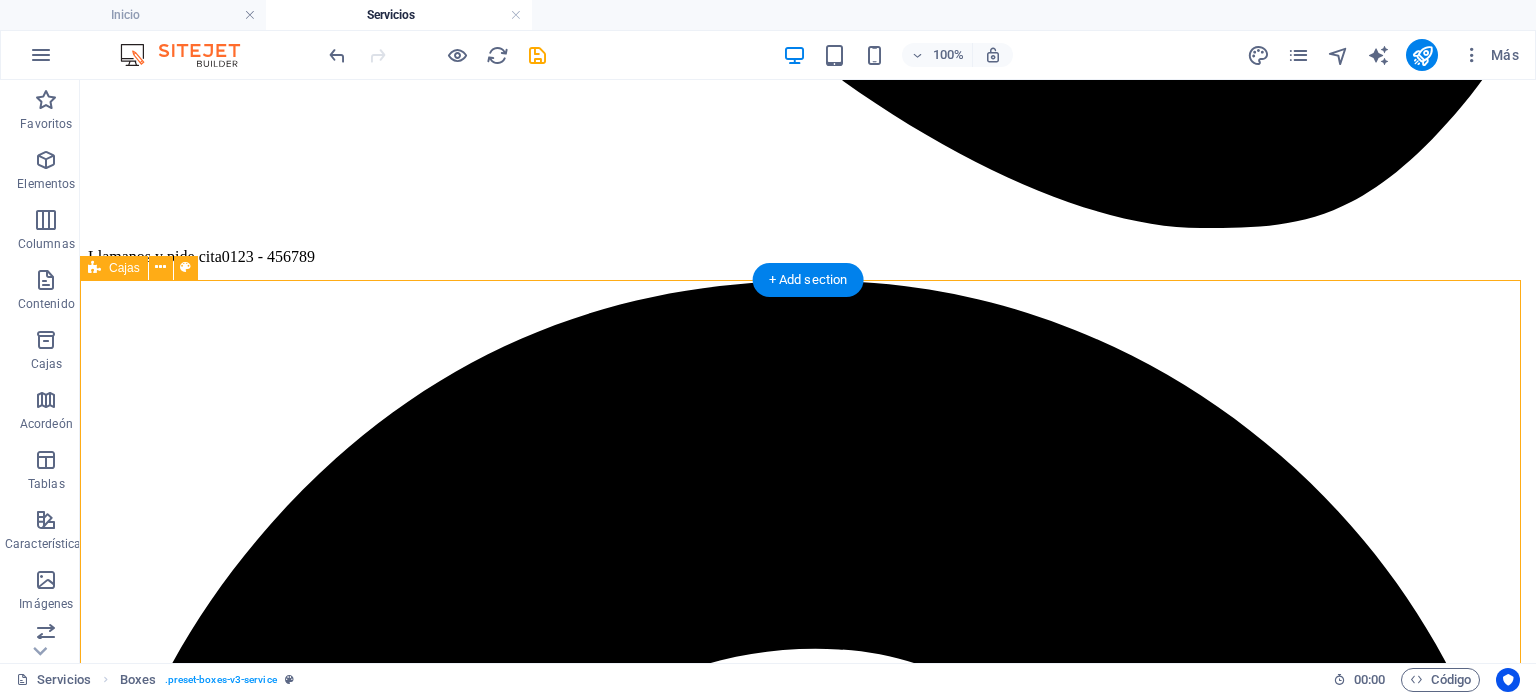 drag, startPoint x: 556, startPoint y: 536, endPoint x: 552, endPoint y: 659, distance: 123.065025 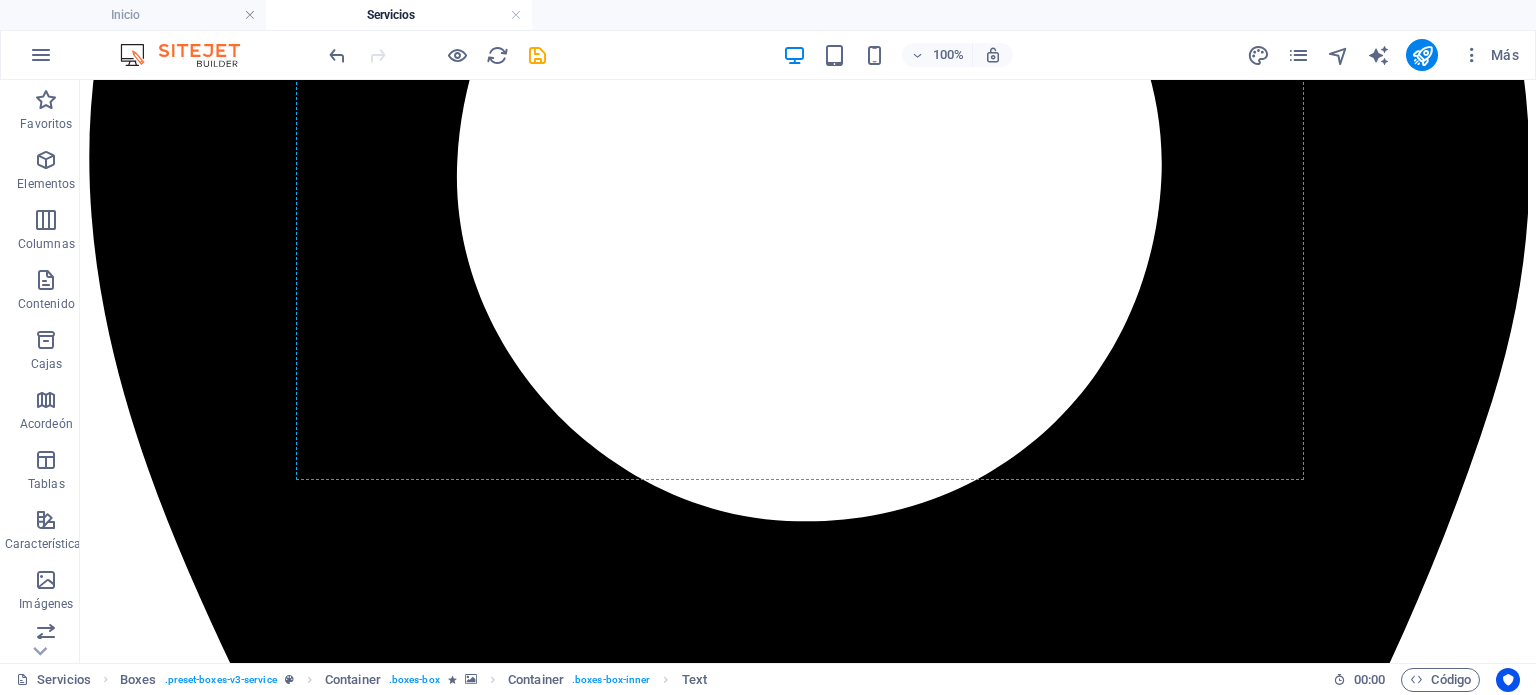 scroll, scrollTop: 2164, scrollLeft: 0, axis: vertical 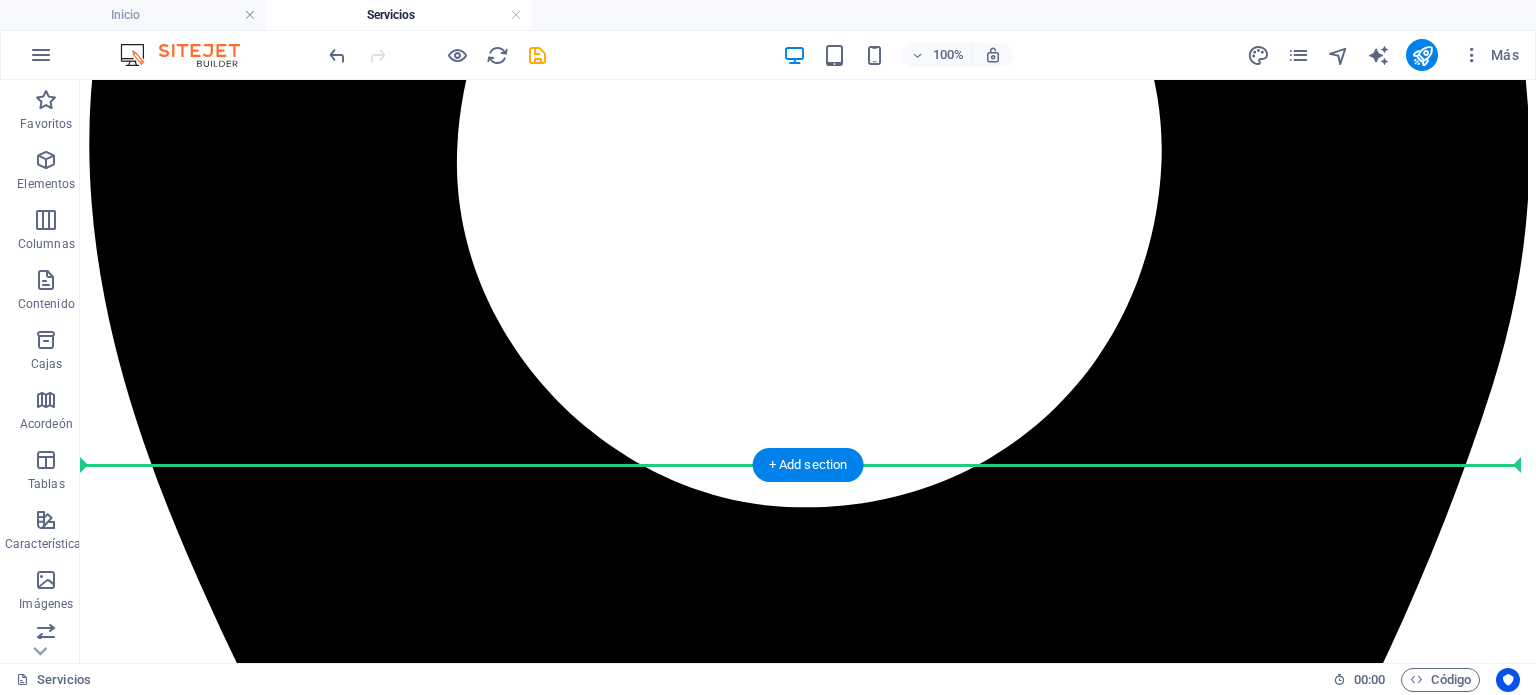 drag, startPoint x: 561, startPoint y: 455, endPoint x: 604, endPoint y: 507, distance: 67.47592 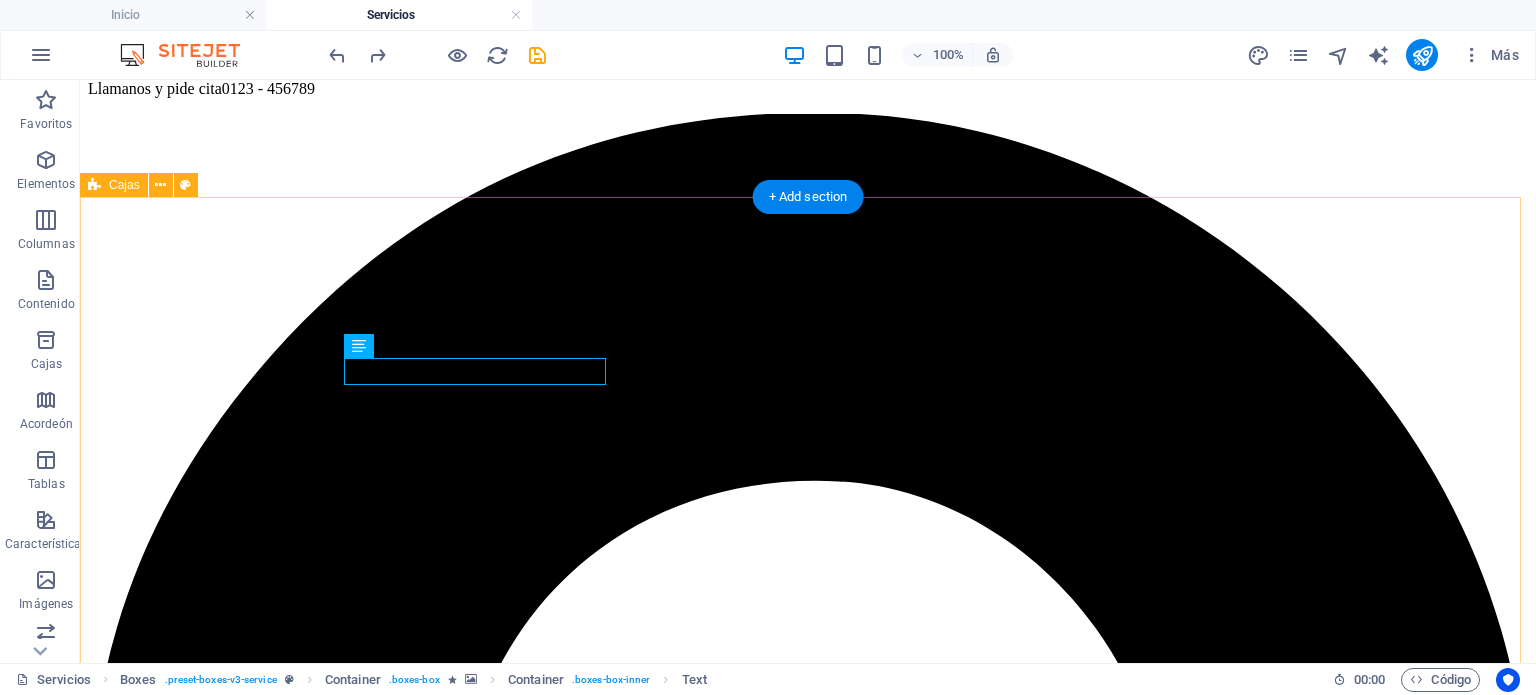 scroll, scrollTop: 1400, scrollLeft: 0, axis: vertical 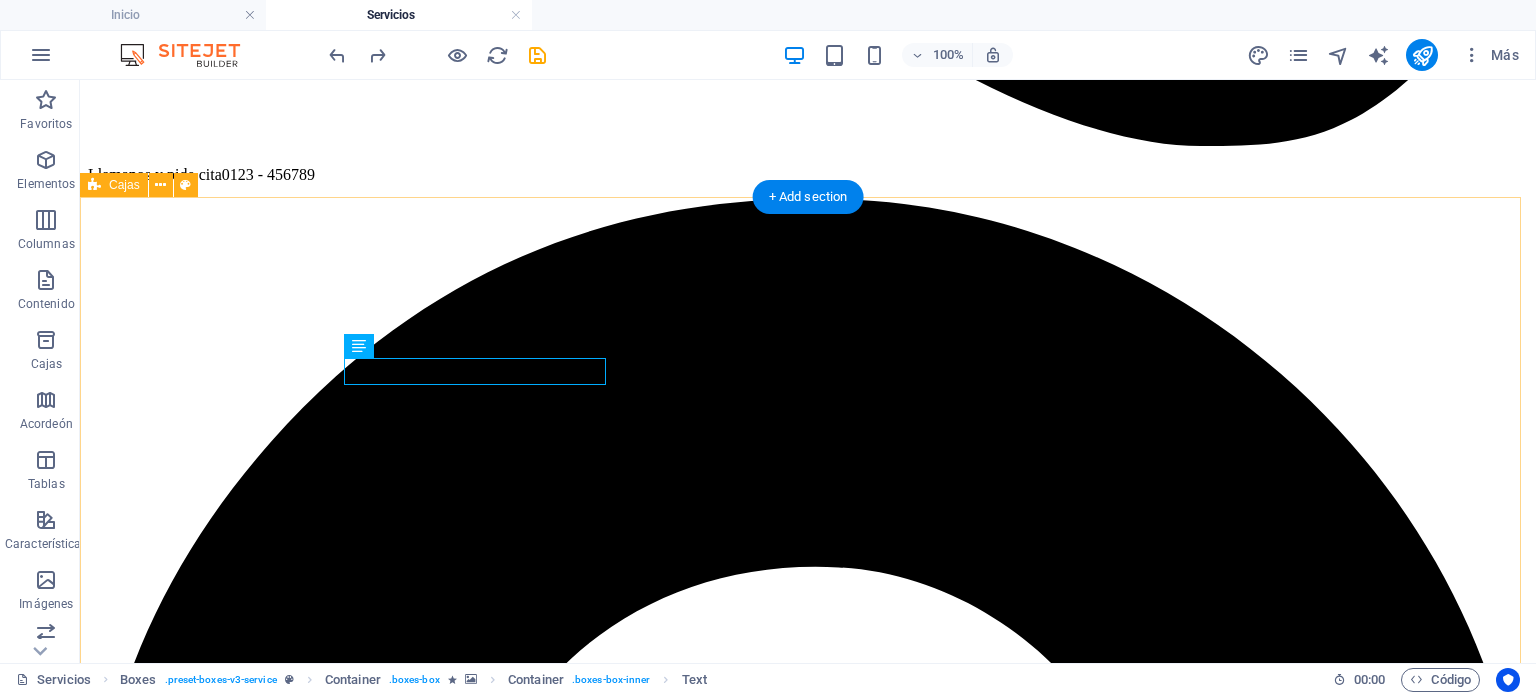 click on "OFICINAS CORPORATIVAS GASOLINERA INTERLOMAS   .fa-secondary{opacity:.4} AUDI PORSCHE INTERLOMAS COMPRA-VENTA DE AUTOS NUEVOS, REFACCIONES Y SERVICIO MANTTO. .fa-secondary{opacity:.4} SERVICIO DE AUTOLAVADO AUTOMATIZADO DE VEHICULOS, TALLER DE HOJALATERÍA Y PINTURA VENTA DE ABARROTES VINOS Y LICORES VENTA DE LEGUMBRES, CREMERIA, VINOS Y LICORES, CAFETERÍA, REPOSTERÍA, ARTÍCULOS PARA EL HOGAR, DETERGENTES, ARTÍCULOS ESCOLARES ROPA PARA TODA LA FAM. ETC. LOCALES COMERCIALES VETERINARIA KARASIK MEDICINA Y CIRUGÍA DE PERROS Y GATOS  VENTA DE AUDIO VIDEO ARTICULOS PARA EL HOGAR" at bounding box center [808, 17124] 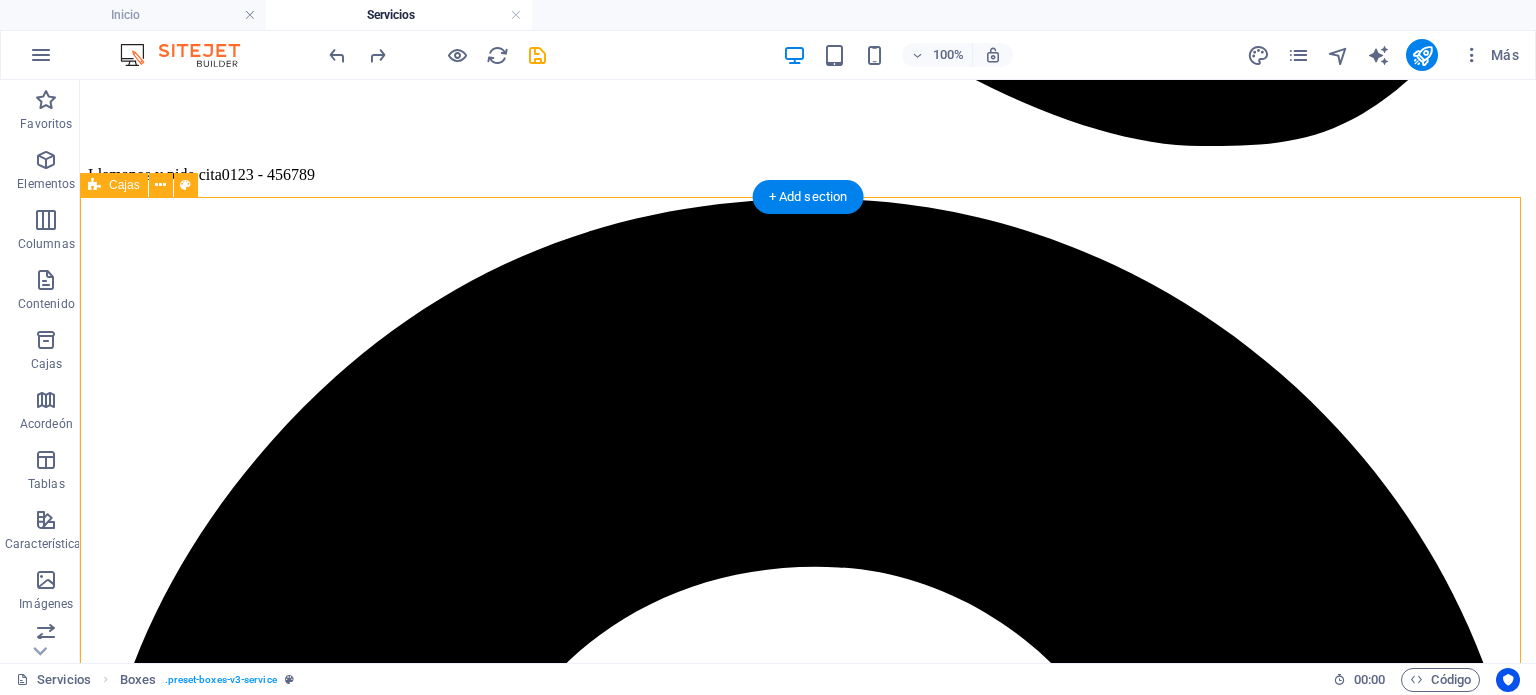 click on "OFICINAS CORPORATIVAS GASOLINERA INTERLOMAS   .fa-secondary{opacity:.4} AUDI PORSCHE INTERLOMAS COMPRA-VENTA DE AUTOS NUEVOS, REFACCIONES Y SERVICIO MANTTO. .fa-secondary{opacity:.4} SERVICIO DE AUTOLAVADO AUTOMATIZADO DE VEHICULOS, TALLER DE HOJALATERÍA Y PINTURA VENTA DE ABARROTES VINOS Y LICORES VENTA DE LEGUMBRES, CREMERIA, VINOS Y LICORES, CAFETERÍA, REPOSTERÍA, ARTÍCULOS PARA EL HOGAR, DETERGENTES, ARTÍCULOS ESCOLARES ROPA PARA TODA LA FAM. ETC. LOCALES COMERCIALES VETERINARIA KARASIK MEDICINA Y CIRUGÍA DE PERROS Y GATOS  VENTA DE AUDIO VIDEO ARTICULOS PARA EL HOGAR" at bounding box center (808, 17124) 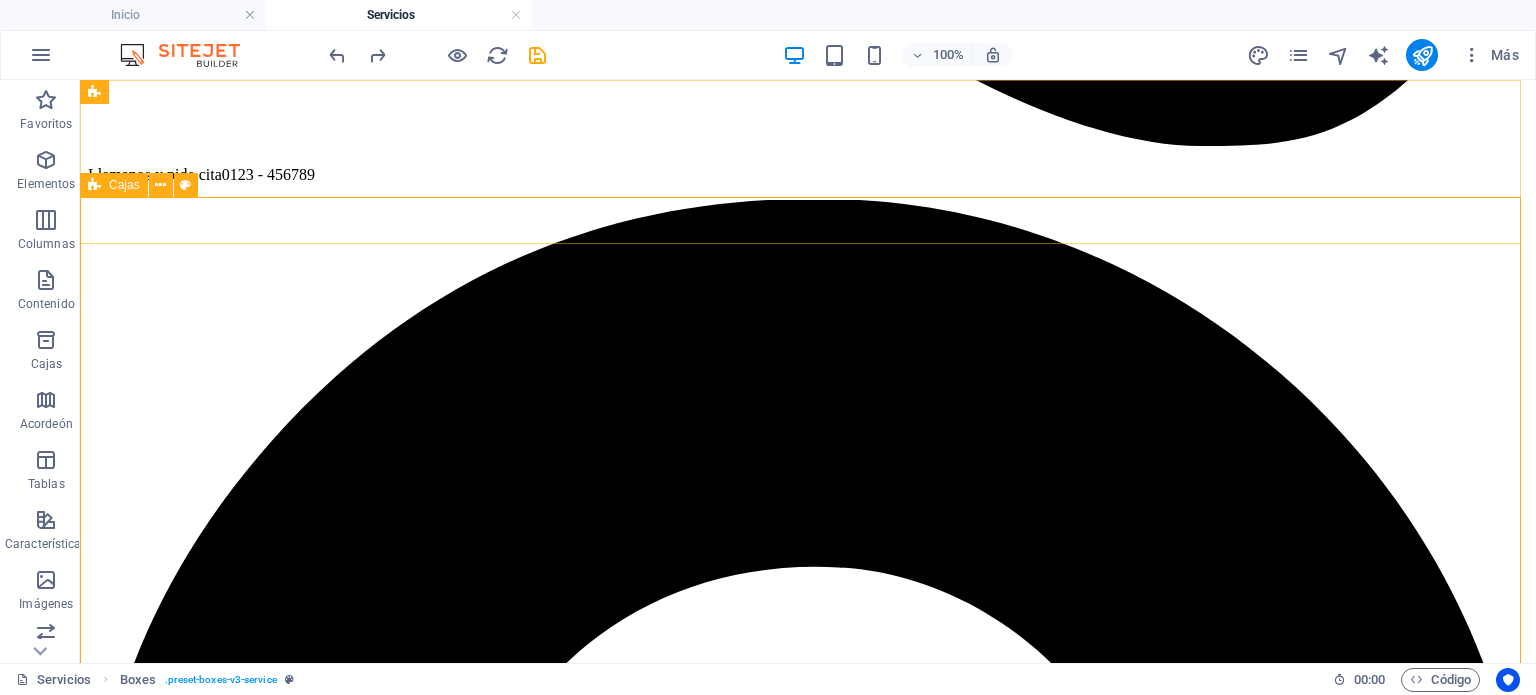 click at bounding box center [808, 9410] 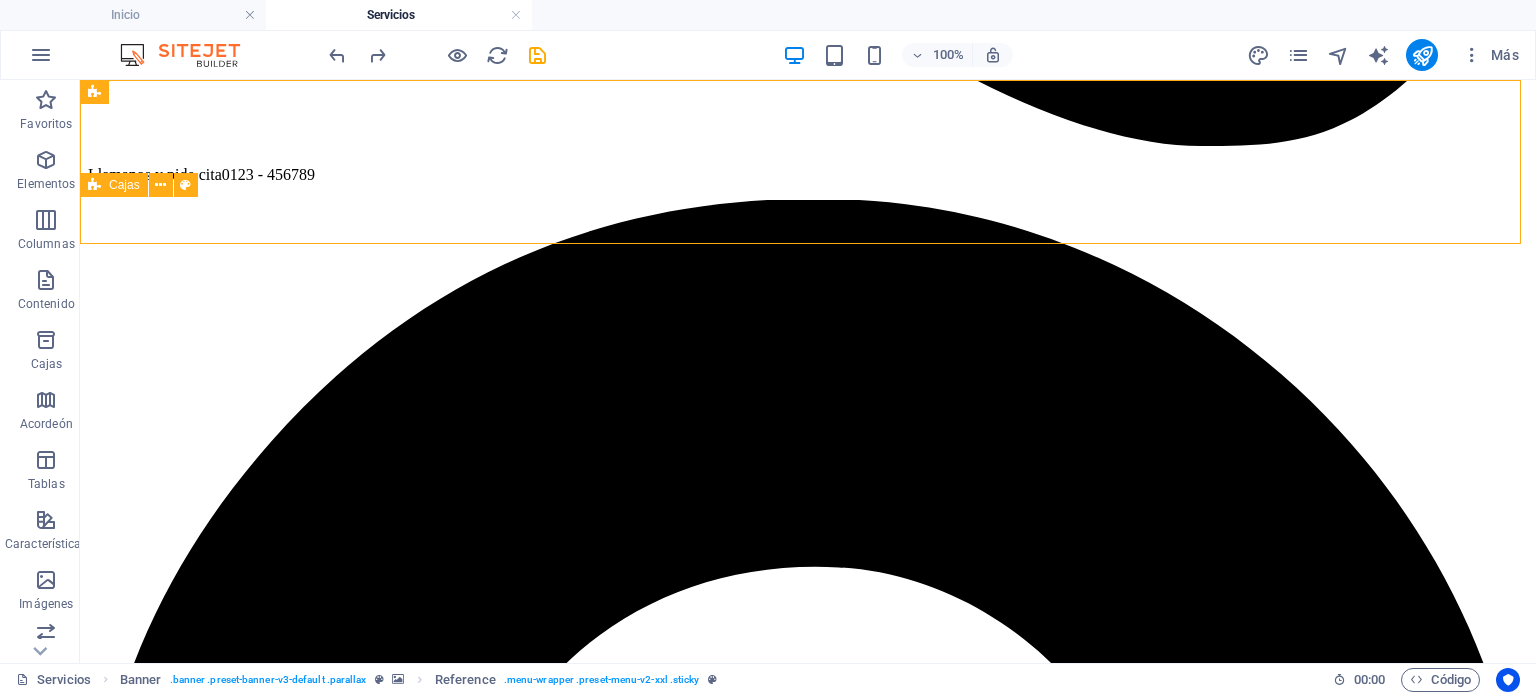click on "Inicio Nosotros Trayectoria Mesa Directiva Colonos Servicios Galería Contacto" at bounding box center (808, 10454) 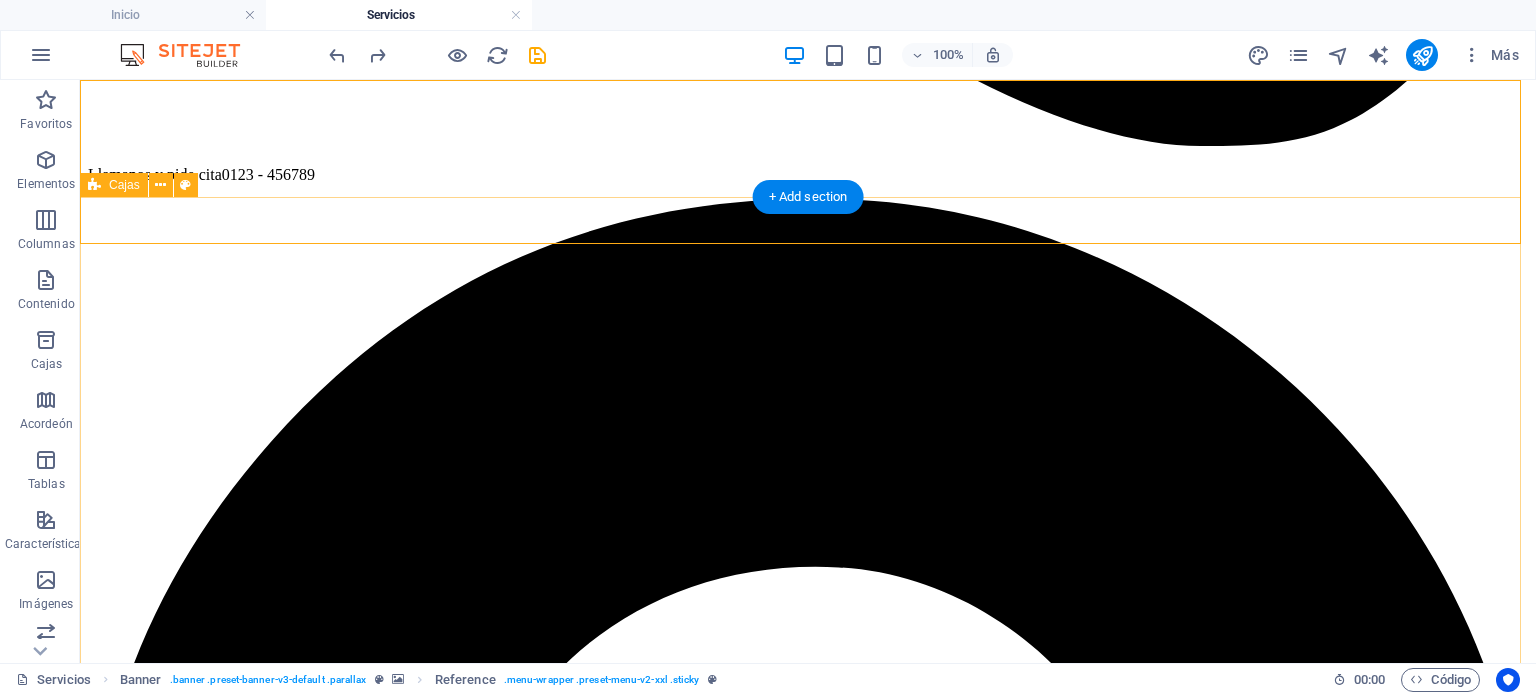 click on "OFICINAS CORPORATIVAS GASOLINERA INTERLOMAS   .fa-secondary{opacity:.4} AUDI PORSCHE INTERLOMAS COMPRA-VENTA DE AUTOS NUEVOS, REFACCIONES Y SERVICIO MANTTO. .fa-secondary{opacity:.4} SERVICIO DE AUTOLAVADO AUTOMATIZADO DE VEHICULOS, TALLER DE HOJALATERÍA Y PINTURA VENTA DE ABARROTES VINOS Y LICORES VENTA DE LEGUMBRES, CREMERIA, VINOS Y LICORES, CAFETERÍA, REPOSTERÍA, ARTÍCULOS PARA EL HOGAR, DETERGENTES, ARTÍCULOS ESCOLARES ROPA PARA TODA LA FAM. ETC. LOCALES COMERCIALES VETERINARIA KARASIK MEDICINA Y CIRUGÍA DE PERROS Y GATOS  VENTA DE AUDIO VIDEO ARTICULOS PARA EL HOGAR" at bounding box center [808, 17124] 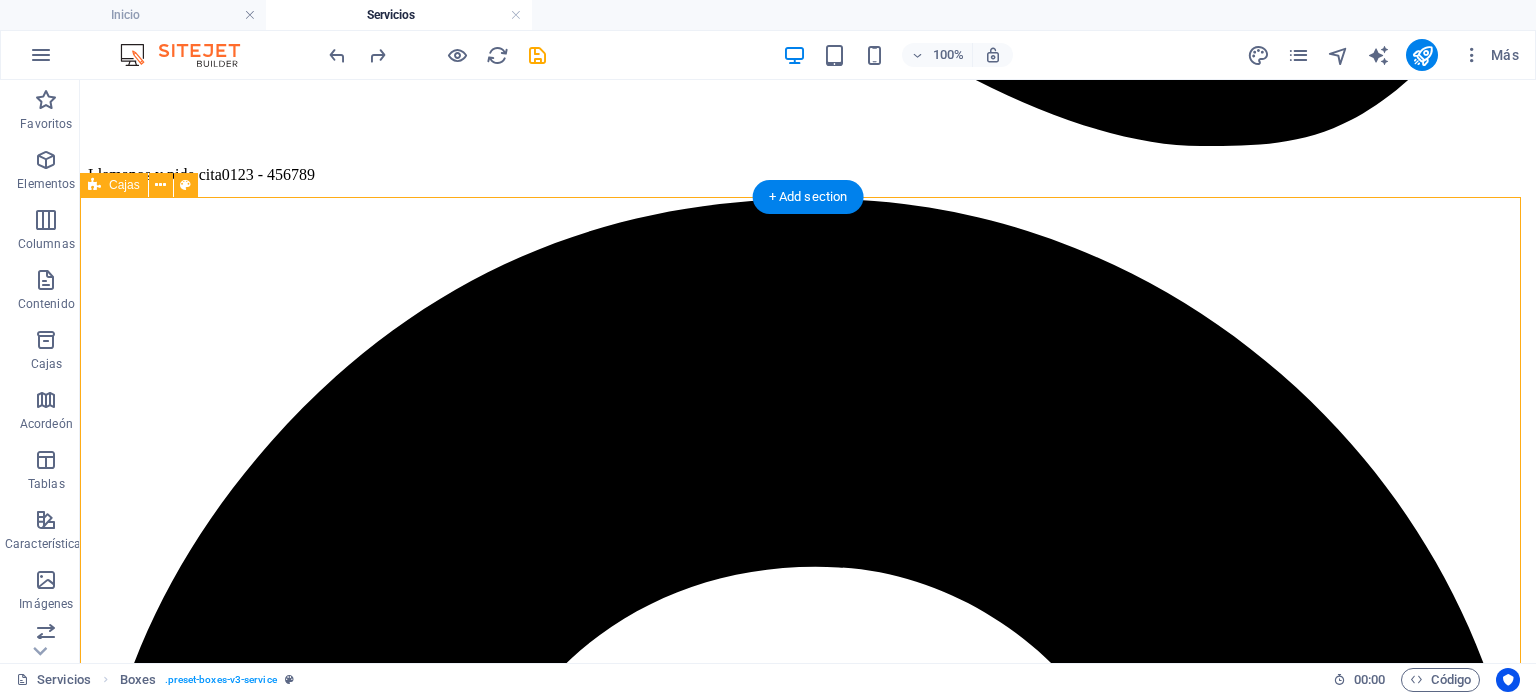 click on "OFICINAS CORPORATIVAS GASOLINERA INTERLOMAS   .fa-secondary{opacity:.4} AUDI PORSCHE INTERLOMAS COMPRA-VENTA DE AUTOS NUEVOS, REFACCIONES Y SERVICIO MANTTO. .fa-secondary{opacity:.4} SERVICIO DE AUTOLAVADO AUTOMATIZADO DE VEHICULOS, TALLER DE HOJALATERÍA Y PINTURA VENTA DE ABARROTES VINOS Y LICORES VENTA DE LEGUMBRES, CREMERIA, VINOS Y LICORES, CAFETERÍA, REPOSTERÍA, ARTÍCULOS PARA EL HOGAR, DETERGENTES, ARTÍCULOS ESCOLARES ROPA PARA TODA LA FAM. ETC. LOCALES COMERCIALES VETERINARIA KARASIK MEDICINA Y CIRUGÍA DE PERROS Y GATOS  VENTA DE AUDIO VIDEO ARTICULOS PARA EL HOGAR" at bounding box center [808, 17124] 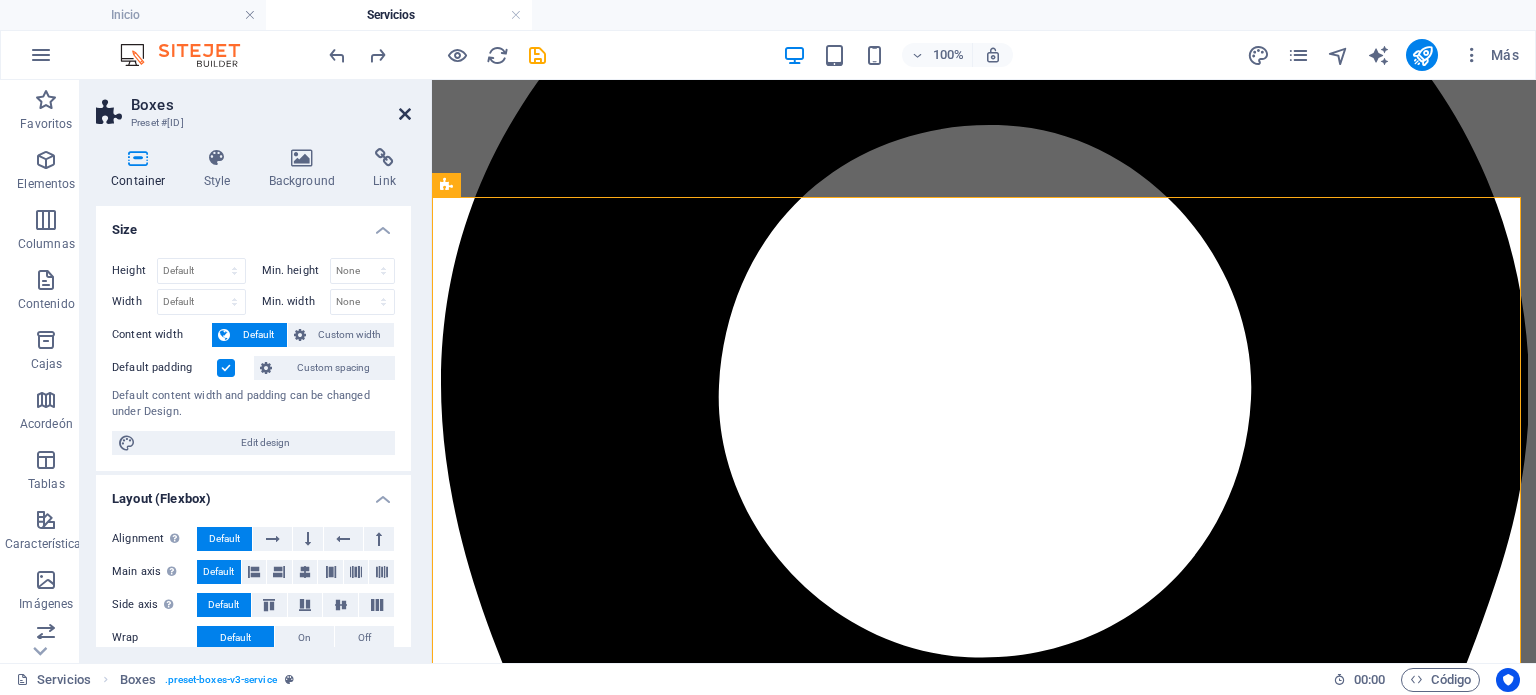 click at bounding box center [405, 114] 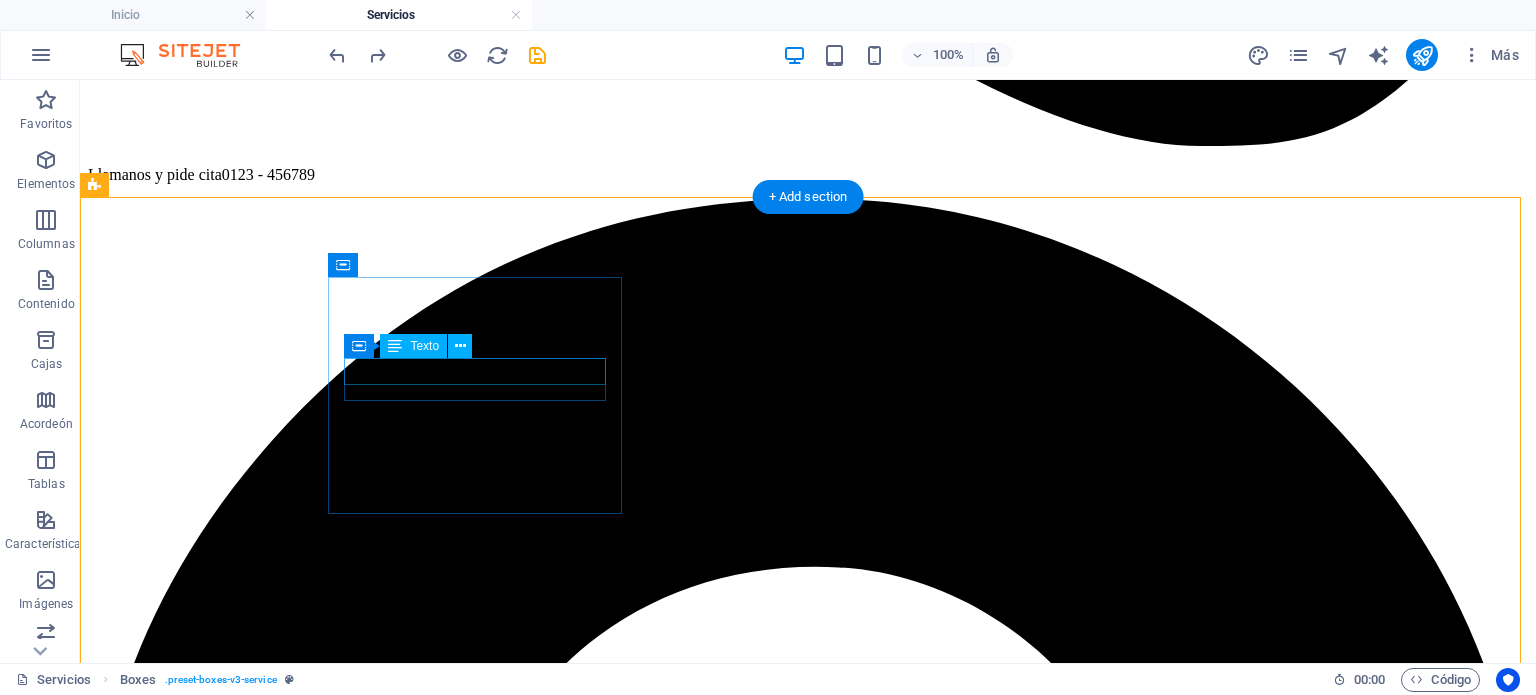 click on "OFICINAS CORPORATIVAS" at bounding box center (808, 15603) 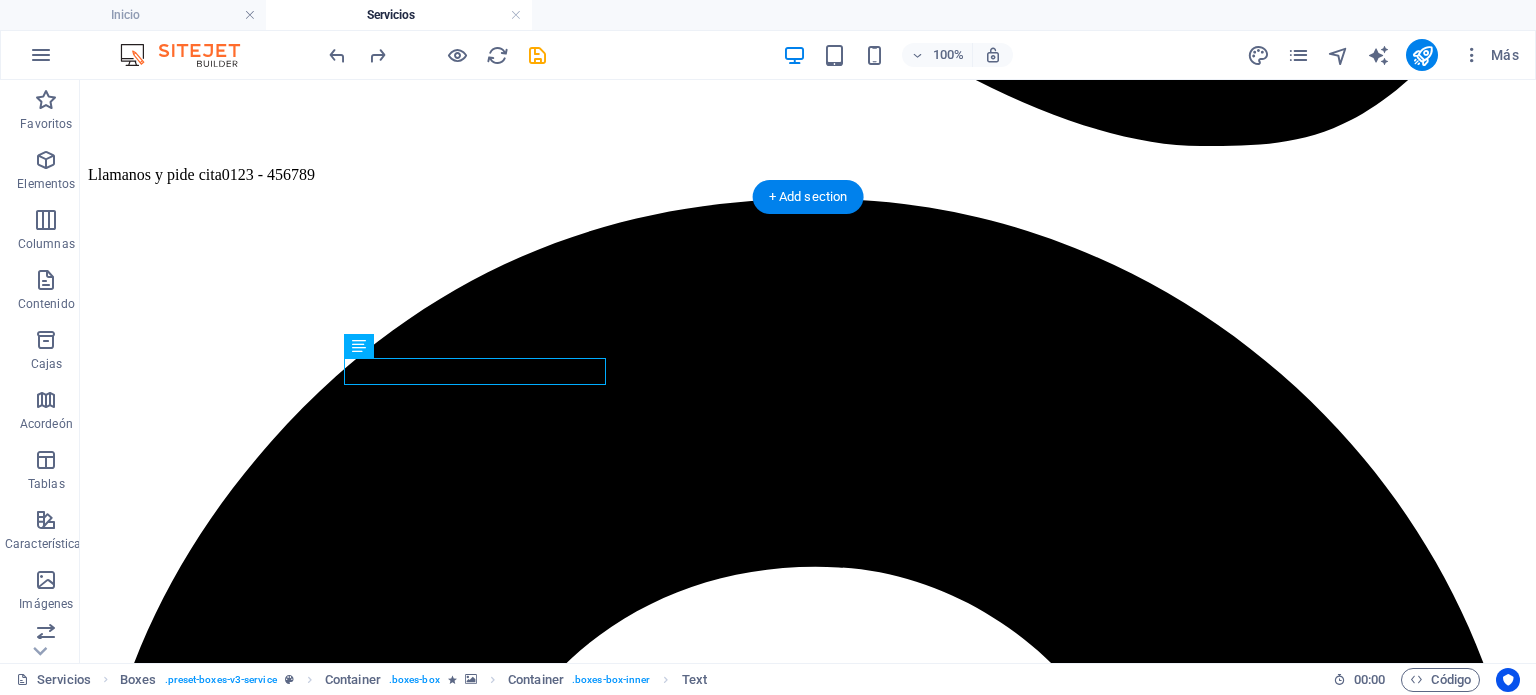 click at bounding box center (808, 15266) 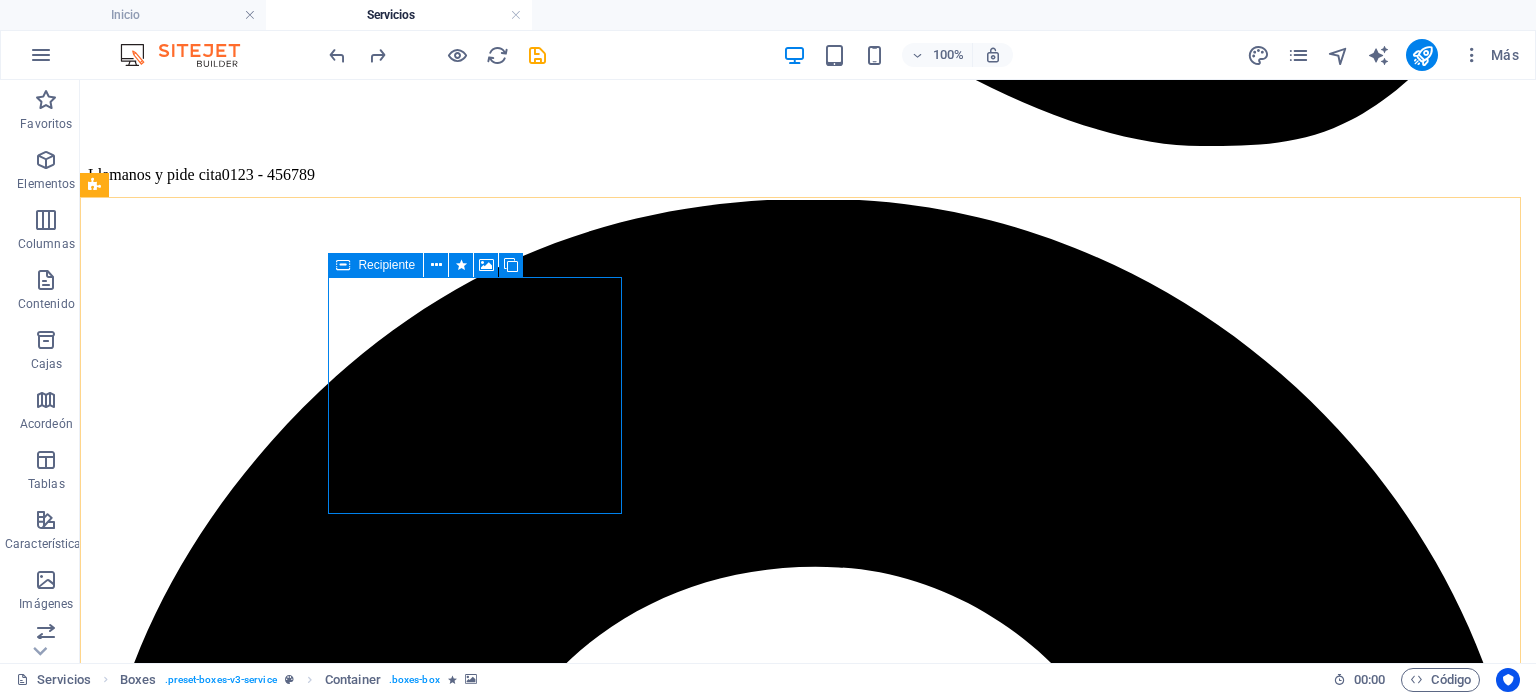 click at bounding box center [343, 265] 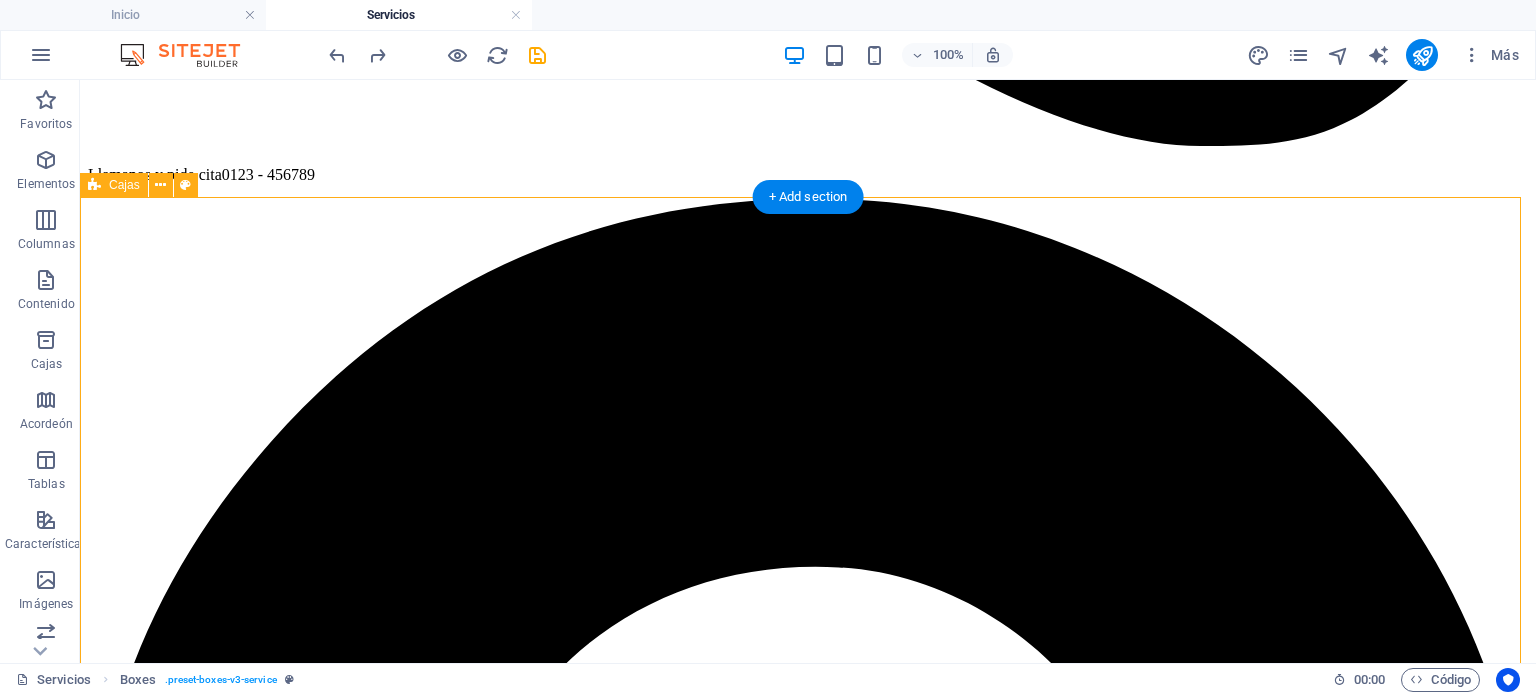 drag, startPoint x: 306, startPoint y: 310, endPoint x: 465, endPoint y: 382, distance: 174.54225 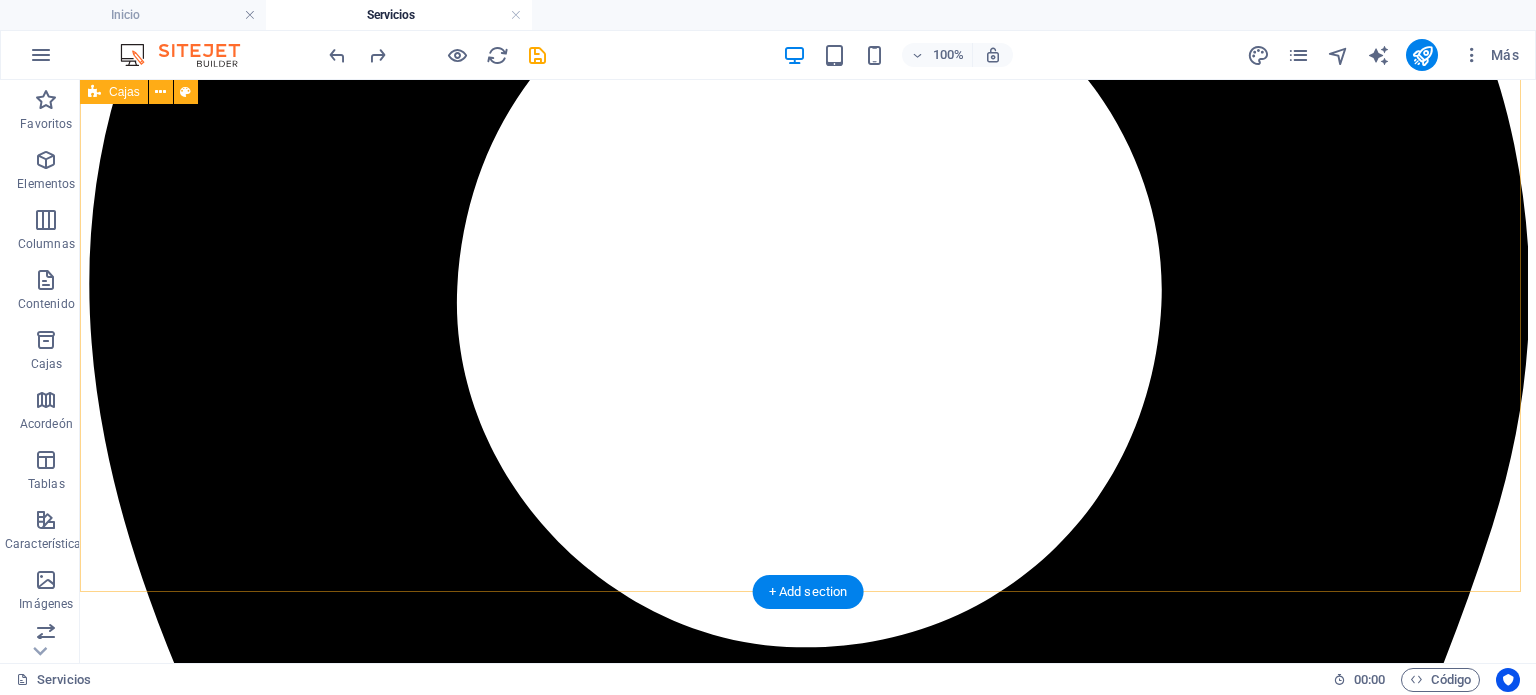 scroll, scrollTop: 2022, scrollLeft: 0, axis: vertical 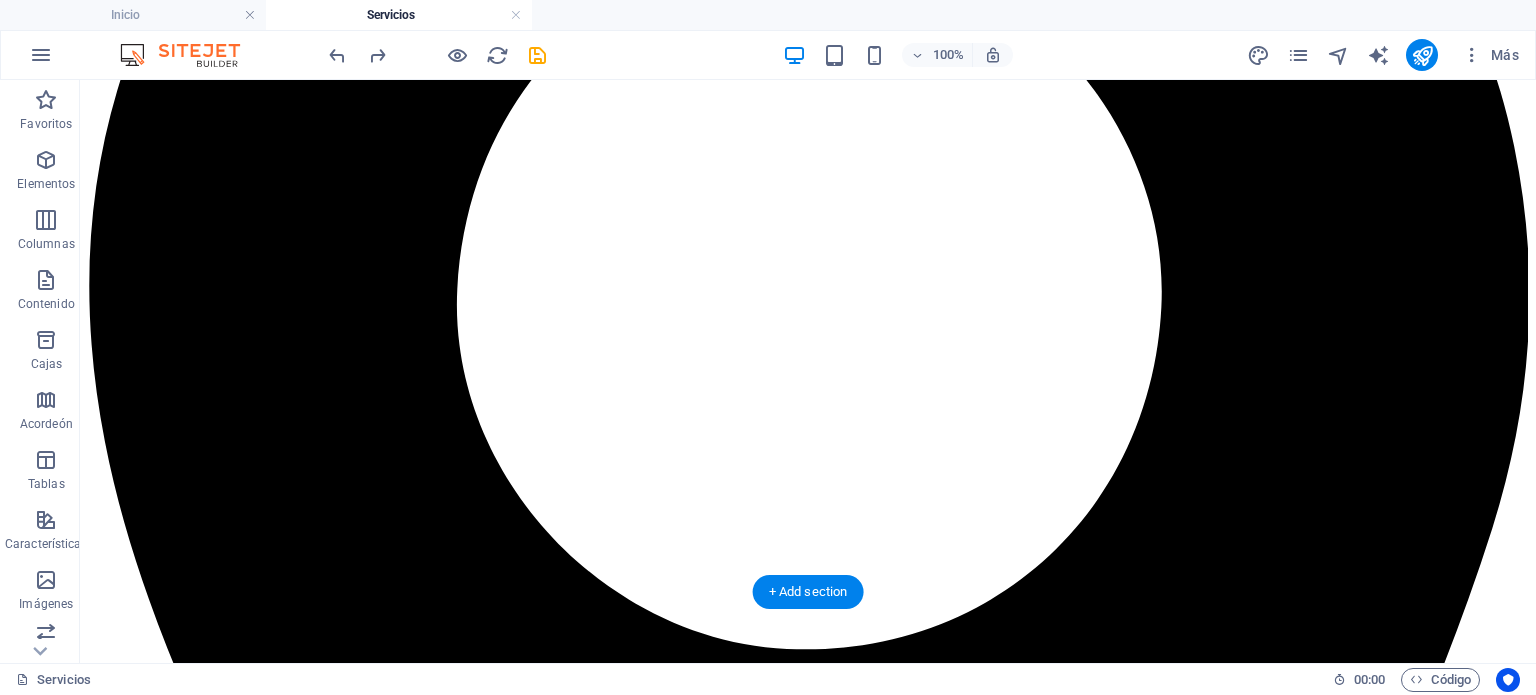 click at bounding box center (808, 18004) 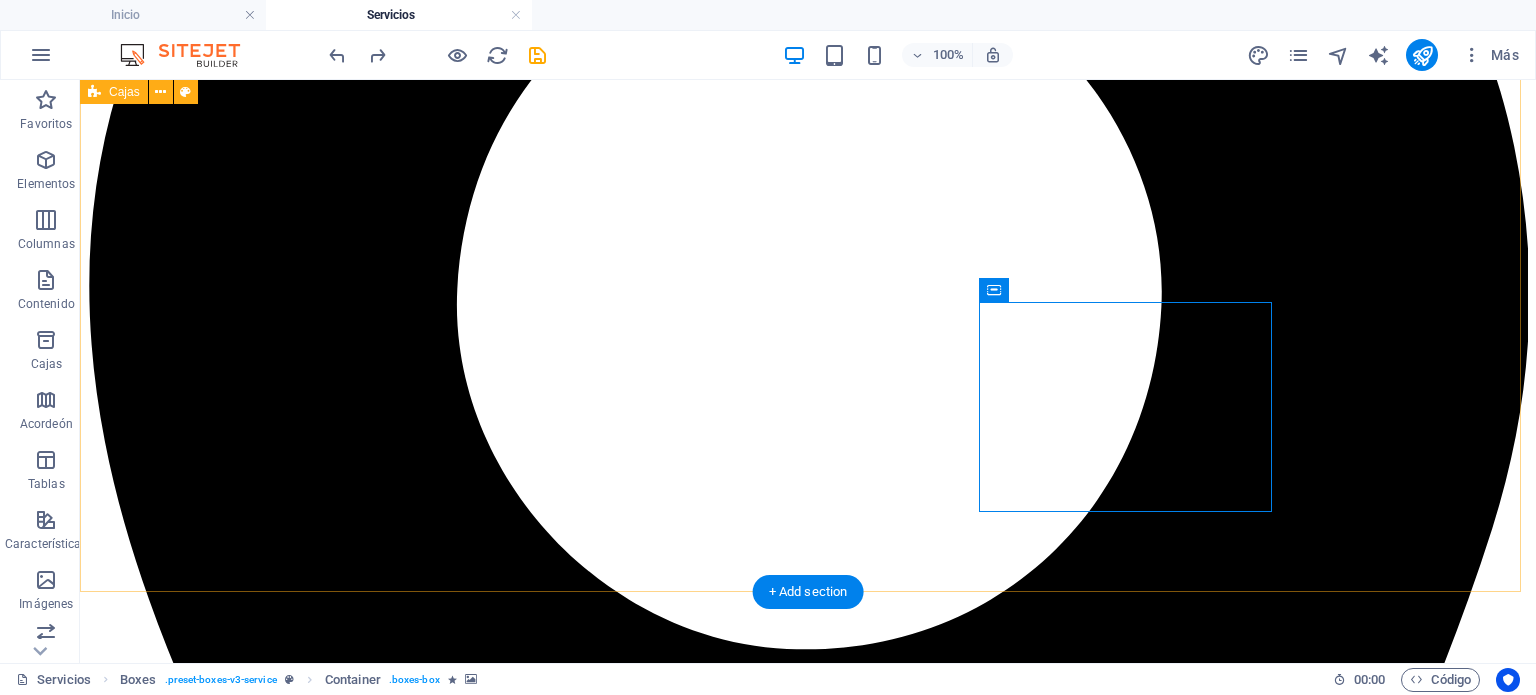 click on "OFICINAS CORPORATIVAS GASOLINERA INTERLOMAS   .fa-secondary{opacity:.4} AUDI PORSCHE INTERLOMAS COMPRA-VENTA DE AUTOS NUEVOS, REFACCIONES Y SERVICIO MANTTO. .fa-secondary{opacity:.4} SERVICIO DE AUTOLAVADO AUTOMATIZADO DE VEHICULOS, TALLER DE HOJALATERÍA Y PINTURA VENTA DE ABARROTES VINOS Y LICORES VENTA DE LEGUMBRES, CREMERIA, VINOS Y LICORES, CAFETERÍA, REPOSTERÍA, ARTÍCULOS PARA EL HOGAR, DETERGENTES, ARTÍCULOS ESCOLARES ROPA PARA TODA LA FAM. ETC. LOCALES COMERCIALES VETERINARIA KARASIK MEDICINA Y CIRUGÍA DE PERROS Y GATOS  VENTA DE AUDIO VIDEO ARTICULOS PARA EL HOGAR" at bounding box center (808, 16502) 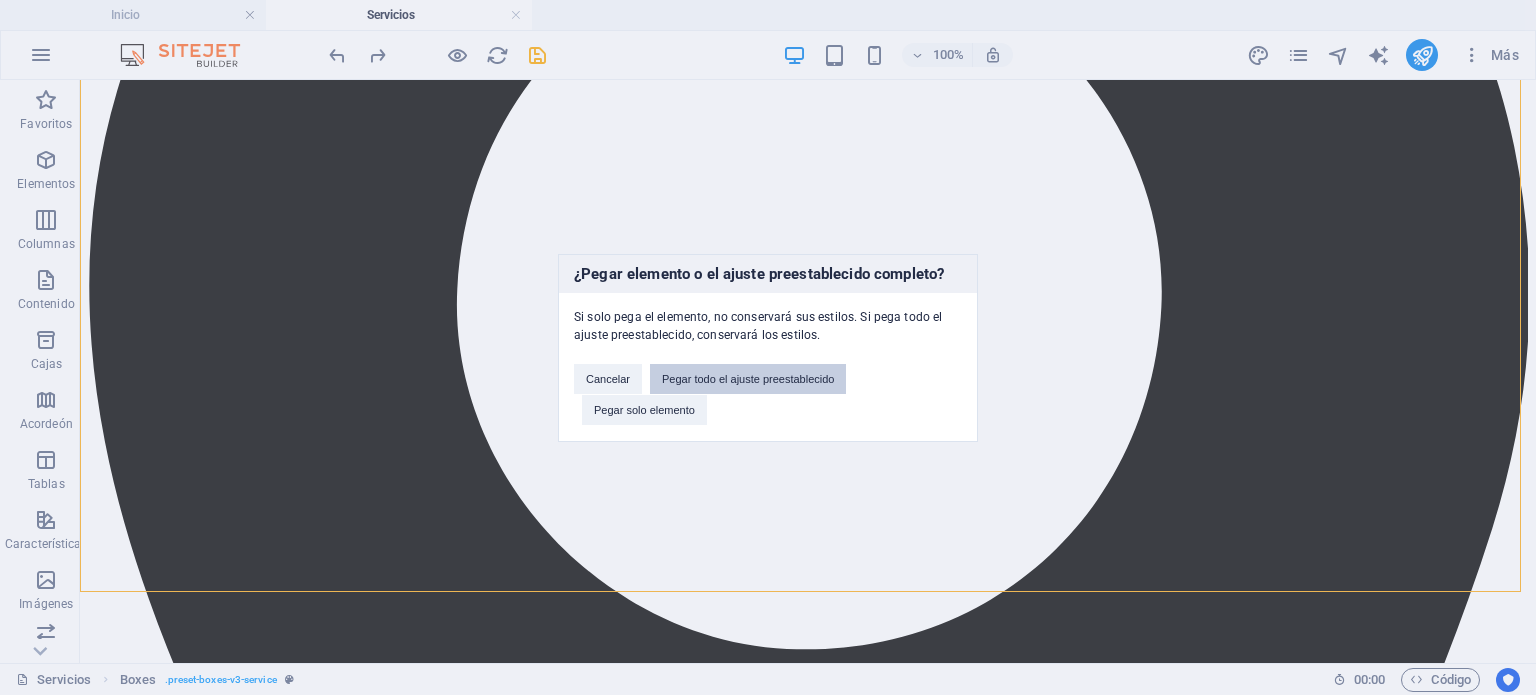 click on "Pegar todo el ajuste preestablecido" at bounding box center [748, 379] 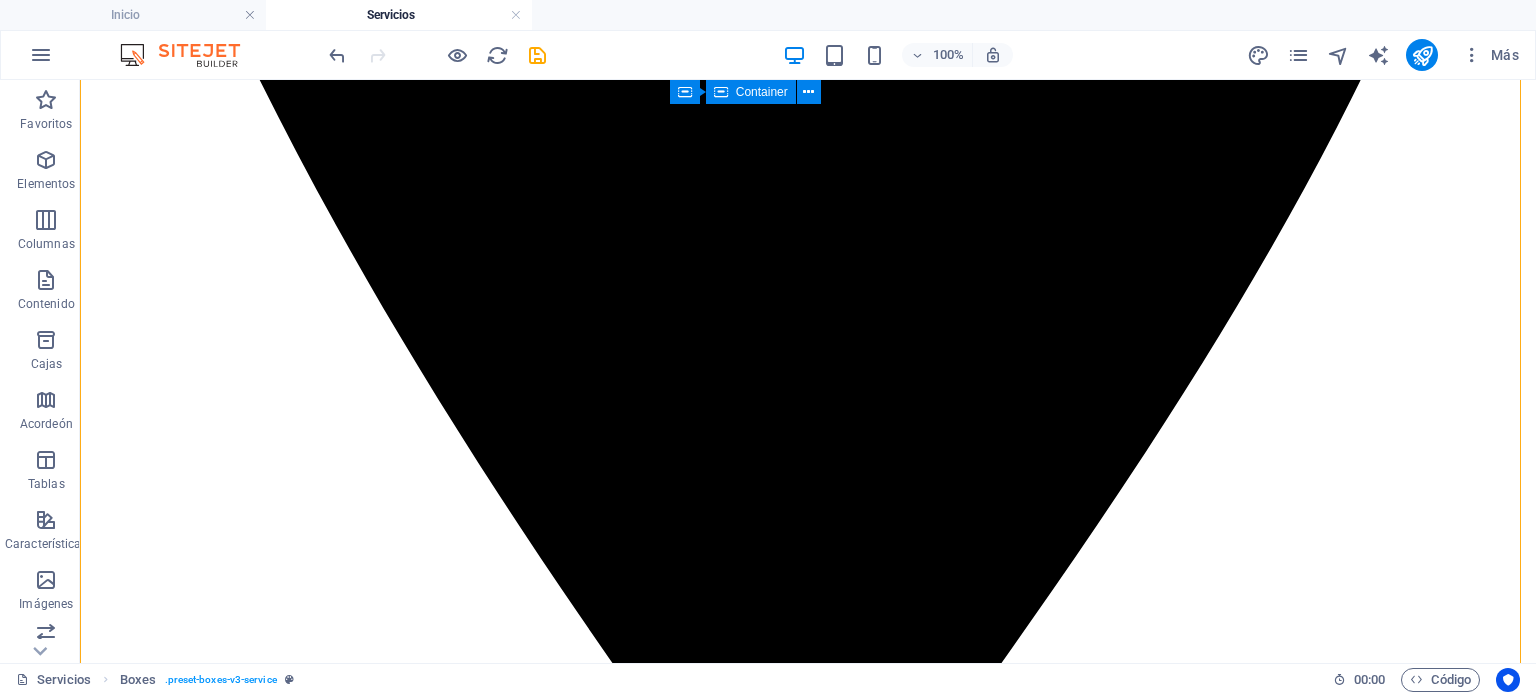 scroll, scrollTop: 2793, scrollLeft: 0, axis: vertical 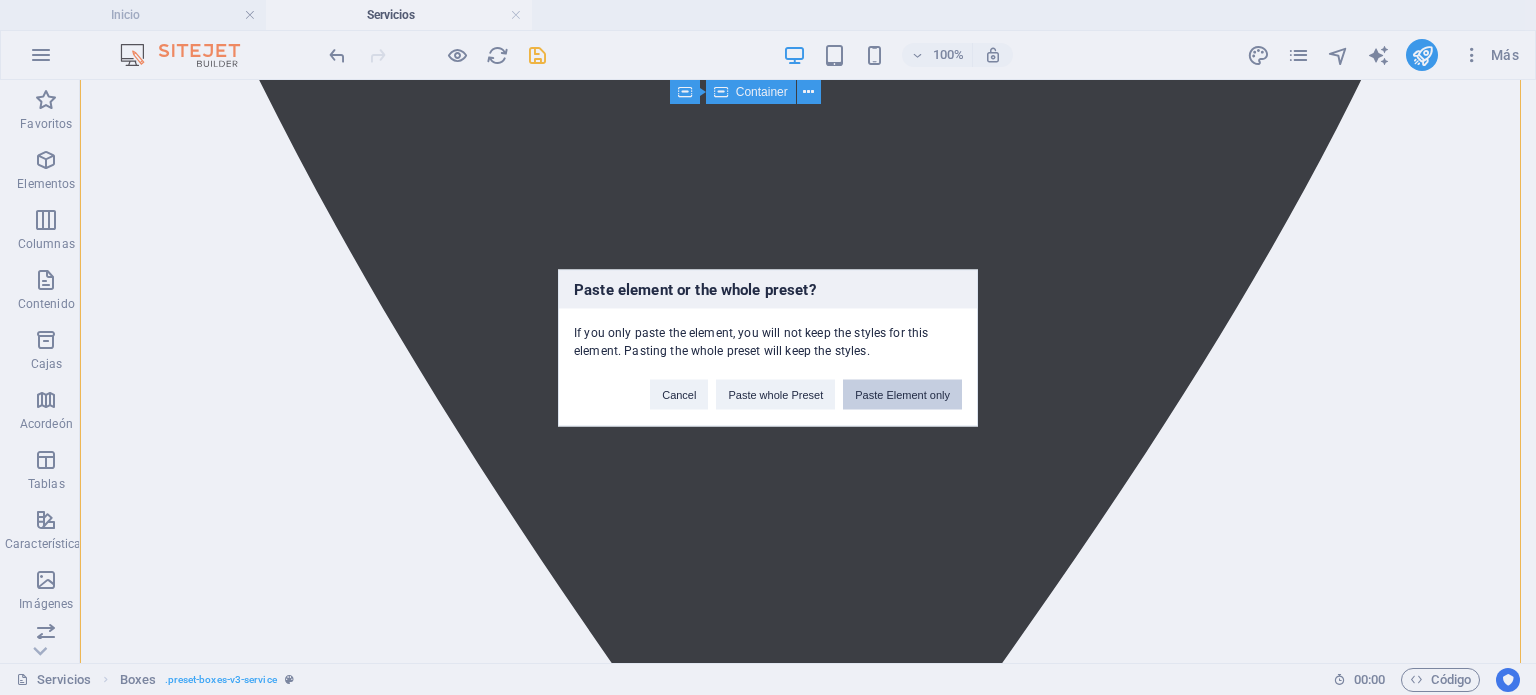 type 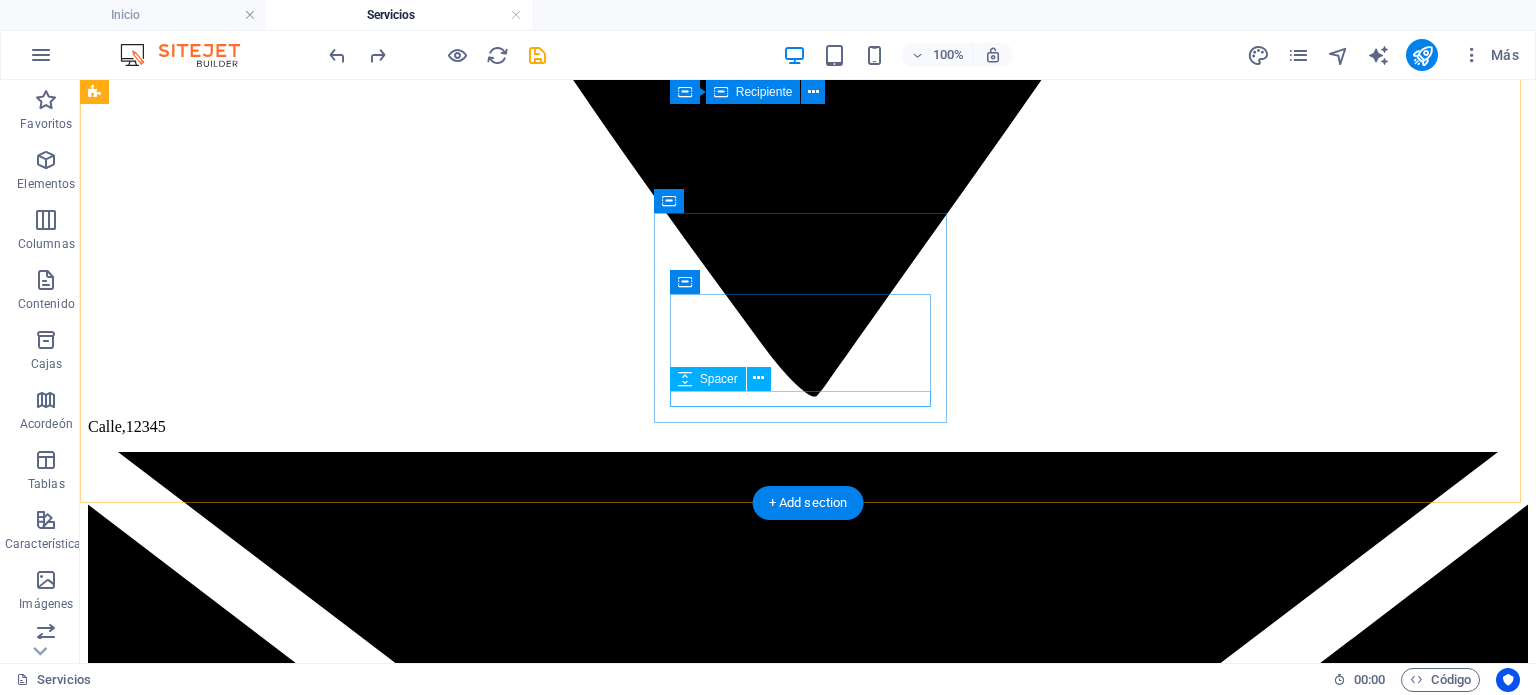 scroll, scrollTop: 3127, scrollLeft: 0, axis: vertical 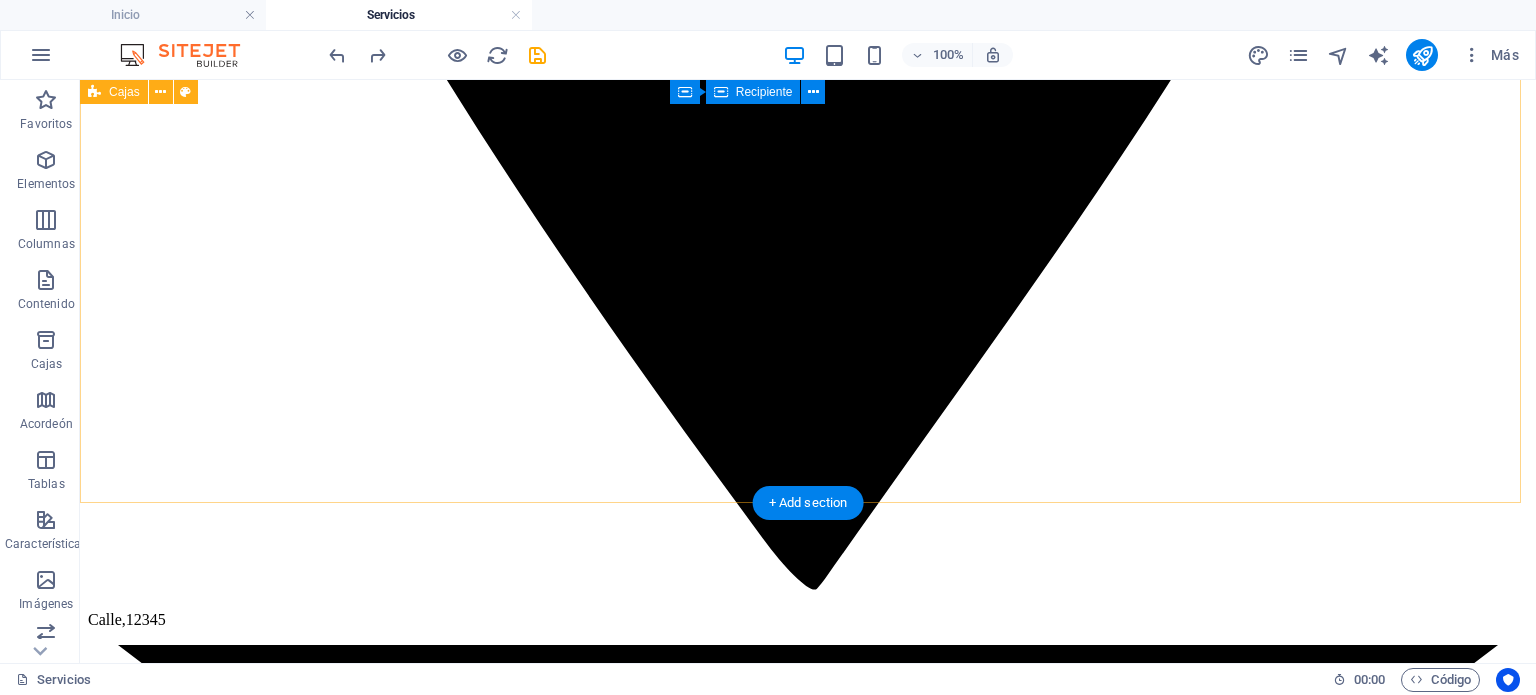 click on "OFICINAS CORPORATIVAS GASOLINERA INTERLOMAS   .fa-secondary{opacity:.4} AUDI PORSCHE INTERLOMAS COMPRA-VENTA DE AUTOS NUEVOS, REFACCIONES Y SERVICIO MANTTO. .fa-secondary{opacity:.4} SERVICIO DE AUTOLAVADO AUTOMATIZADO DE VEHICULOS, TALLER DE HOJALATERÍA Y PINTURA VENTA DE ABARROTES VINOS Y LICORES VENTA DE LEGUMBRES, CREMERIA, VINOS Y LICORES, CAFETERÍA, REPOSTERÍA, ARTÍCULOS PARA EL HOGAR, DETERGENTES, ARTÍCULOS ESCOLARES ROPA PARA TODA LA FAM. ETC. LOCALES COMERCIALES VETERINARIA KARASIK MEDICINA Y CIRUGÍA DE PERROS Y GATOS  VENTA DE AUDIO VIDEO ARTICULOS PARA EL HOGAR" at bounding box center [808, 19114] 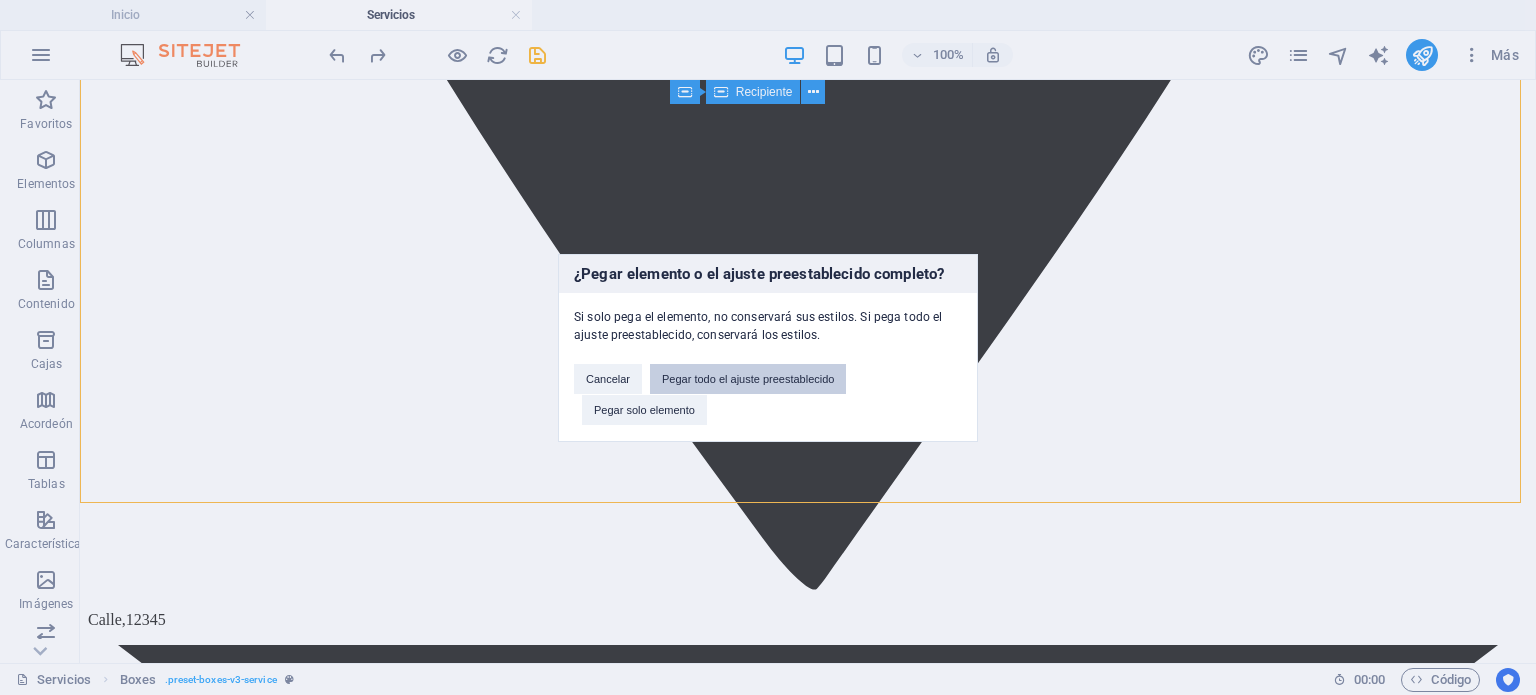click on "Pegar todo el ajuste preestablecido" at bounding box center [748, 379] 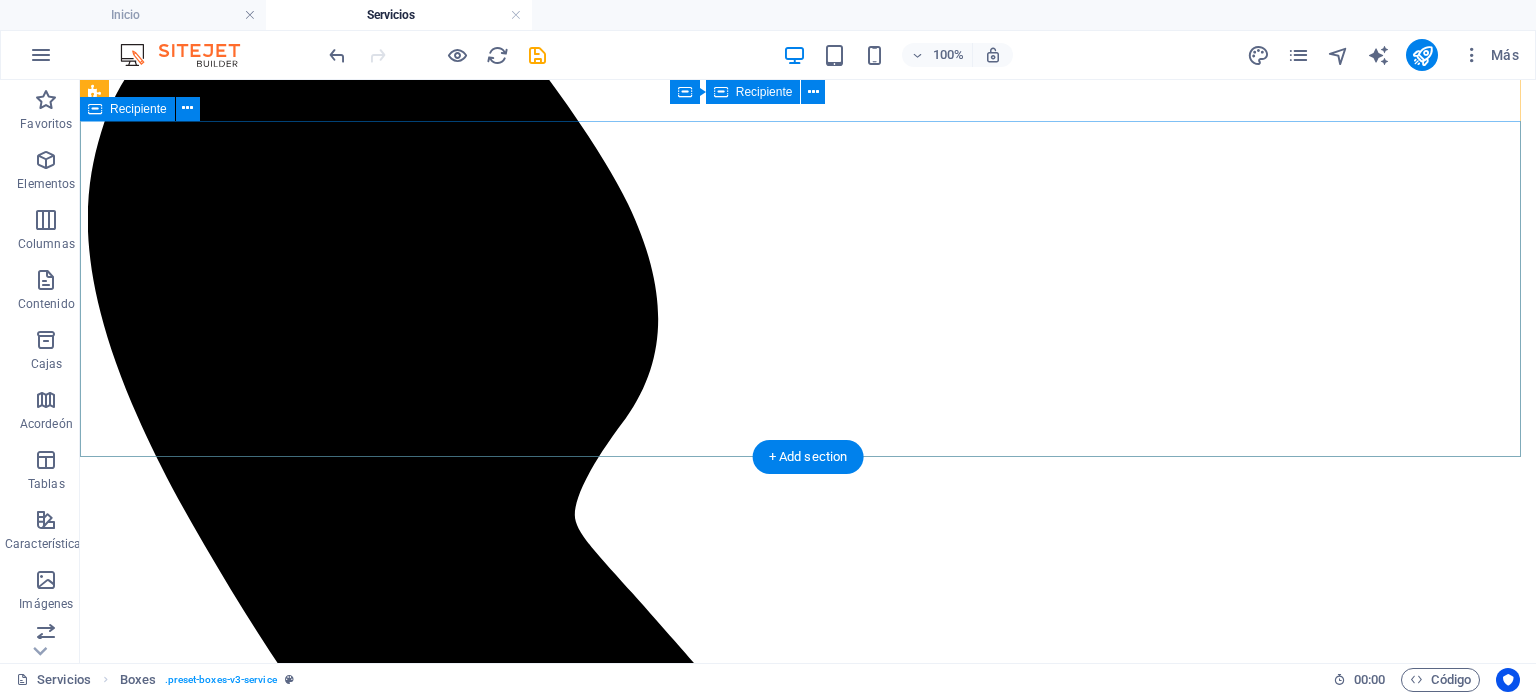 scroll, scrollTop: 171, scrollLeft: 0, axis: vertical 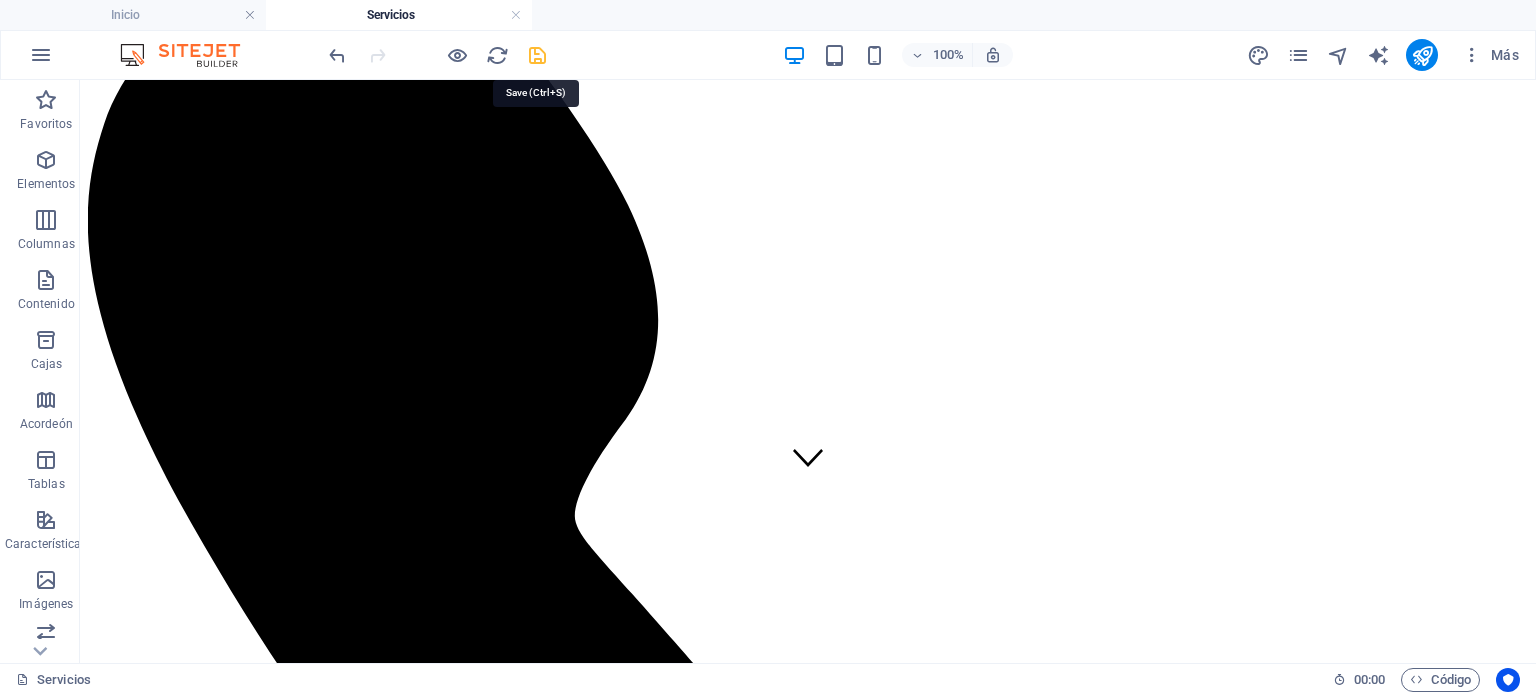 click at bounding box center (537, 55) 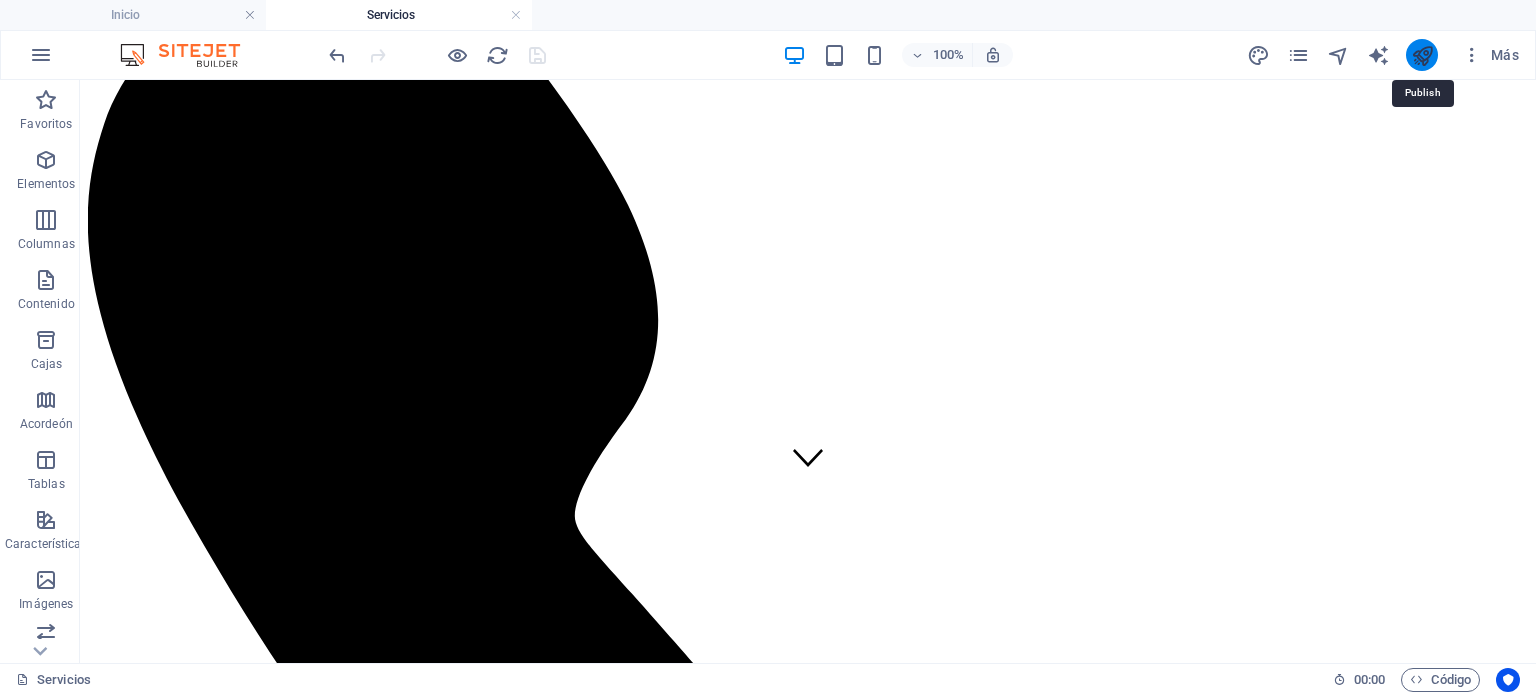 click at bounding box center (1422, 55) 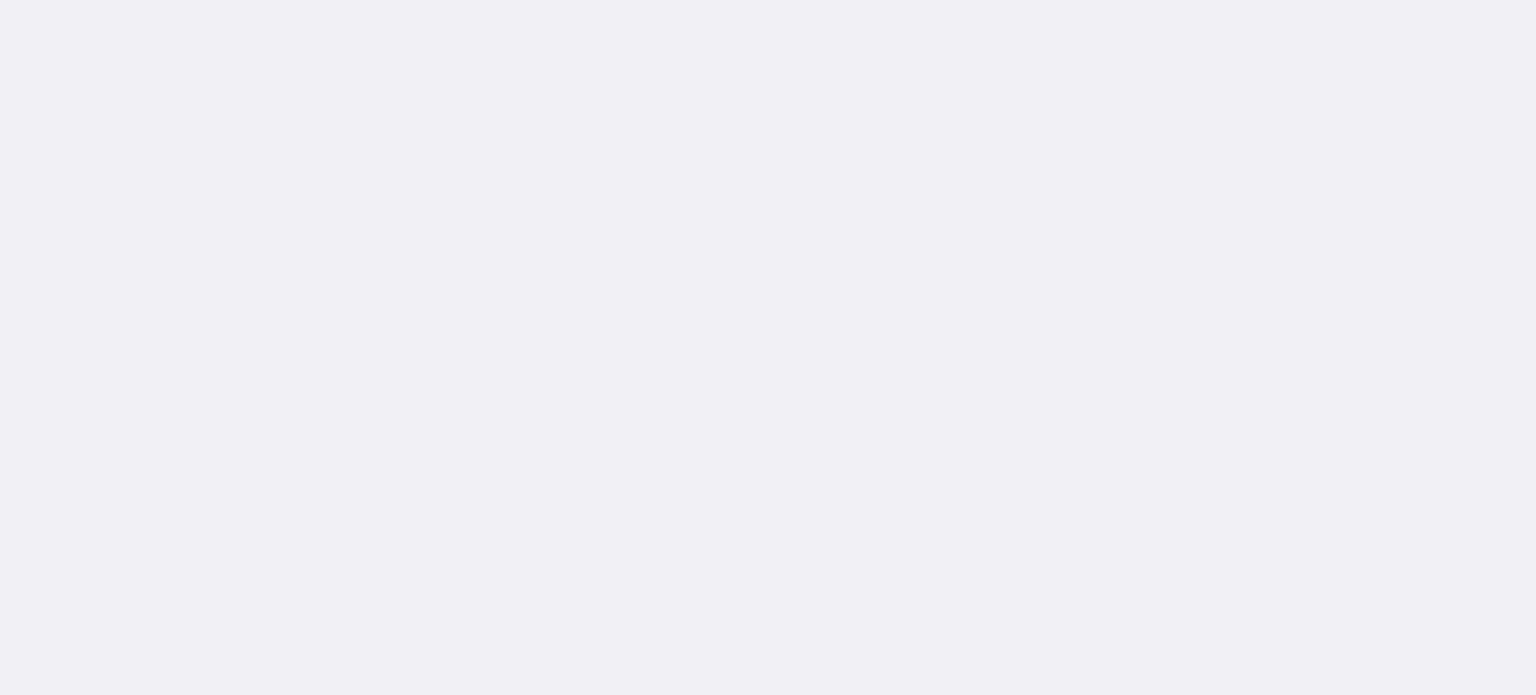 scroll, scrollTop: 0, scrollLeft: 0, axis: both 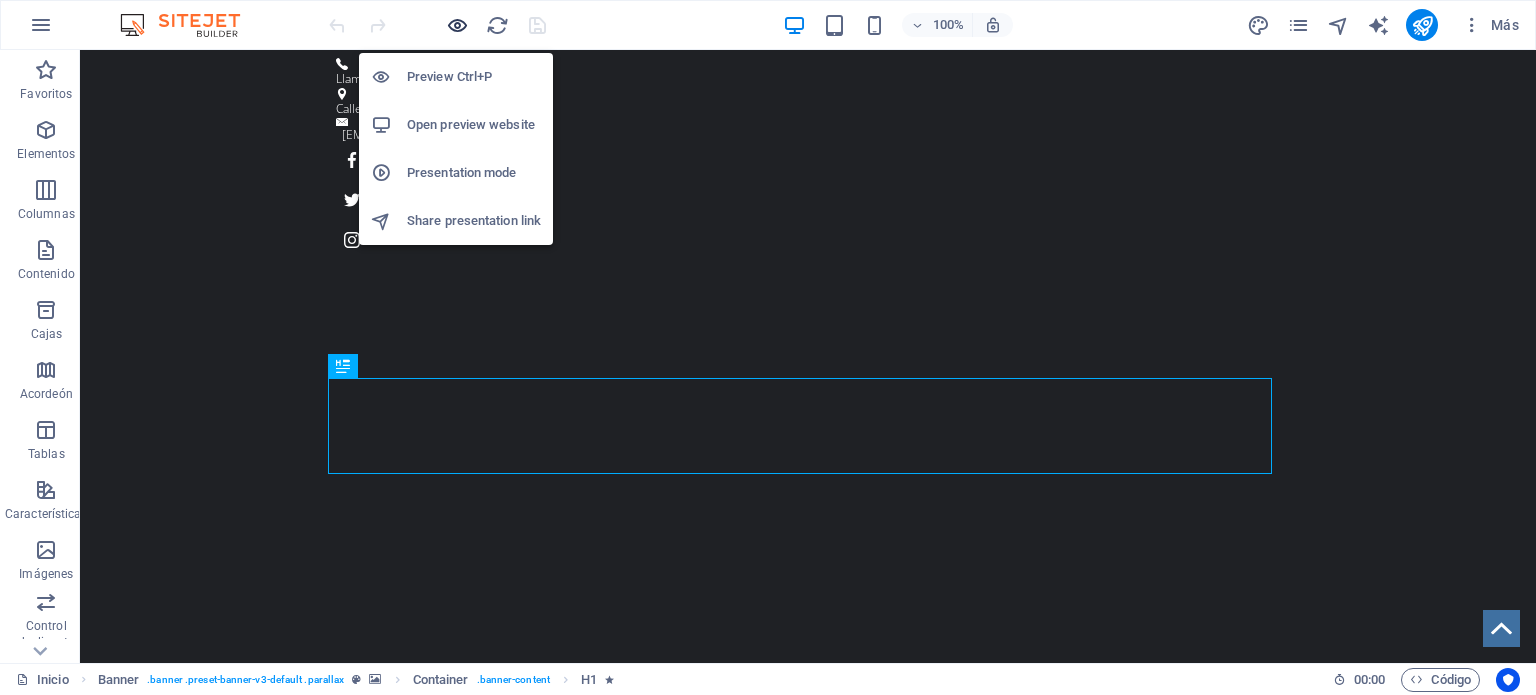 drag, startPoint x: 436, startPoint y: 20, endPoint x: 456, endPoint y: 19, distance: 20.024984 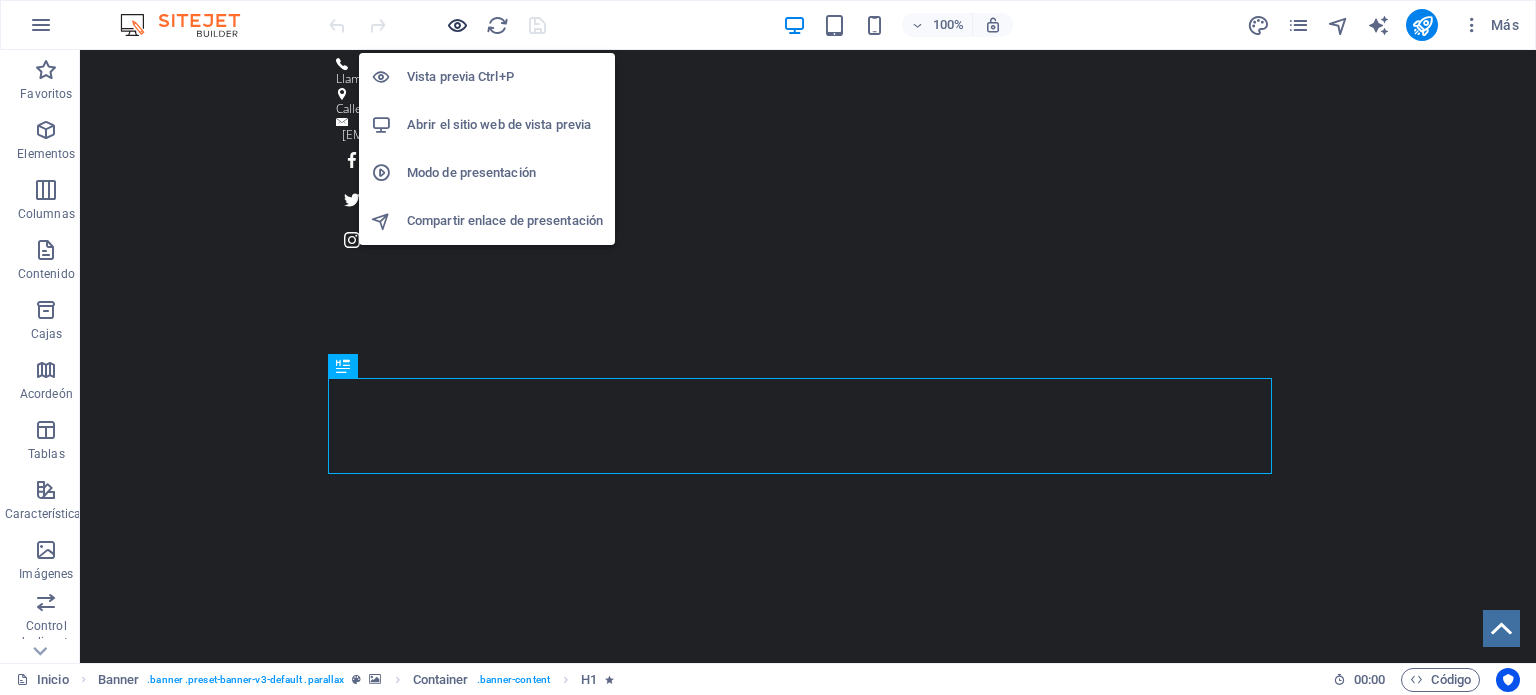 click at bounding box center [457, 25] 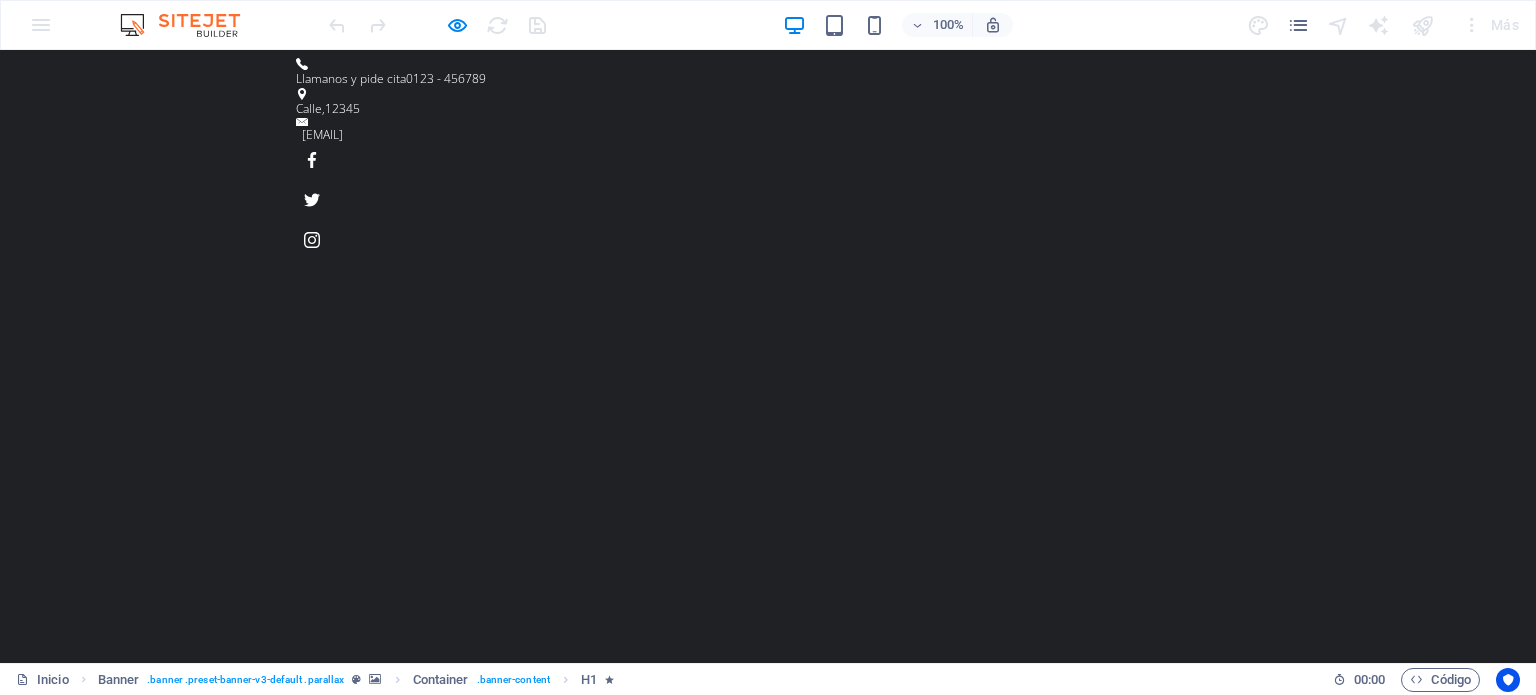 click on "Colonos" at bounding box center [934, 1046] 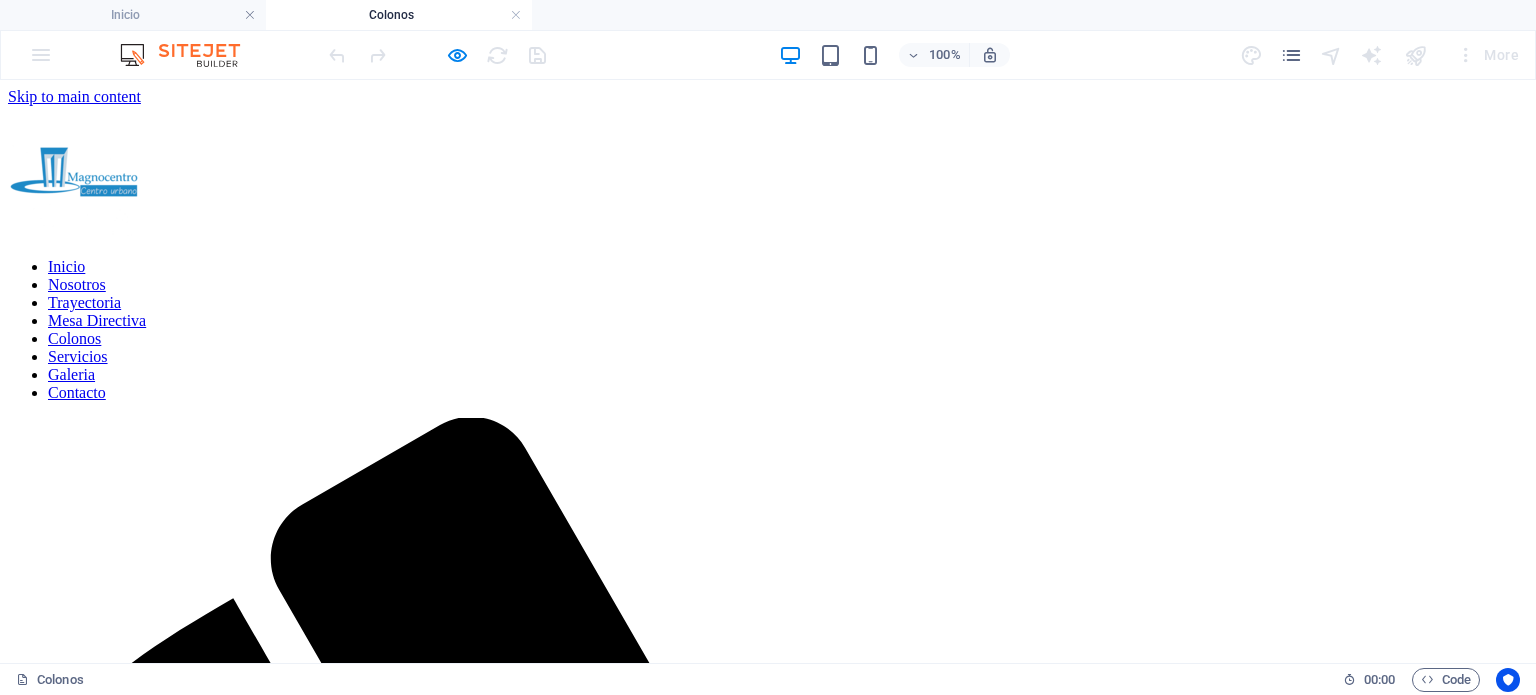 scroll, scrollTop: 0, scrollLeft: 0, axis: both 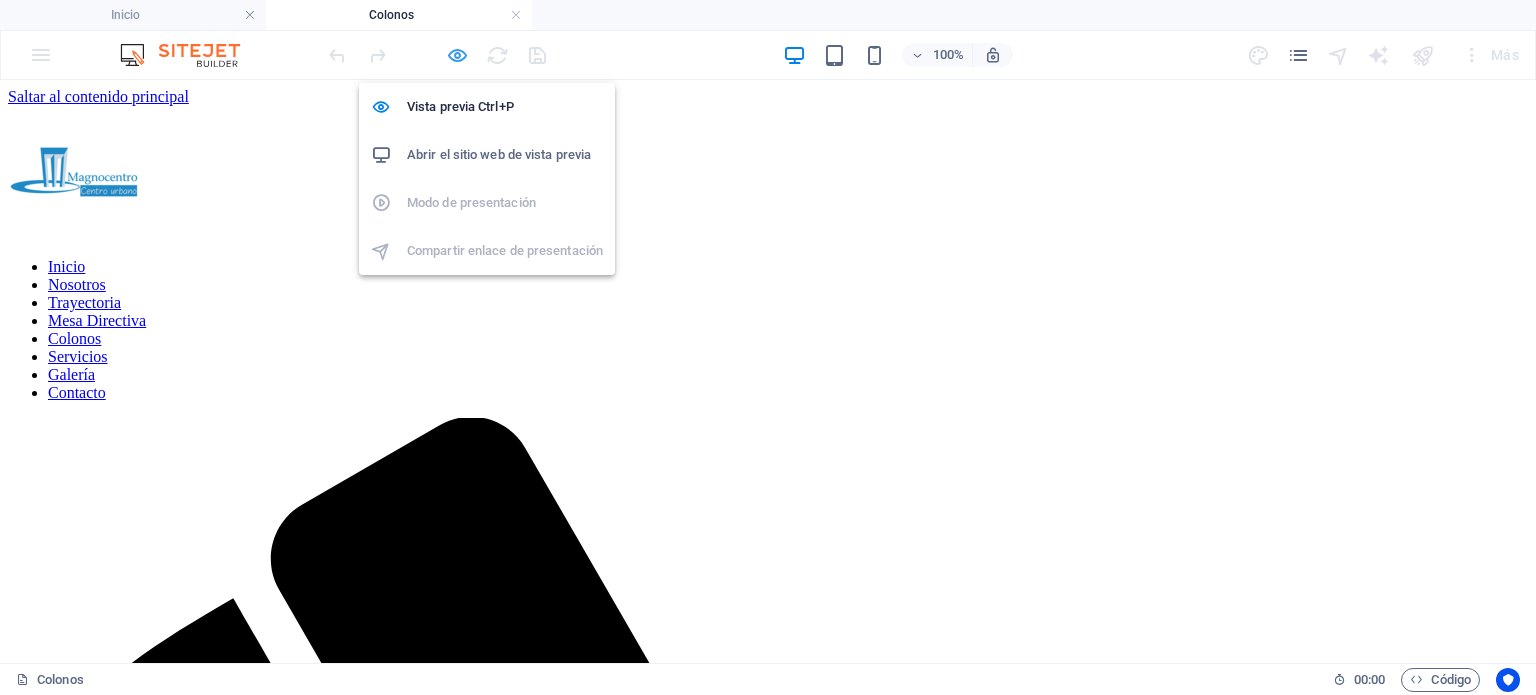 click at bounding box center (457, 55) 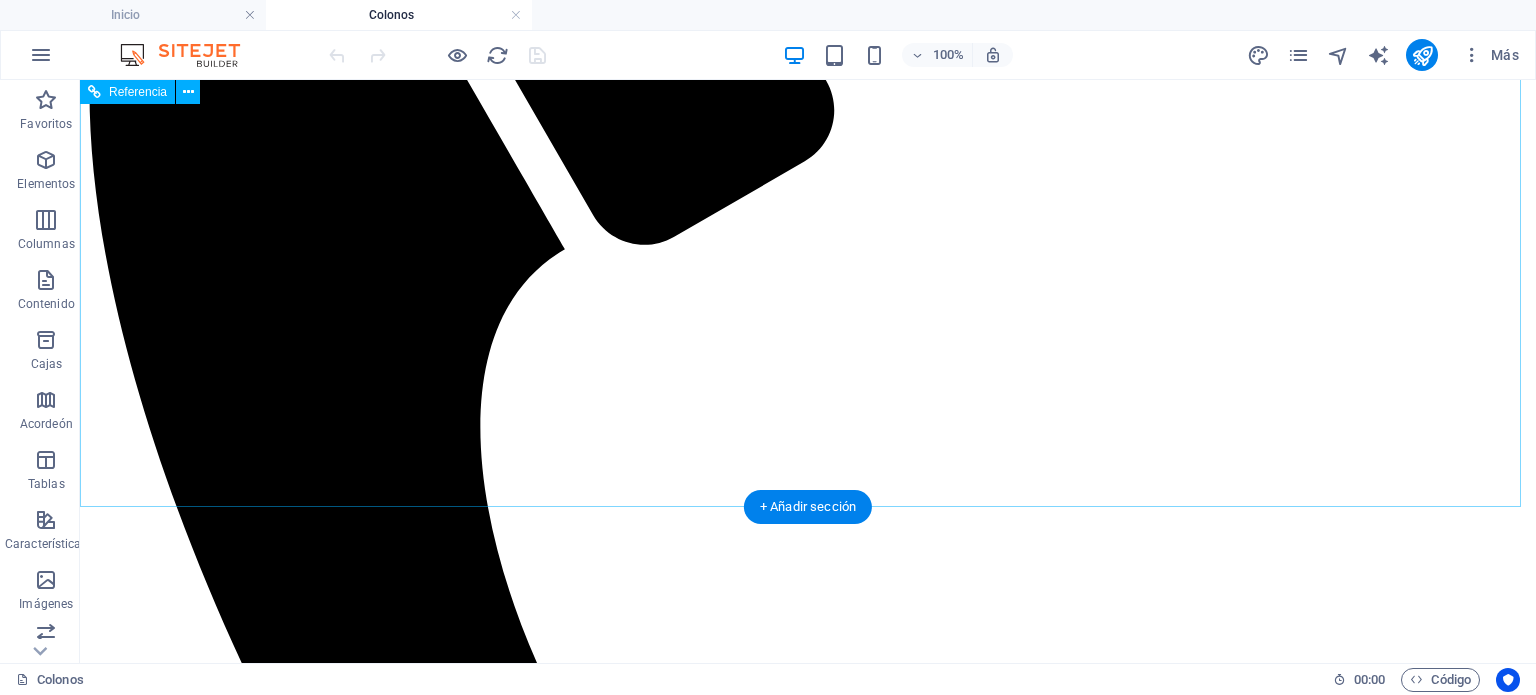 scroll, scrollTop: 952, scrollLeft: 0, axis: vertical 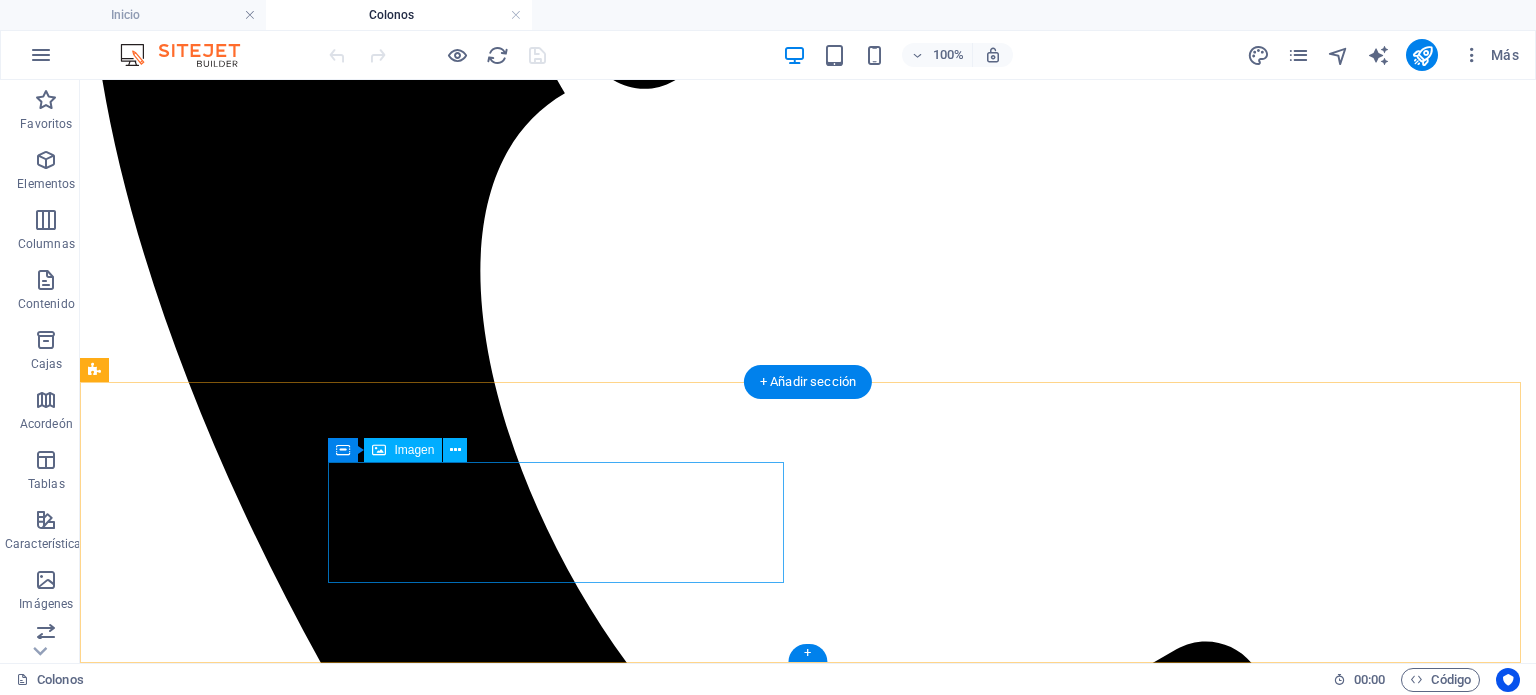click at bounding box center [808, 4840] 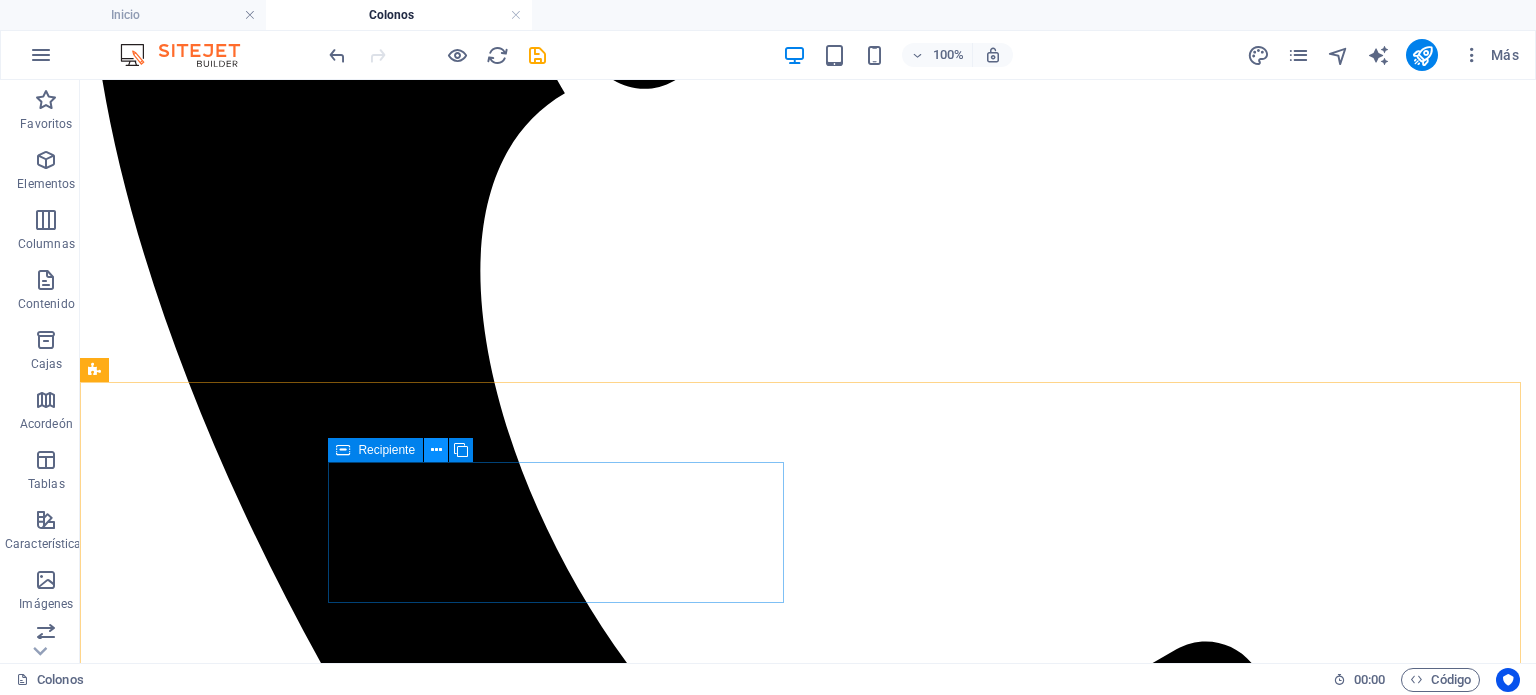 click at bounding box center [436, 450] 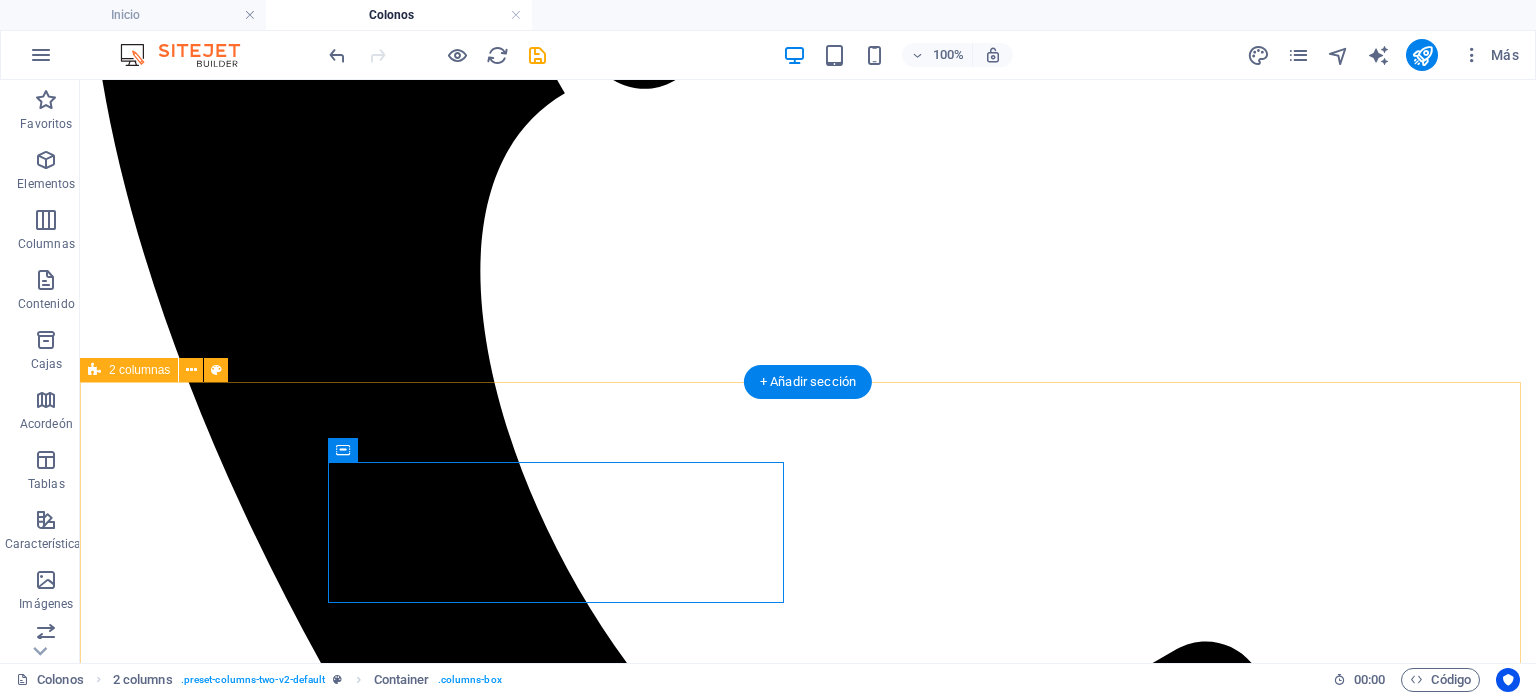 click on "Suelta el contenido aquí o  Añadir elementos  Pegar portapapeles" at bounding box center [808, 4849] 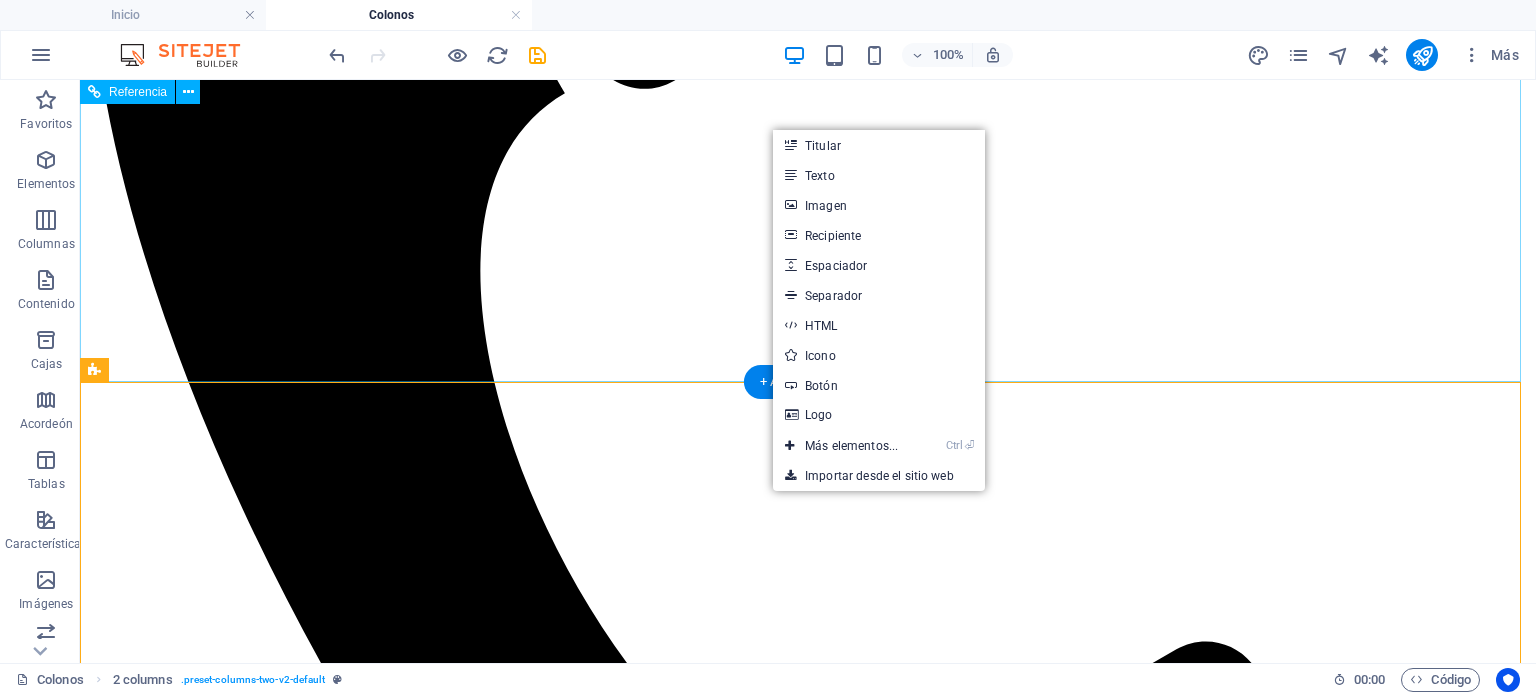 click at bounding box center [808, 1764] 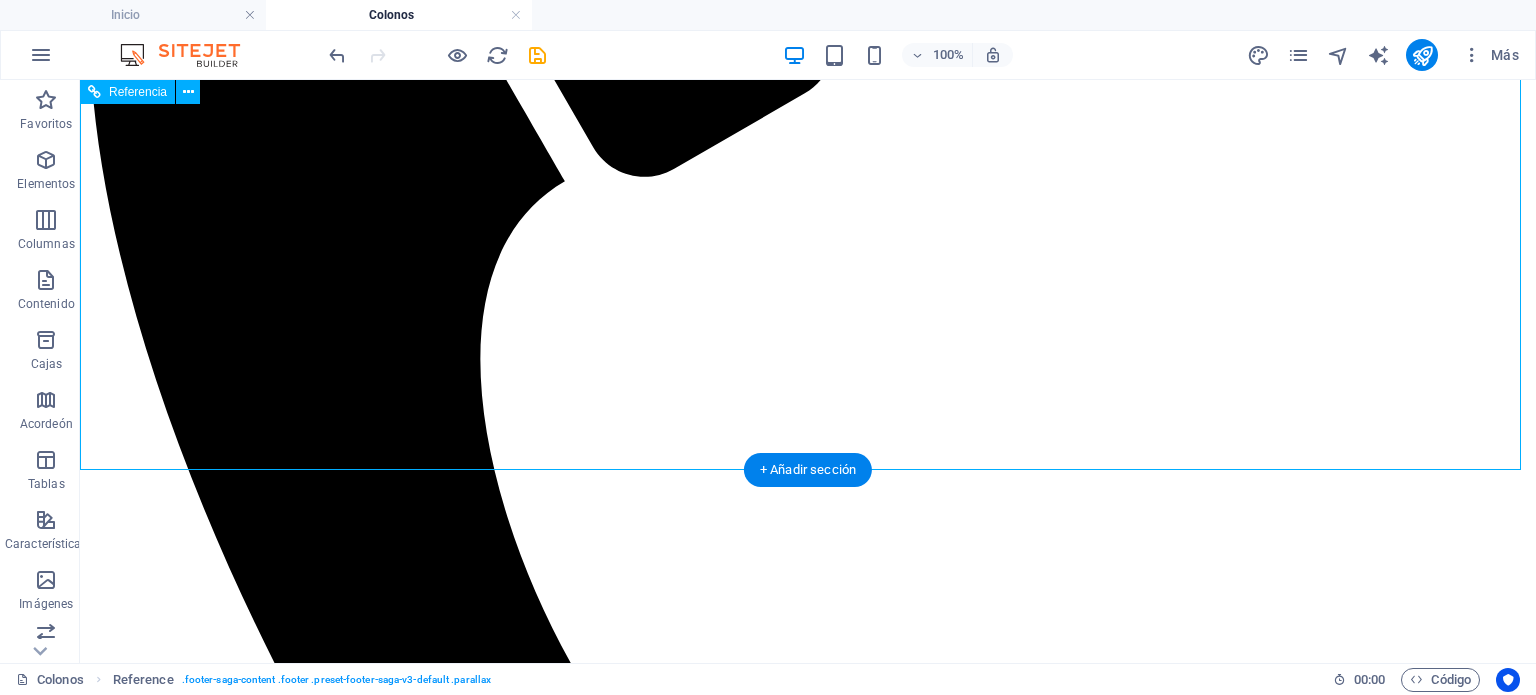 scroll, scrollTop: 972, scrollLeft: 0, axis: vertical 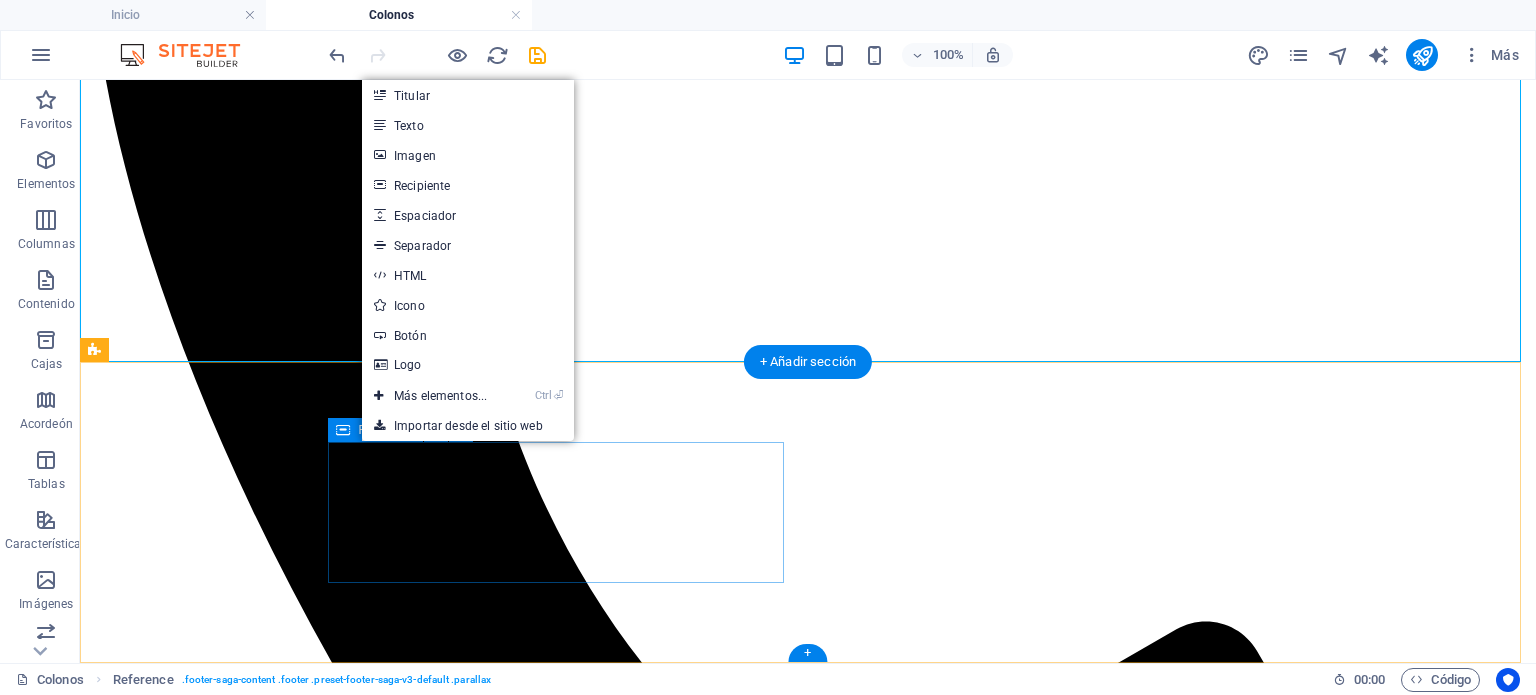 click on "Suelta el contenido aquí o  Añadir elementos  Pegar portapapeles" at bounding box center (808, 4829) 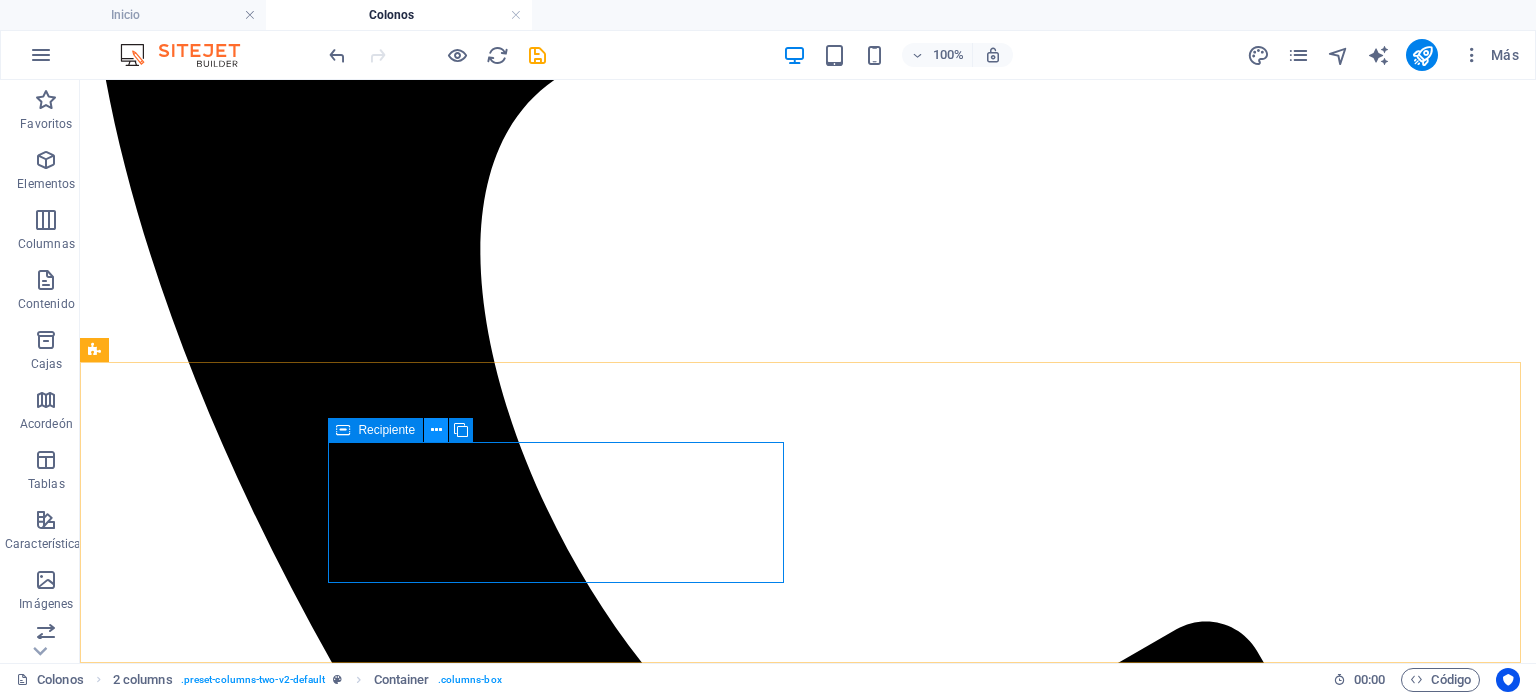 click at bounding box center (436, 430) 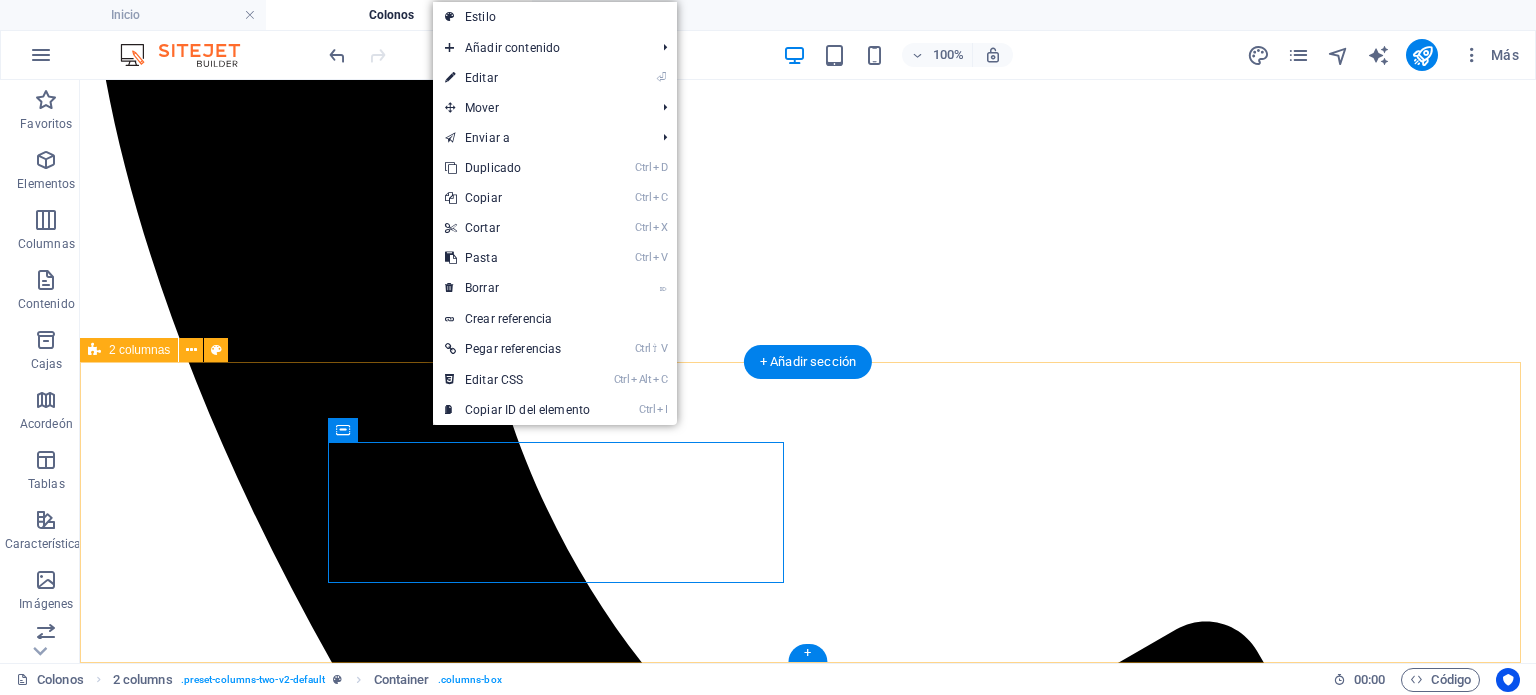 click on "Suelta el contenido aquí o  Añadir elementos  Pegar portapapeles" at bounding box center (808, 4829) 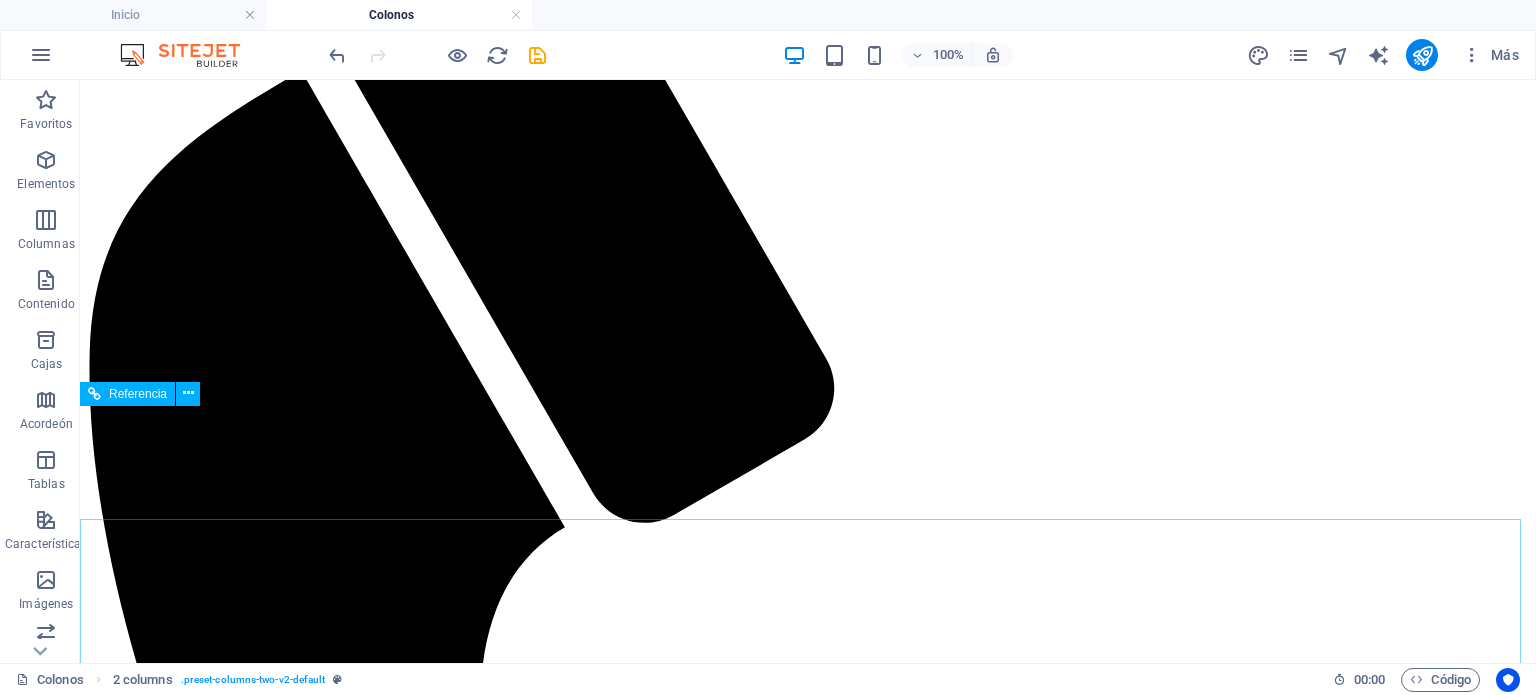 scroll, scrollTop: 320, scrollLeft: 0, axis: vertical 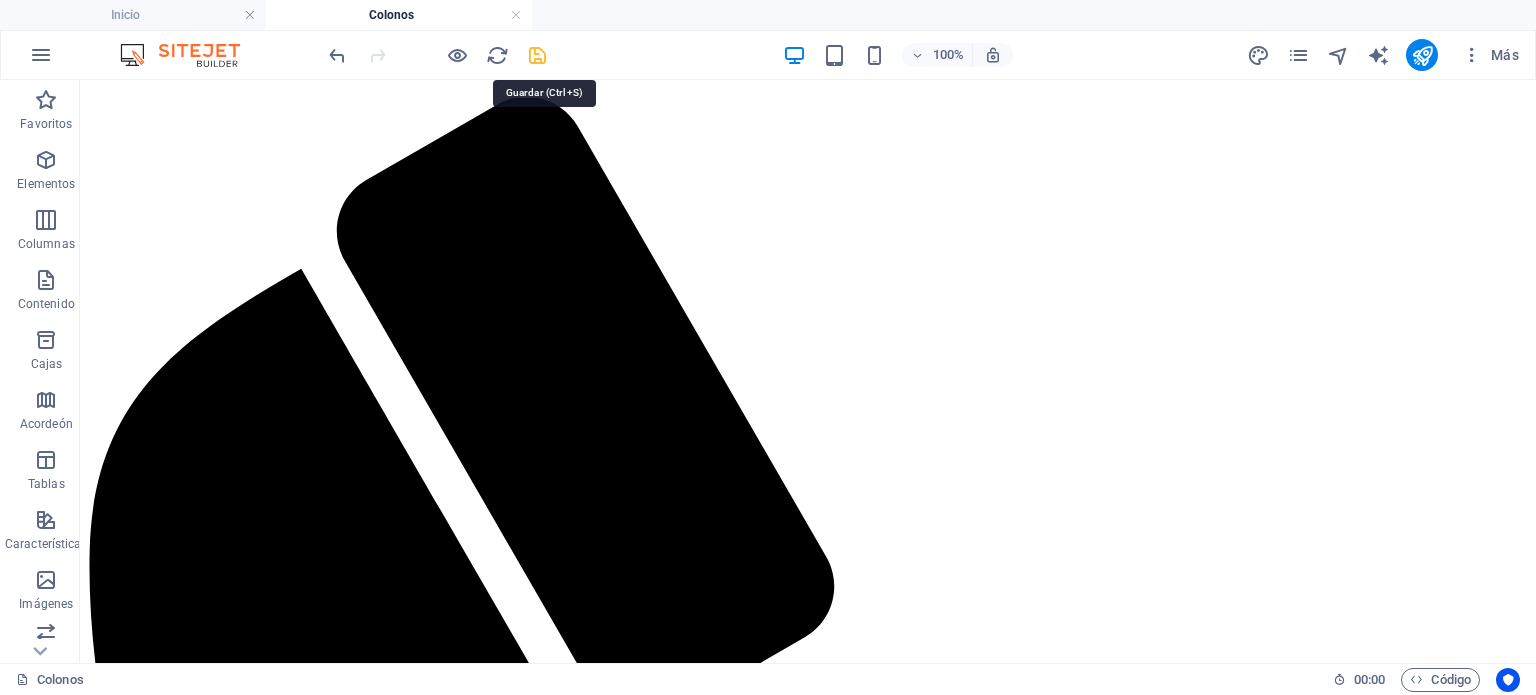 click at bounding box center [537, 55] 